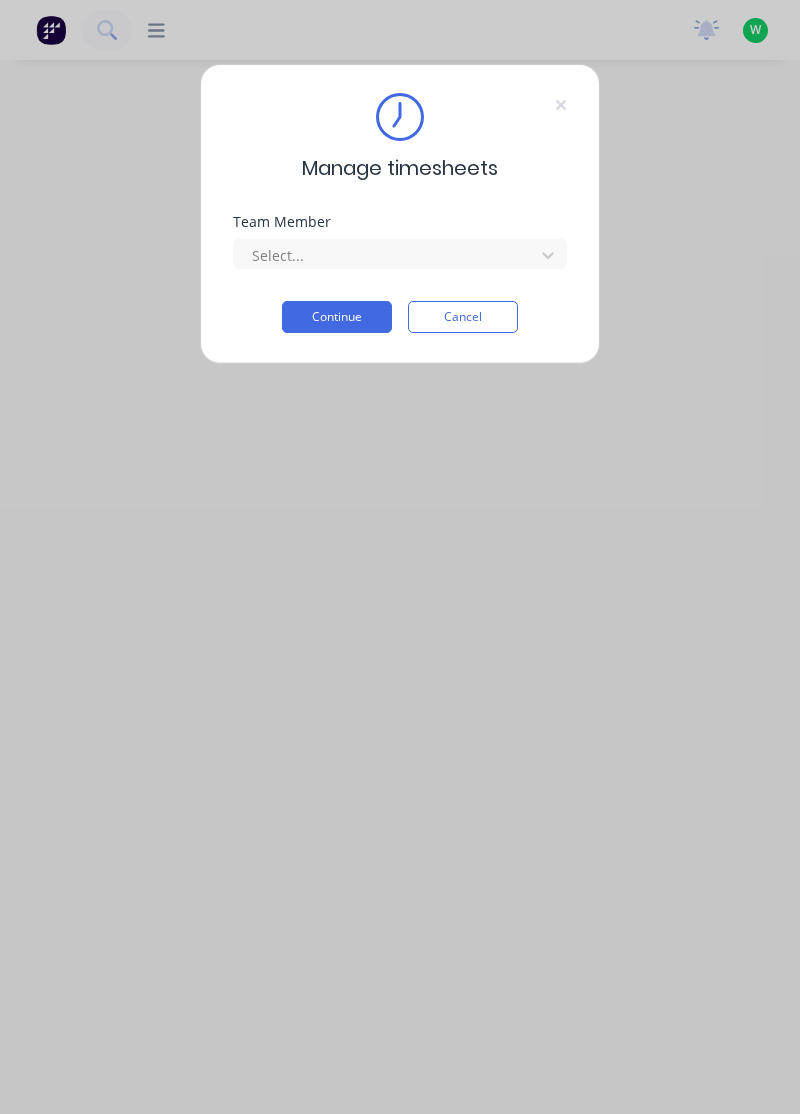 scroll, scrollTop: 0, scrollLeft: 0, axis: both 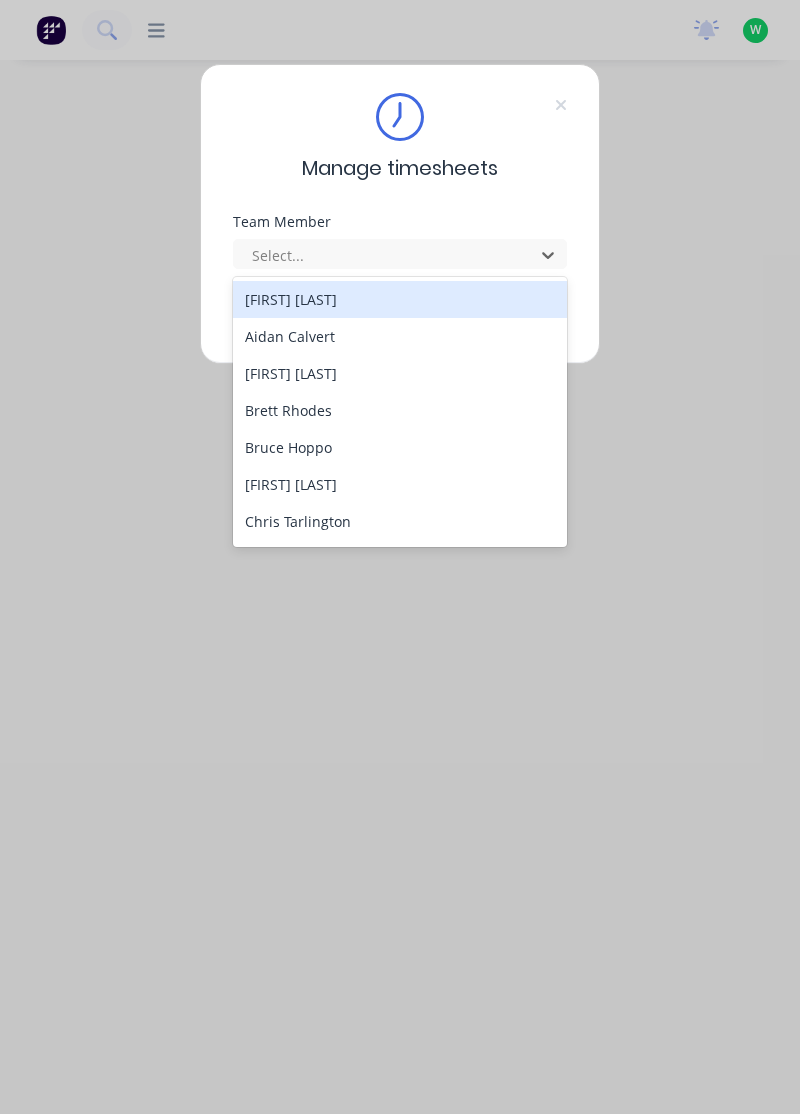 click on "[FIRST] [LAST]" at bounding box center (400, 299) 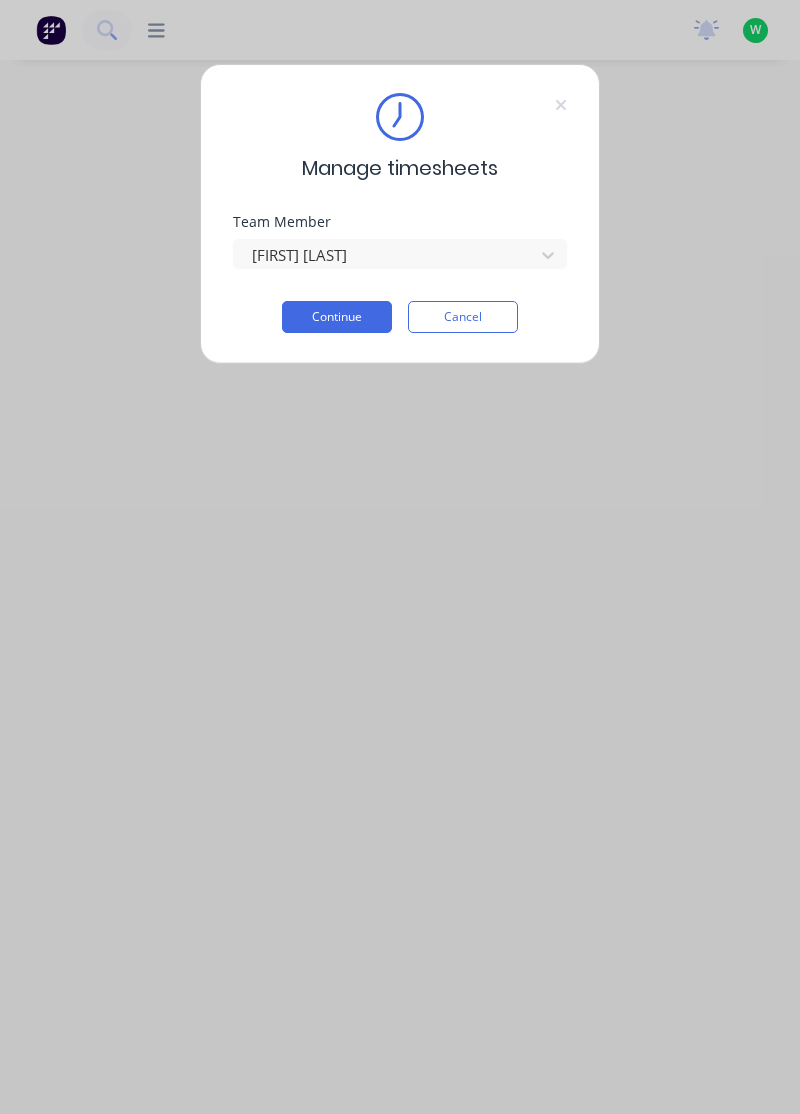 click on "Continue" at bounding box center [337, 317] 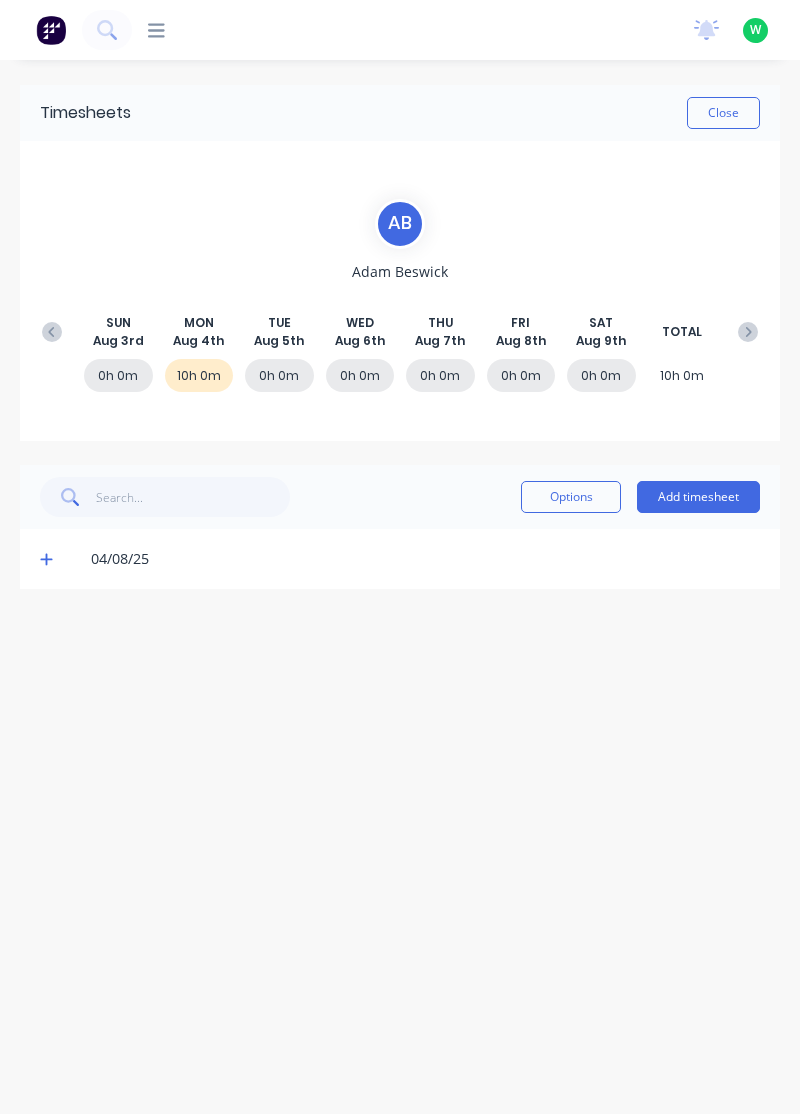 click on "Add timesheet" at bounding box center [698, 497] 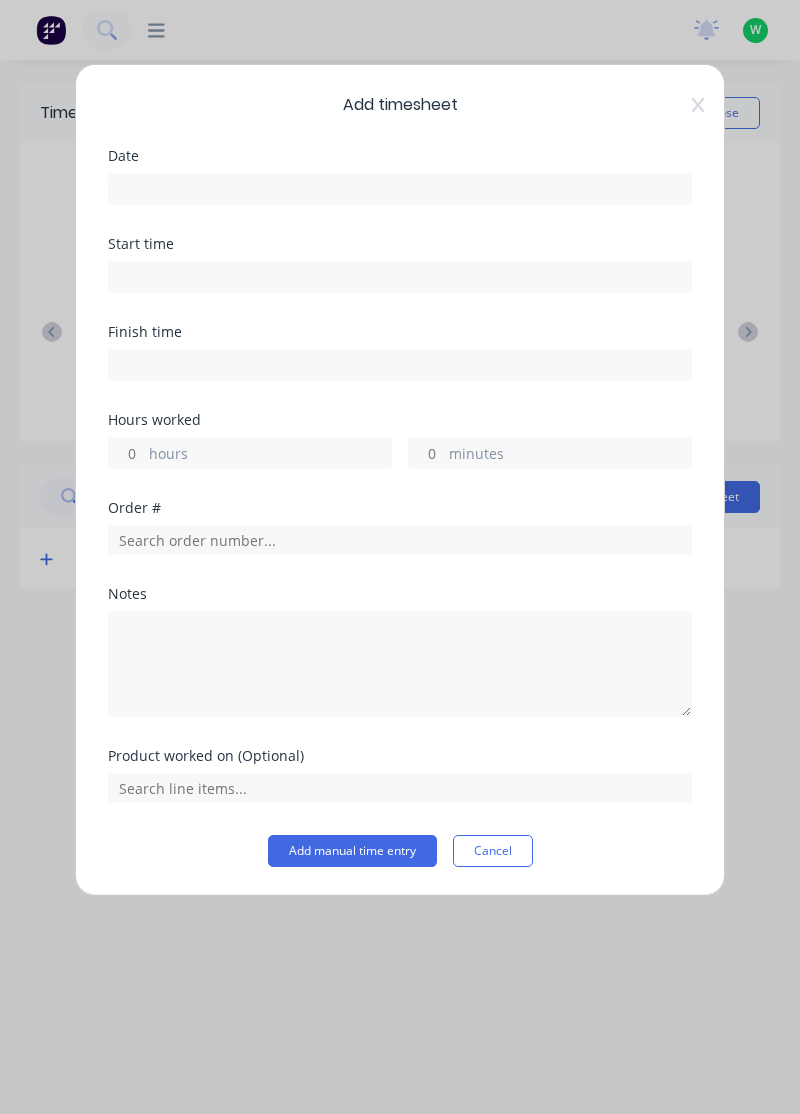 click at bounding box center (400, 189) 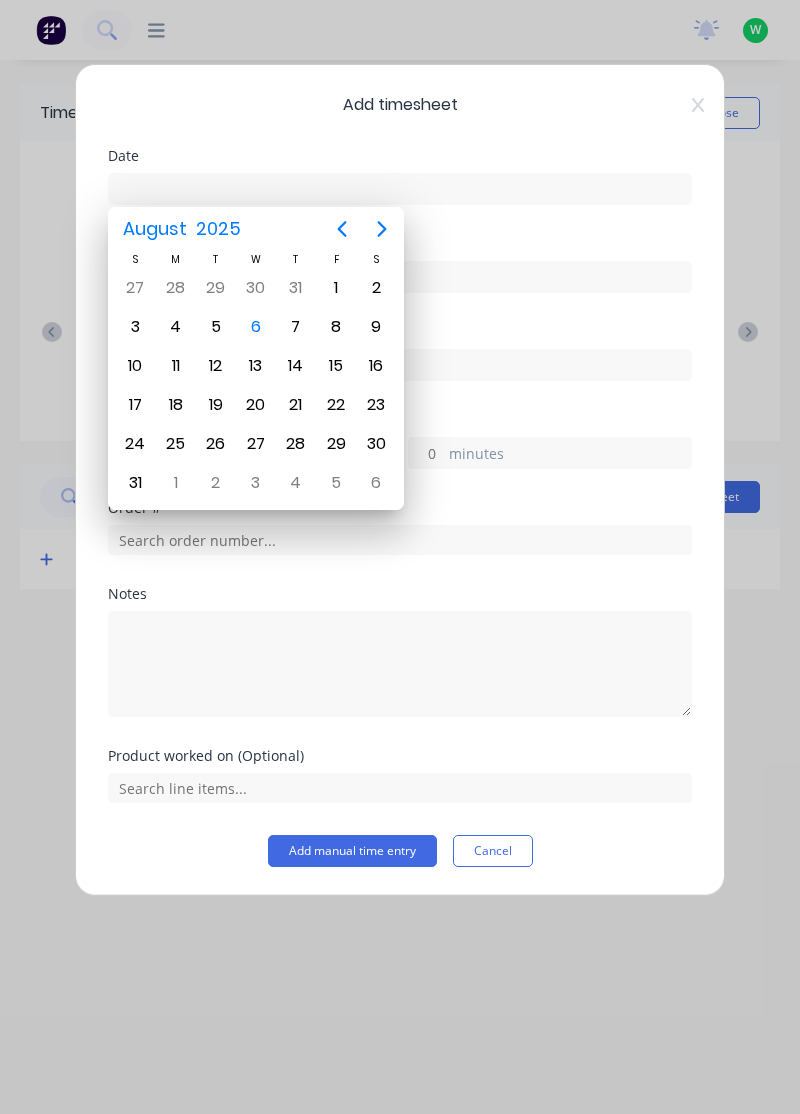 click on "5" at bounding box center [216, 327] 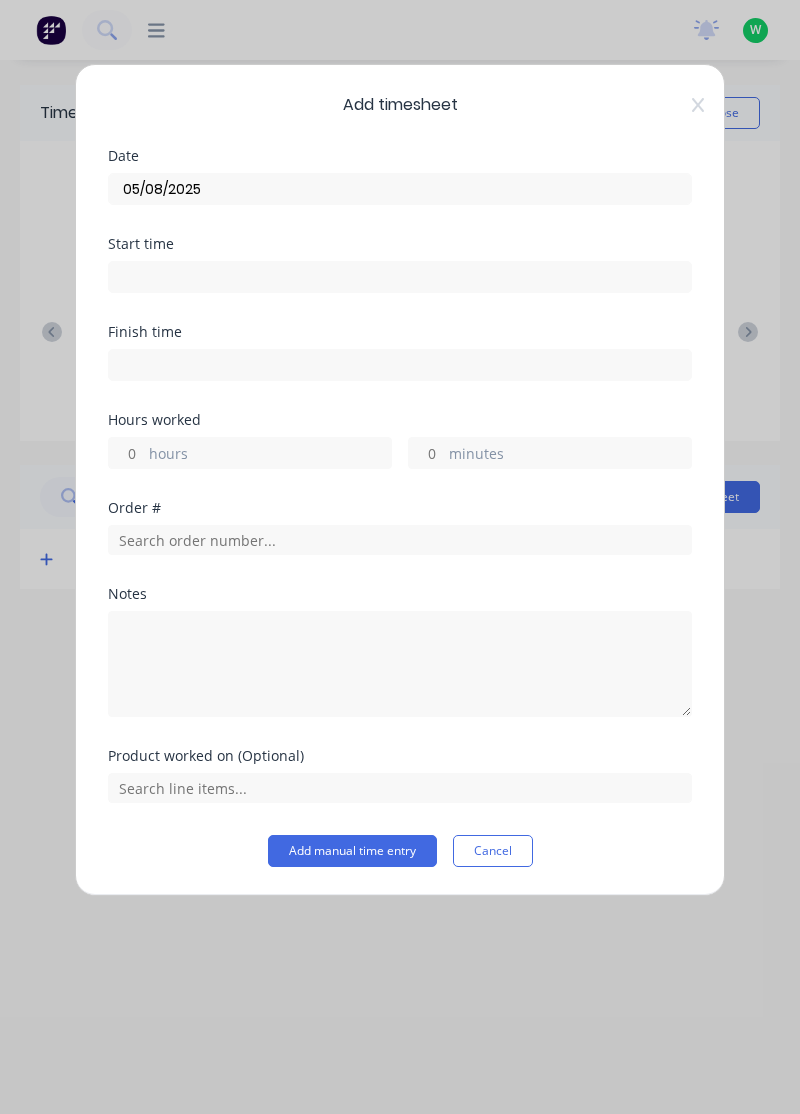 click on "hours" at bounding box center (270, 455) 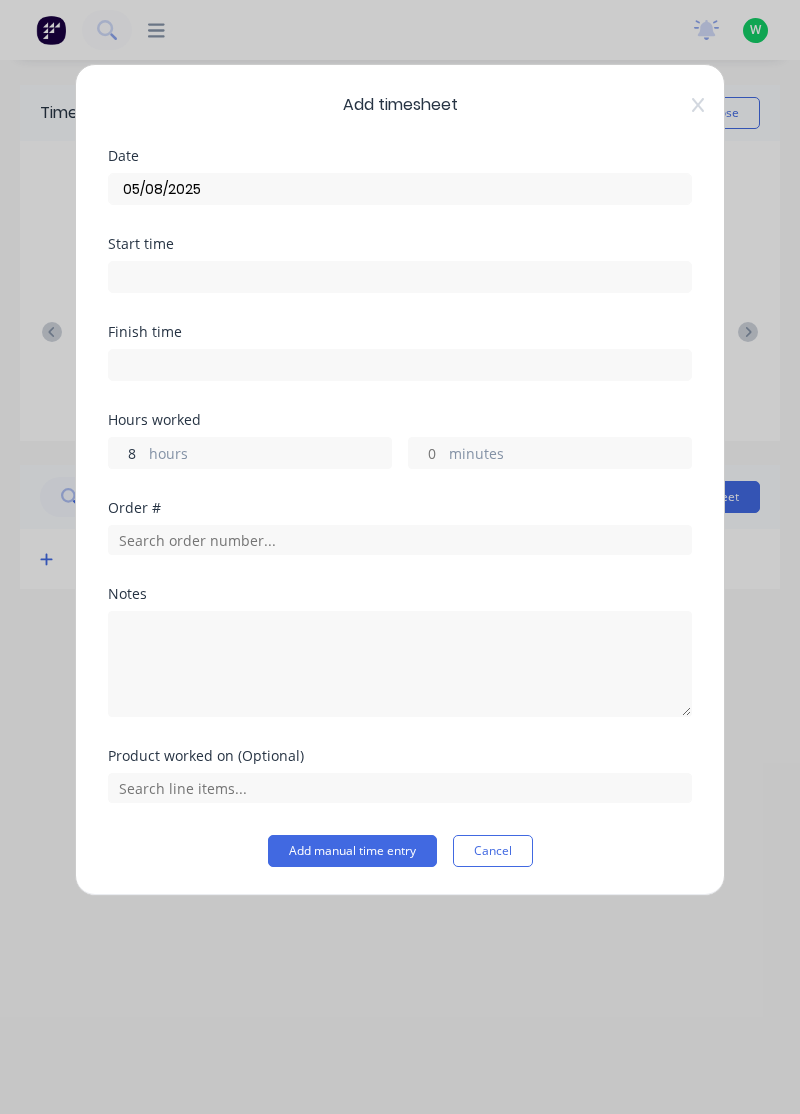 type on "8" 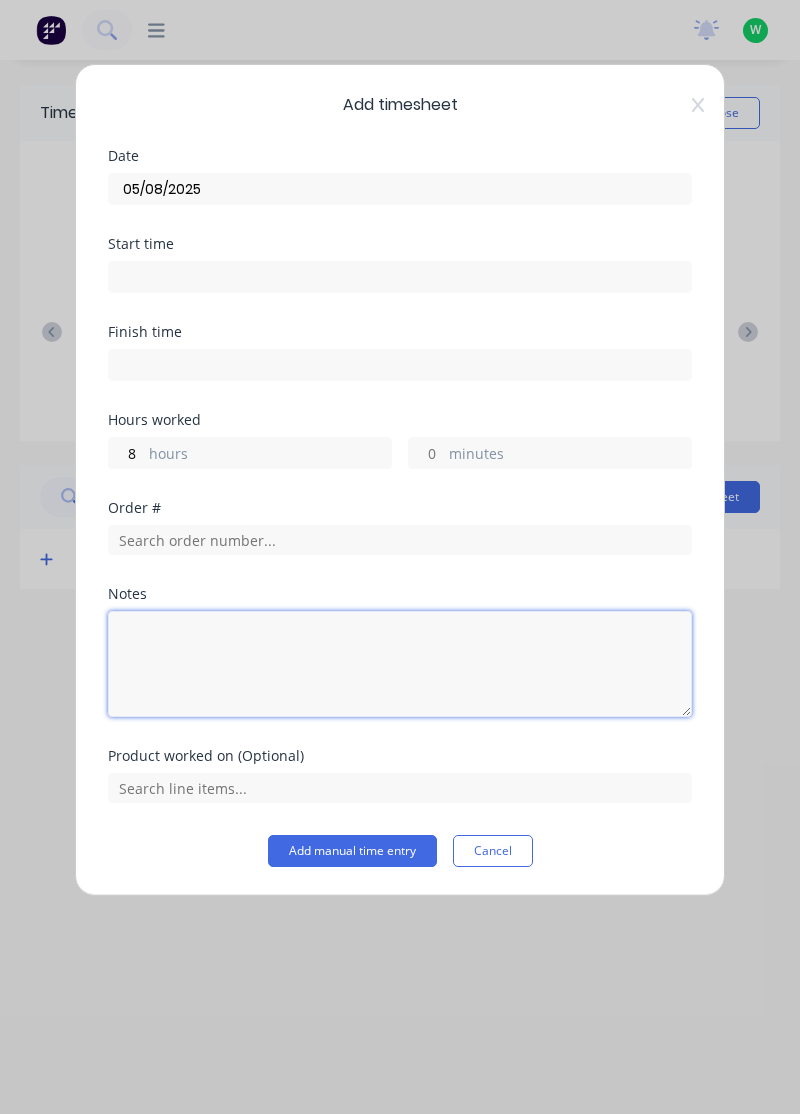 click at bounding box center [400, 664] 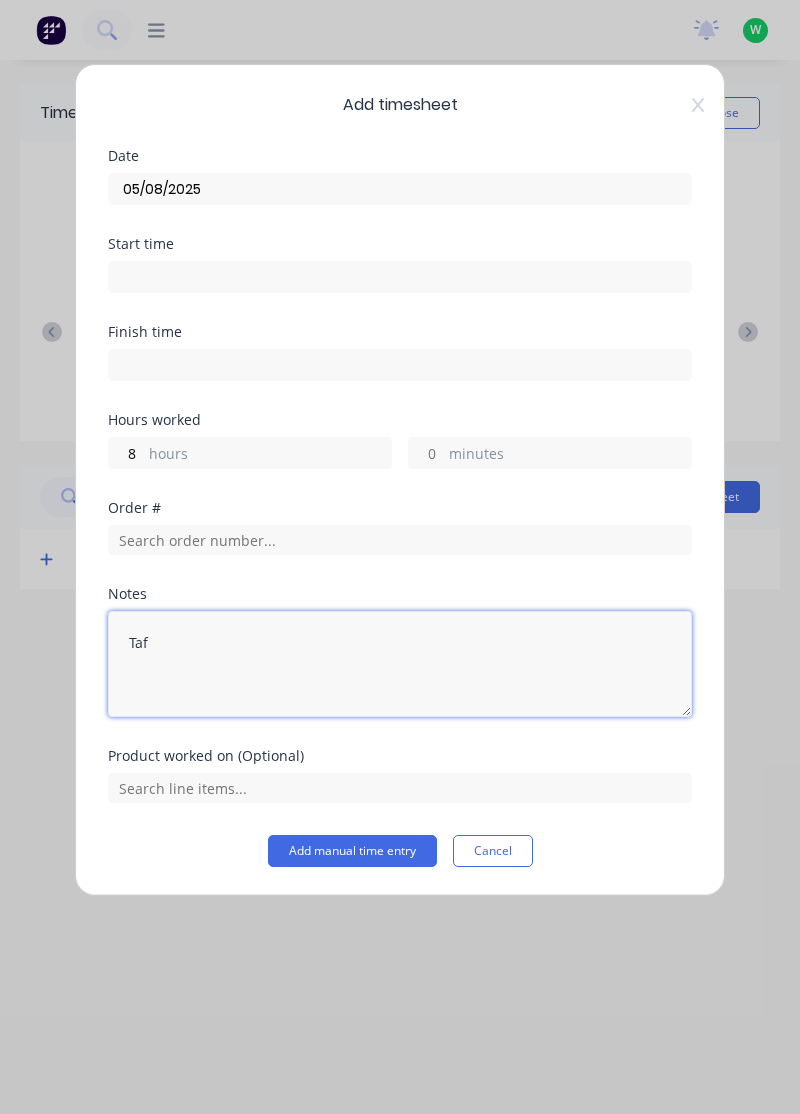 type on "Tafe" 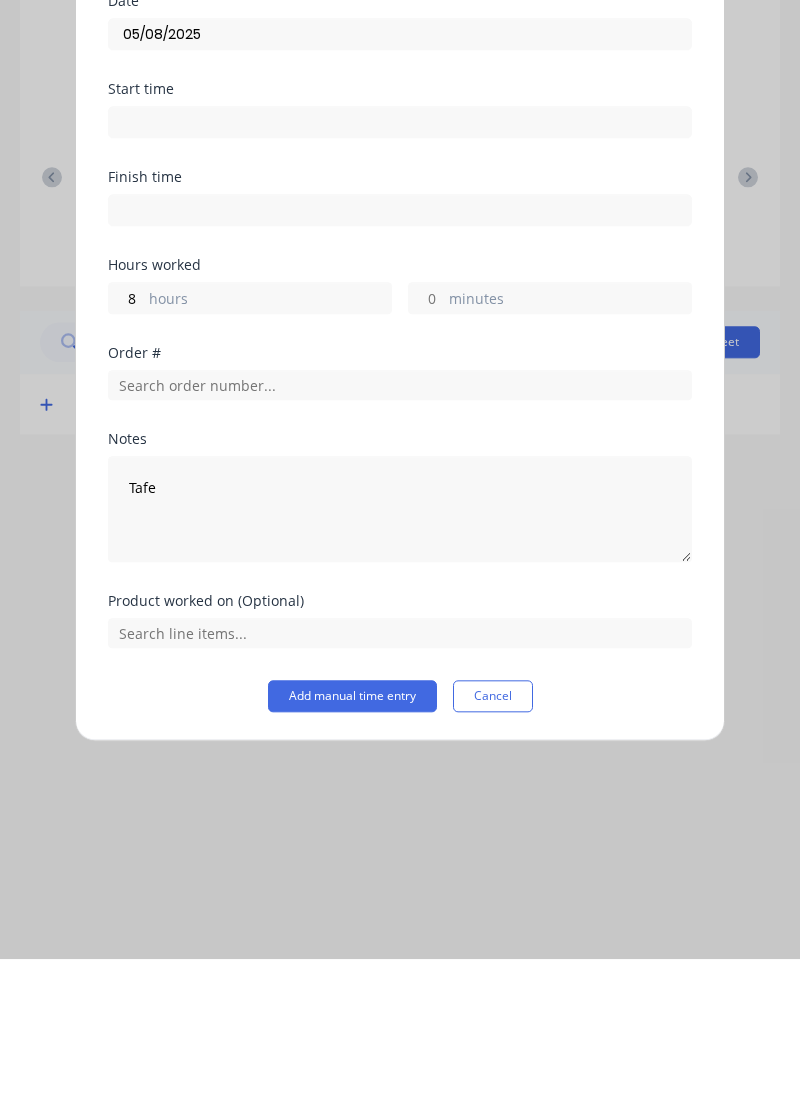 click on "Add manual time entry" at bounding box center [352, 851] 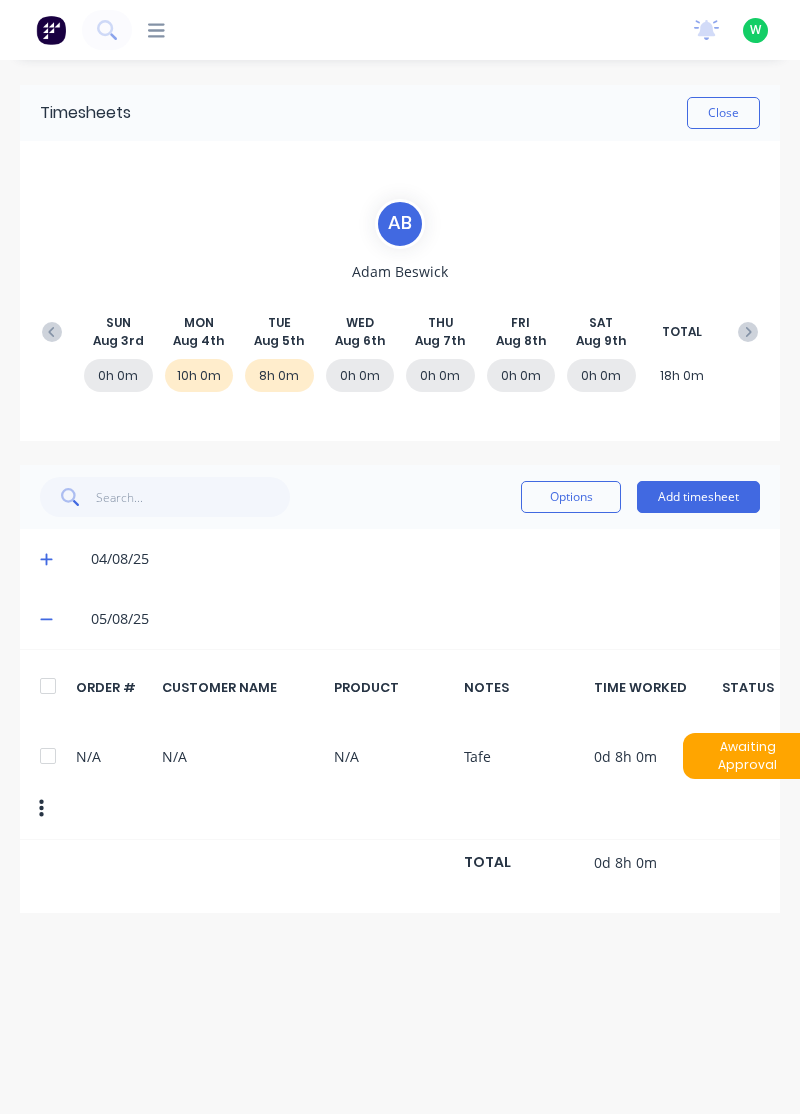 click on "Add timesheet" at bounding box center [698, 497] 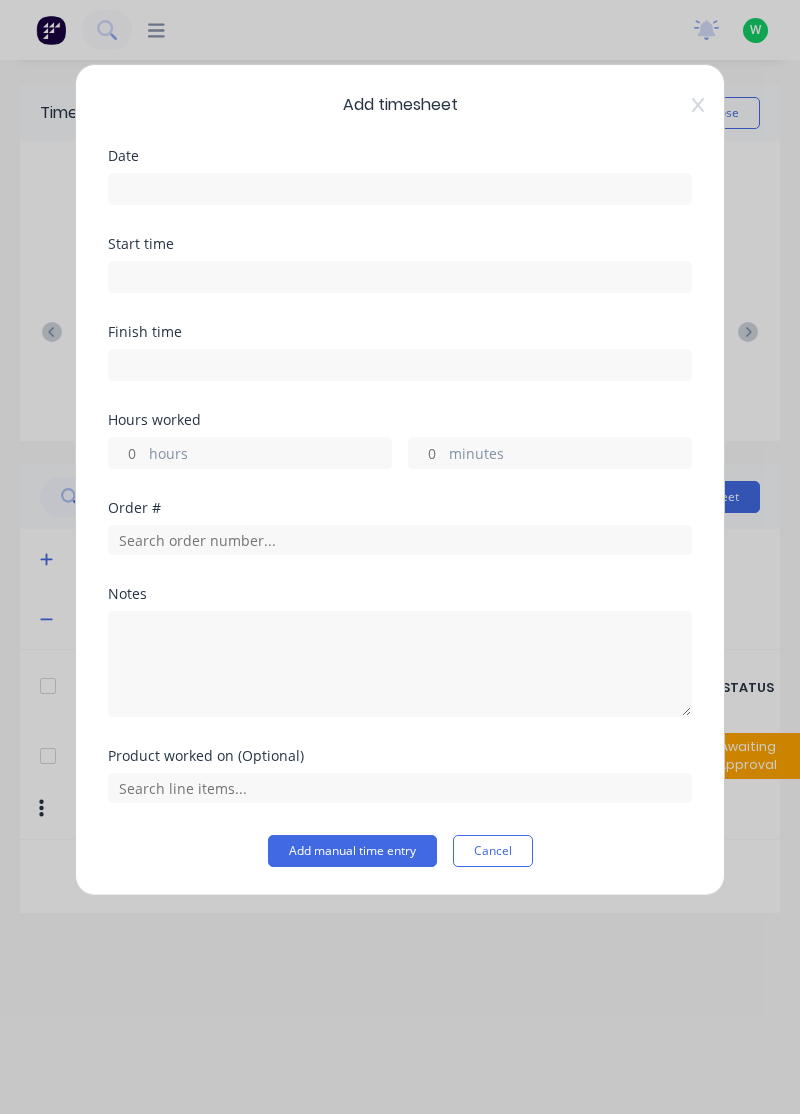 click at bounding box center (400, 189) 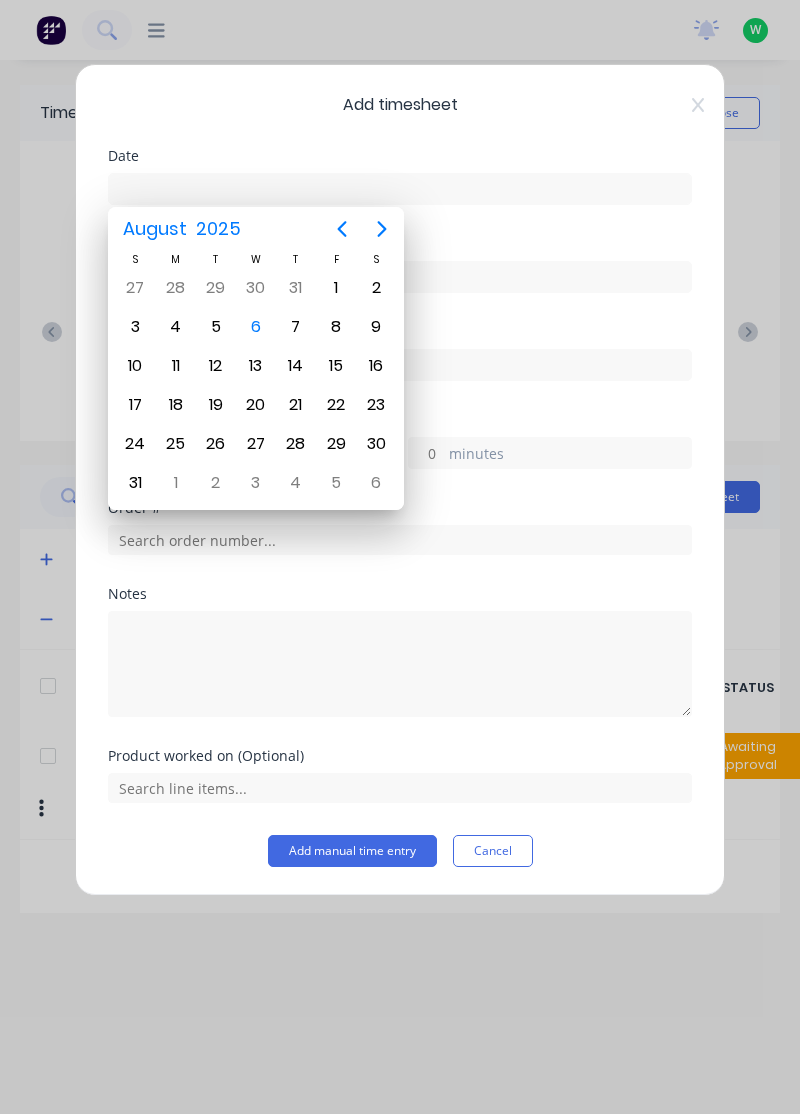 click on "5" at bounding box center [216, 327] 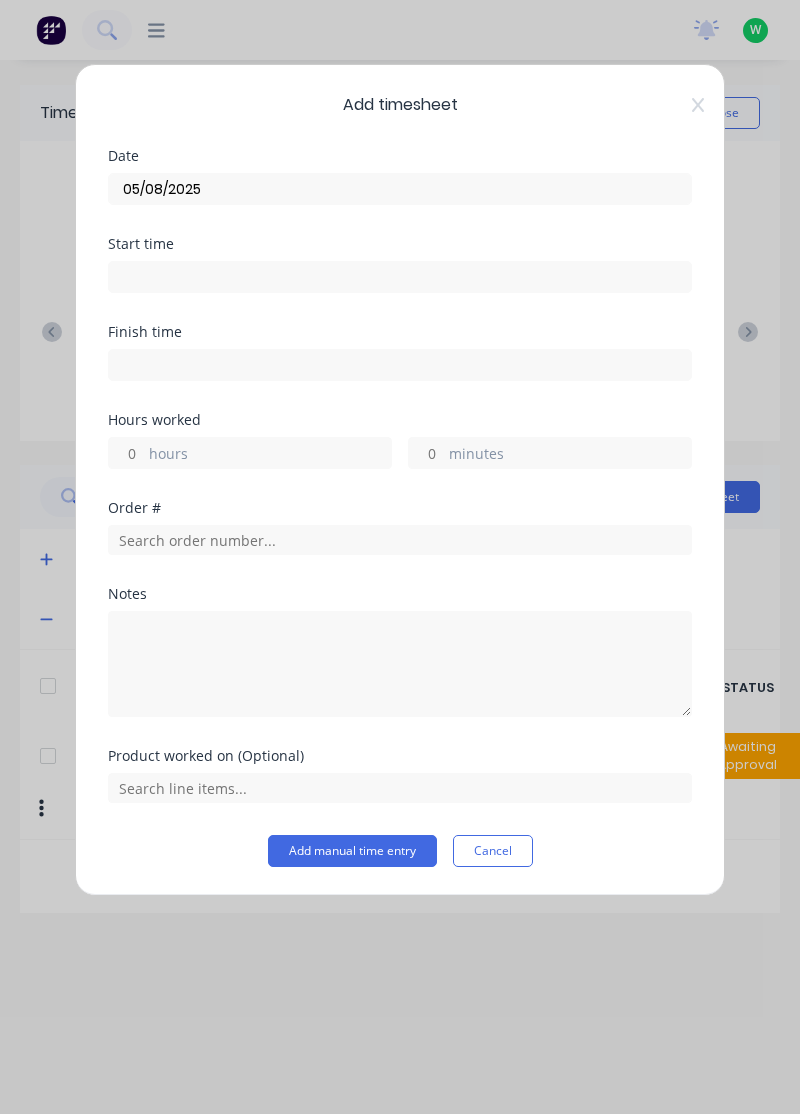 click on "hours" at bounding box center [270, 455] 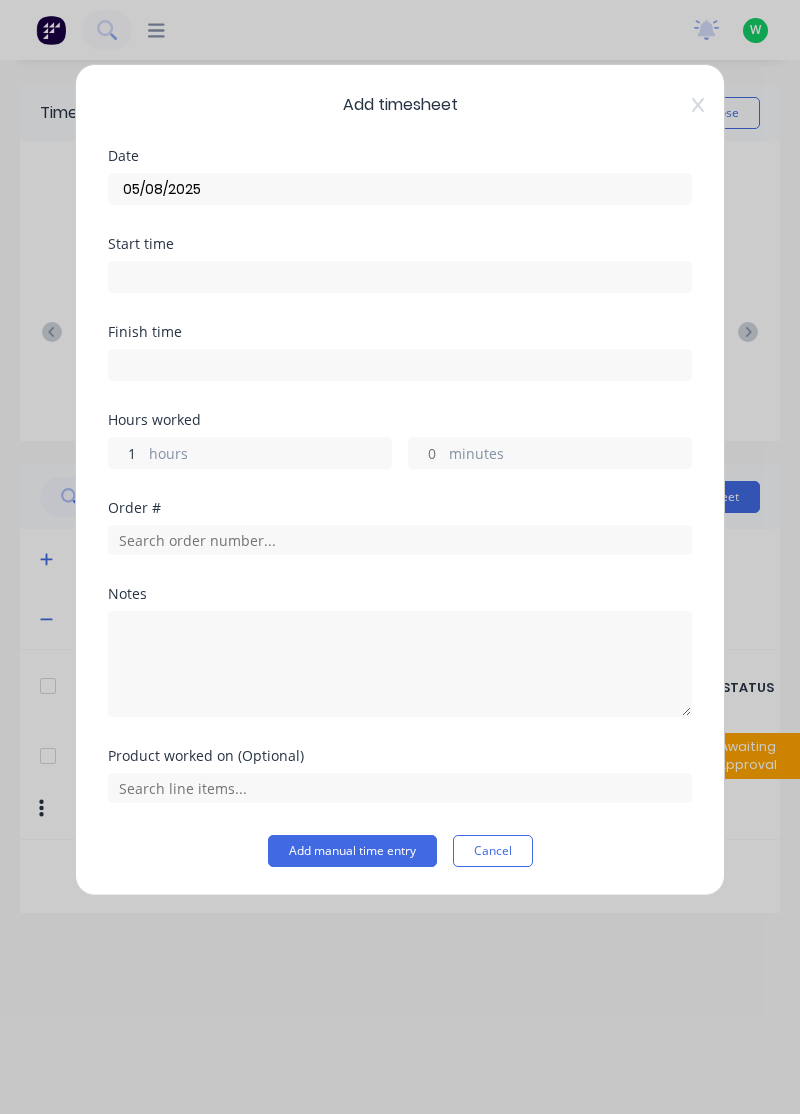 type on "1" 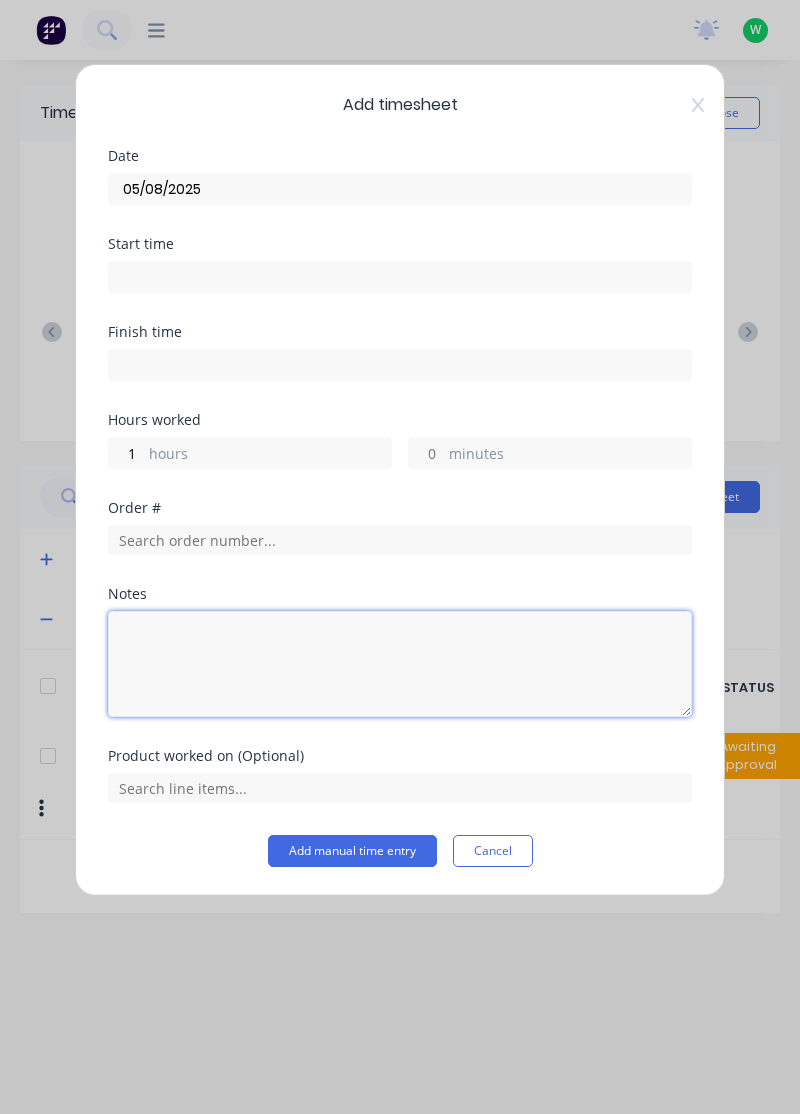 click at bounding box center (400, 664) 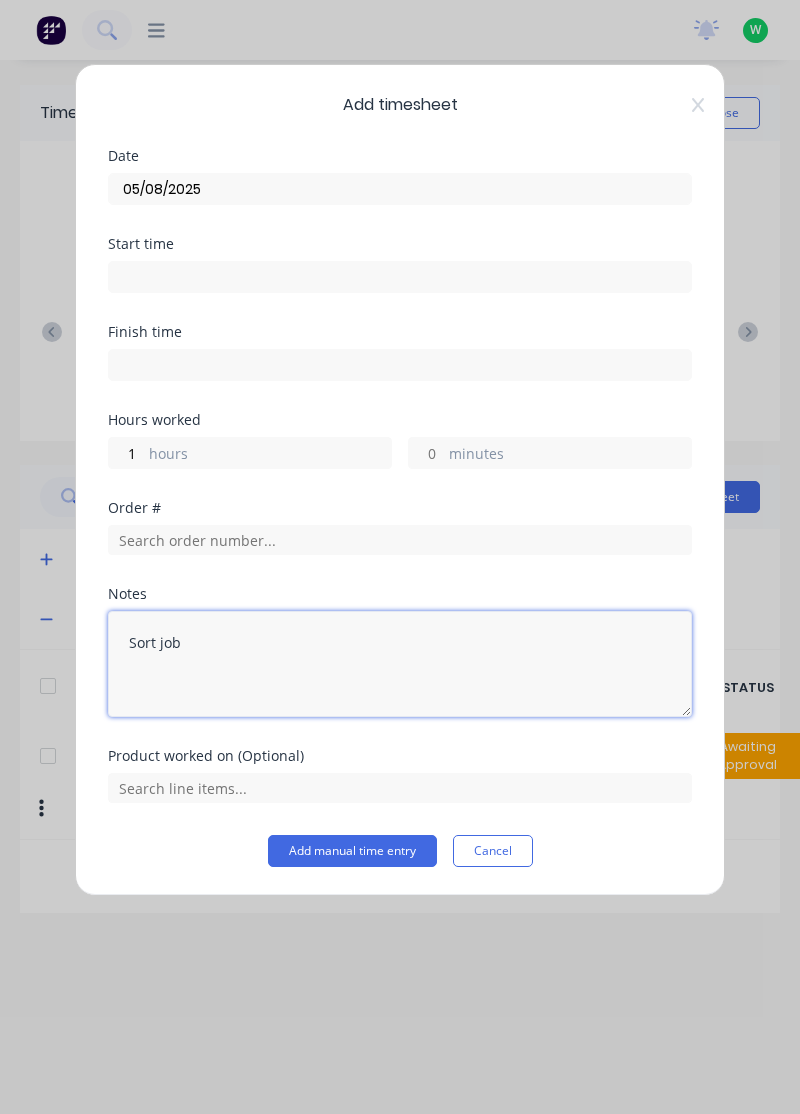 type on "Sort job" 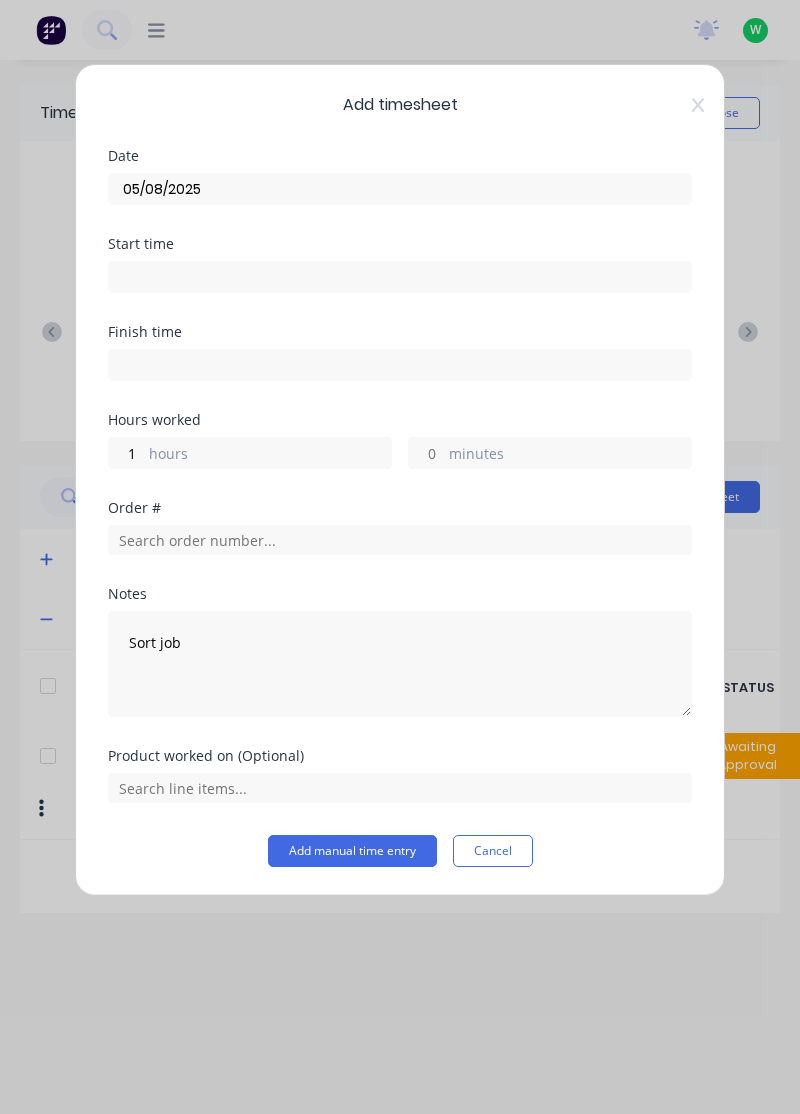 click on "hours" at bounding box center (270, 455) 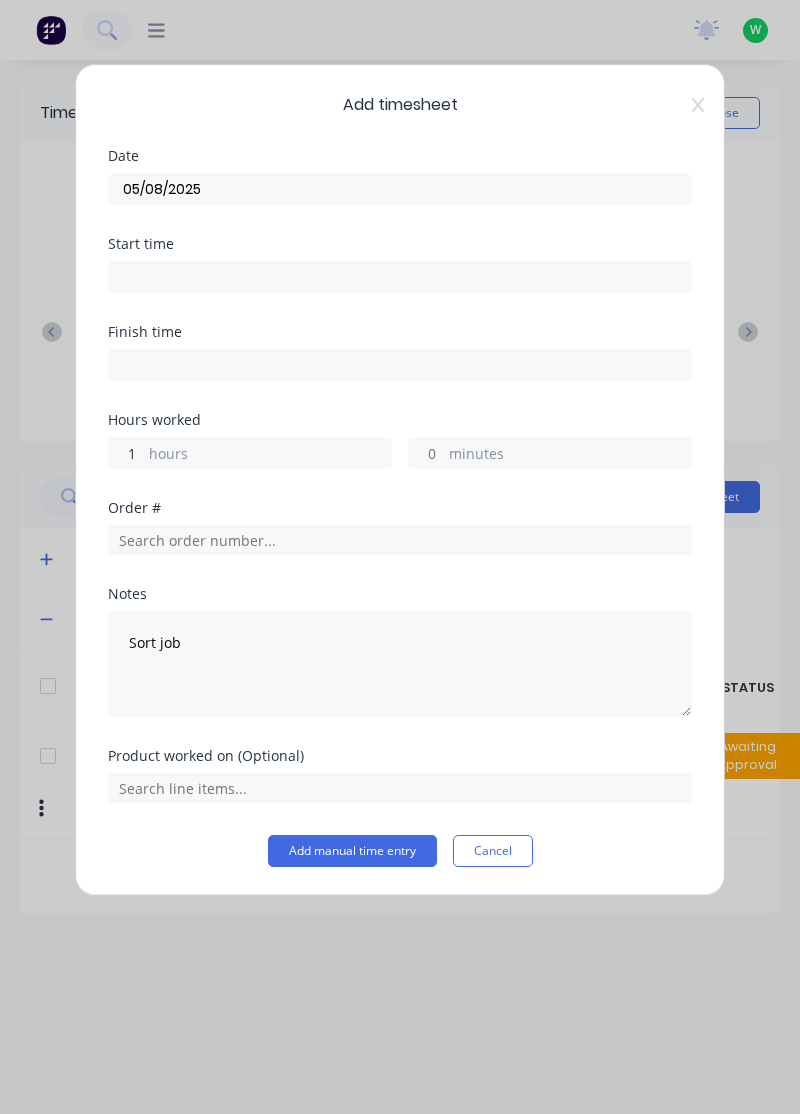click on "1" at bounding box center (126, 453) 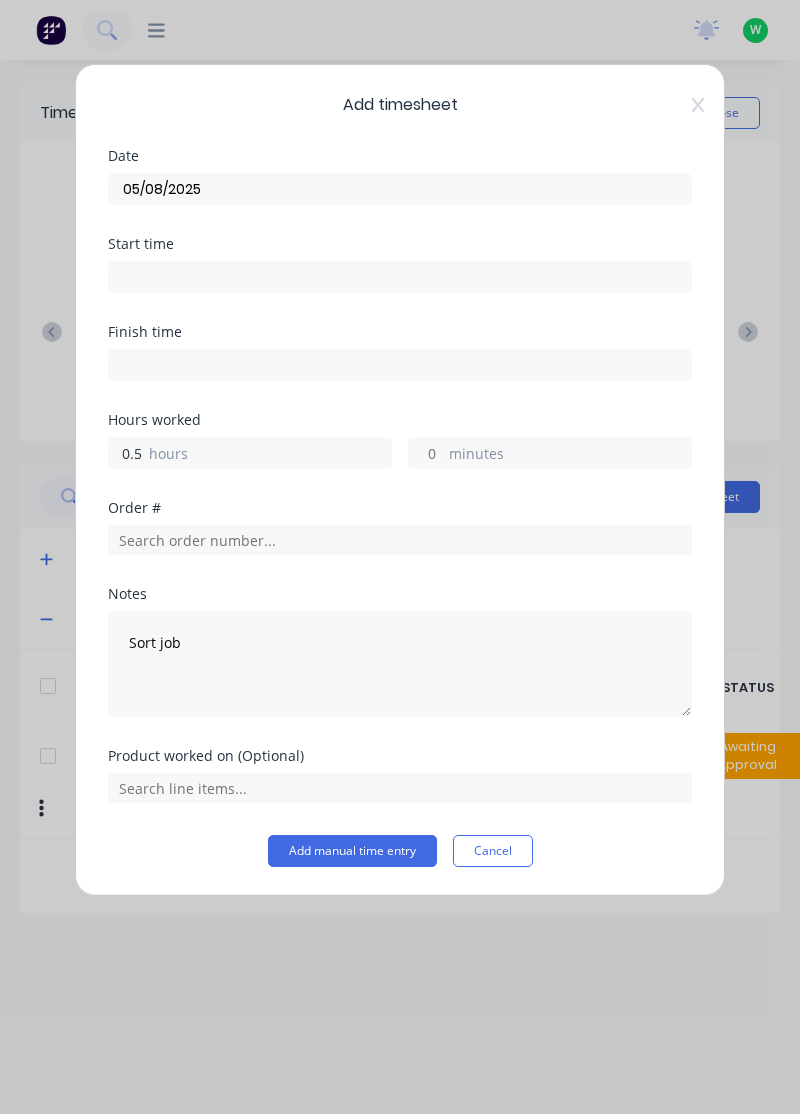 type on "0.5" 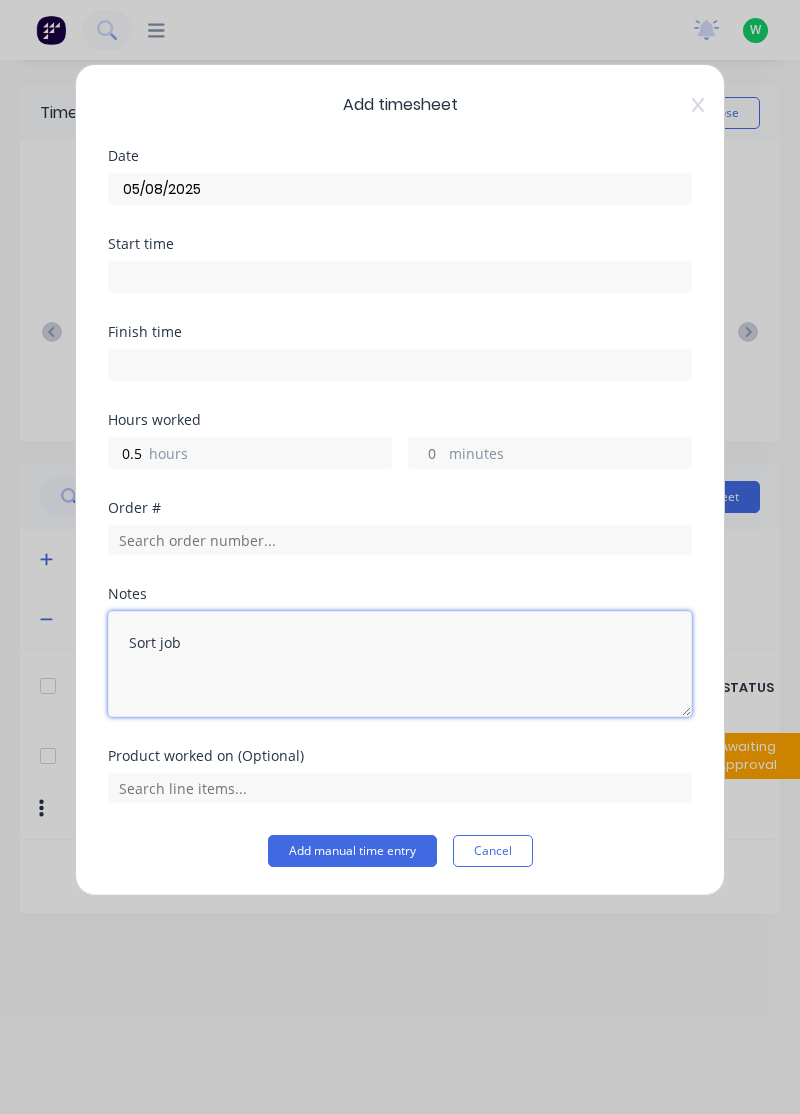 click on "Sort job" at bounding box center (400, 664) 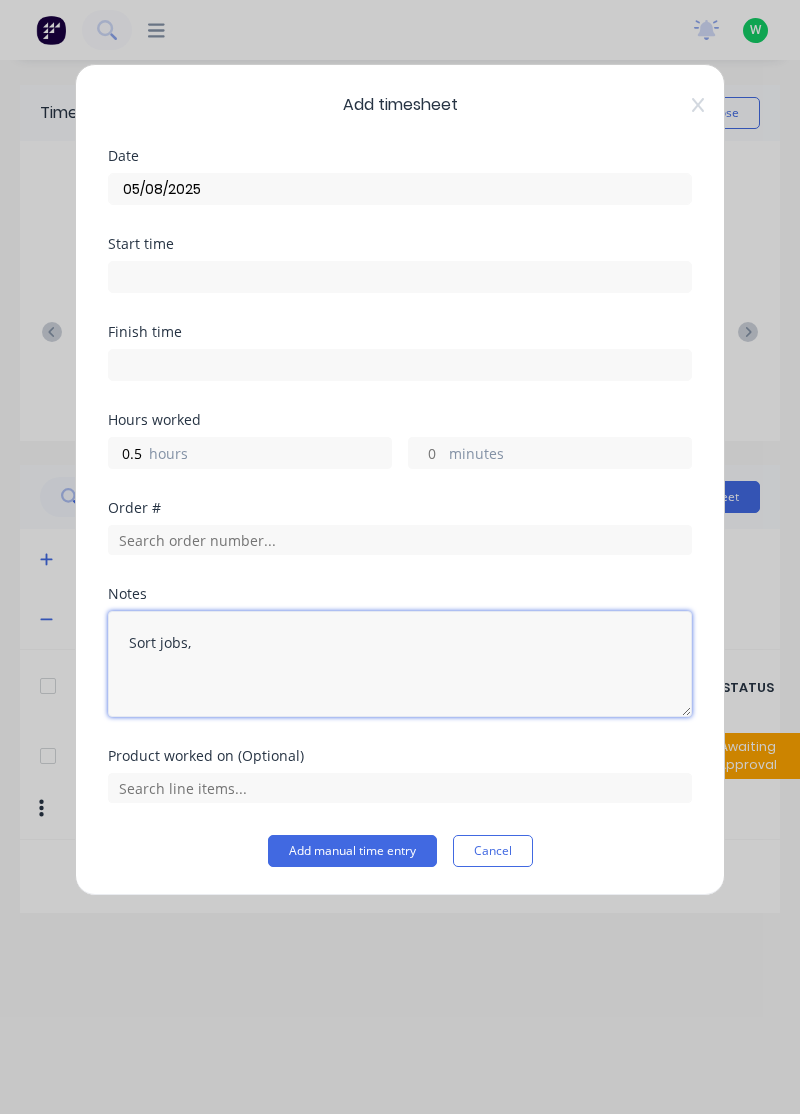 type on "Sort jobs," 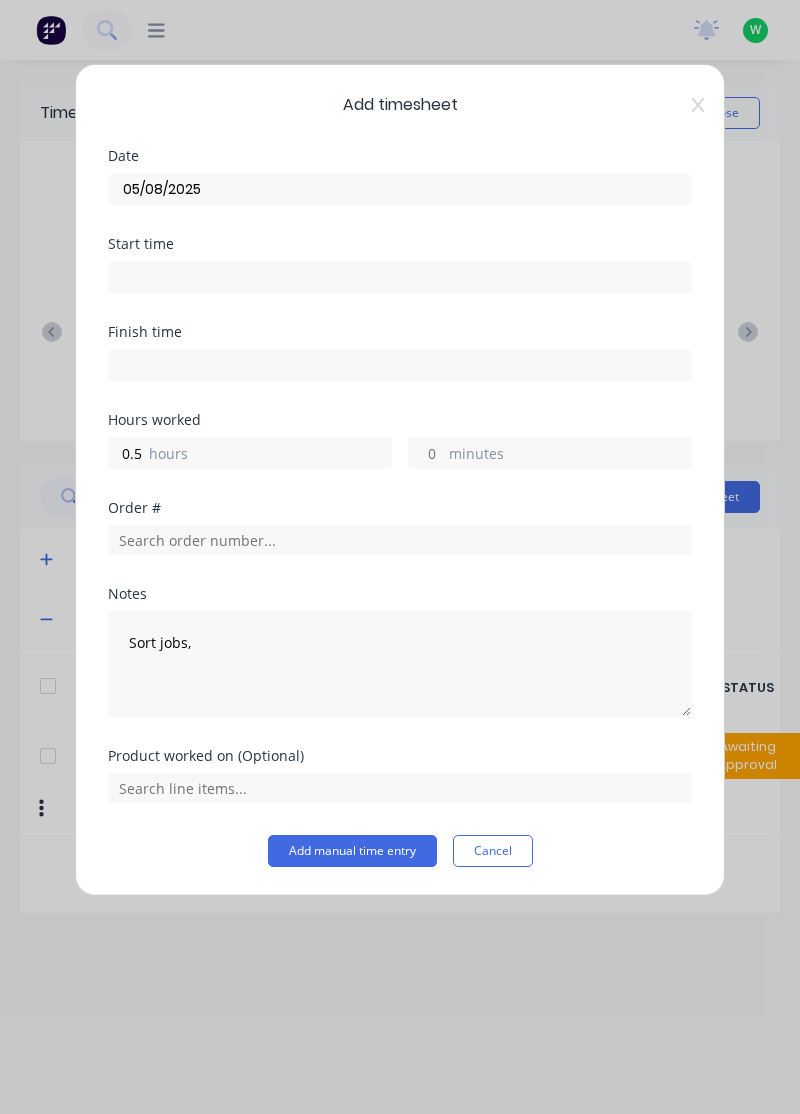 click on "hours" at bounding box center [270, 455] 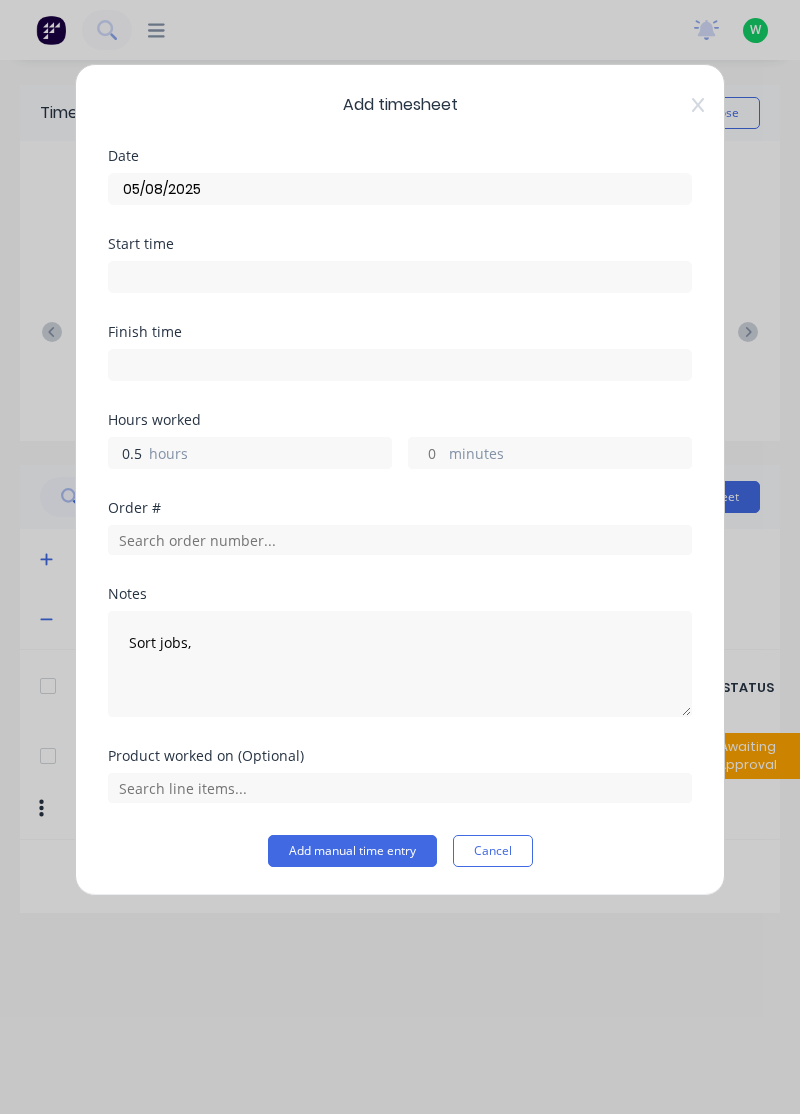 click on "0.5" at bounding box center (126, 453) 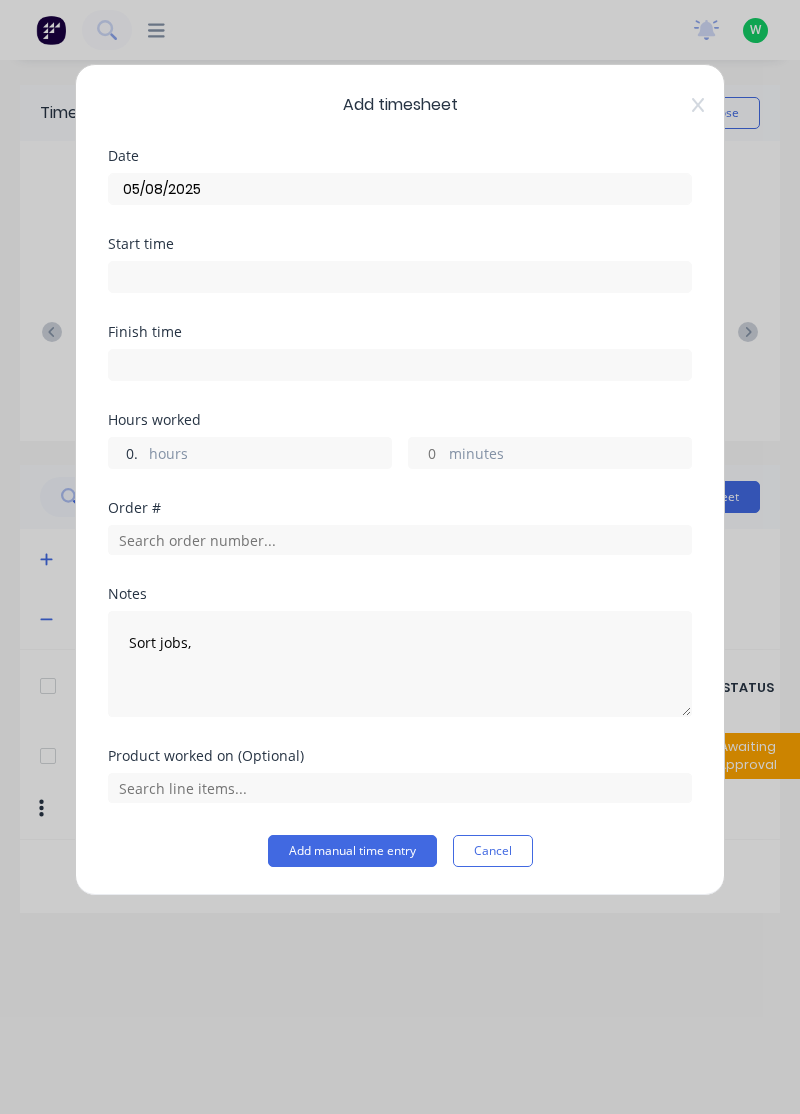 type on "0" 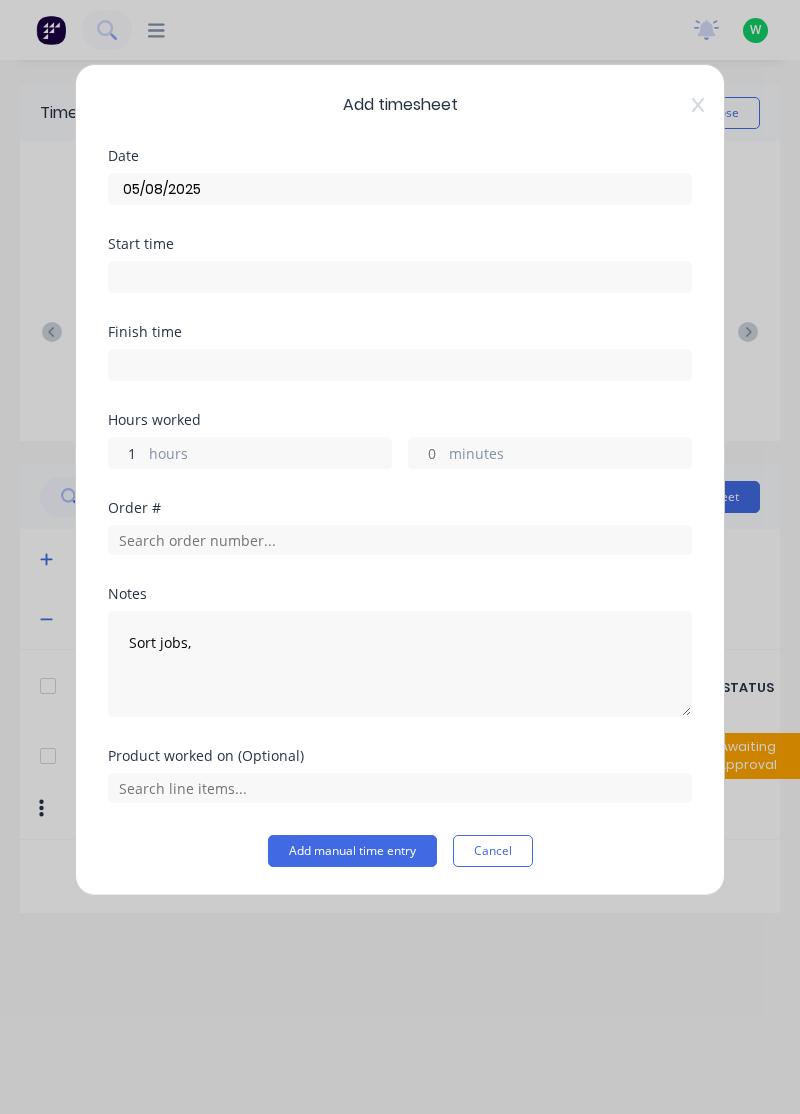 type on "1" 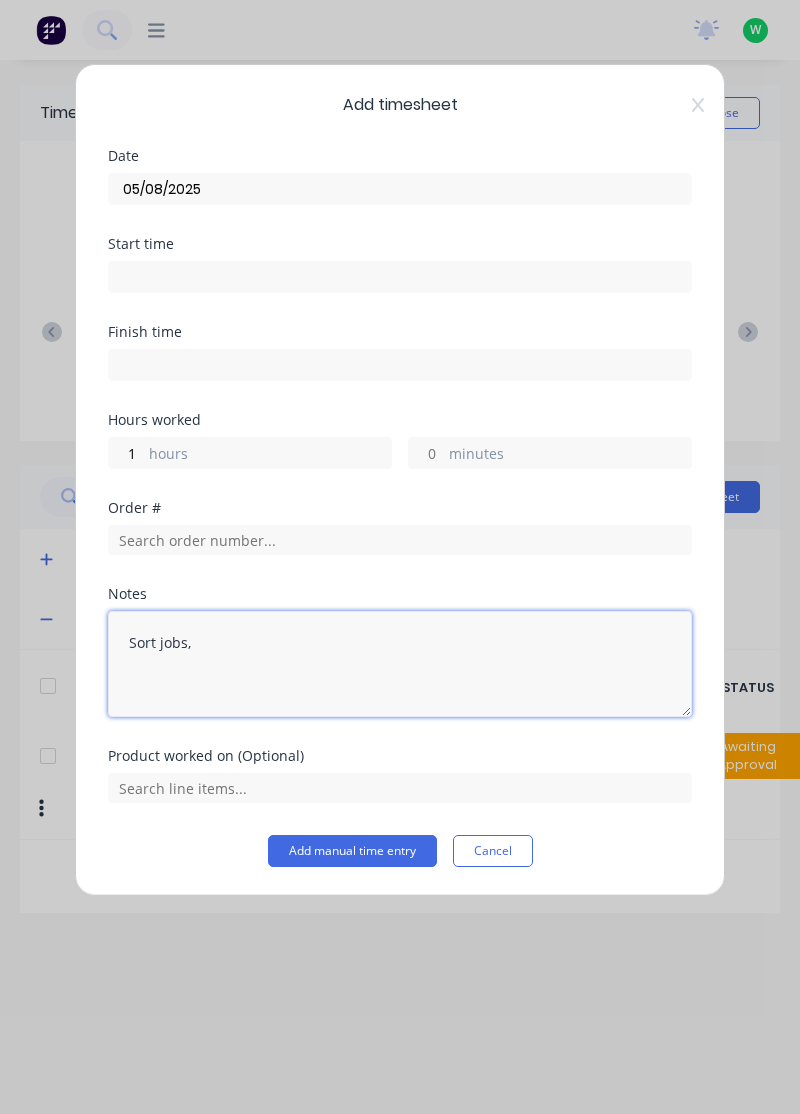 click on "Sort jobs," at bounding box center (400, 664) 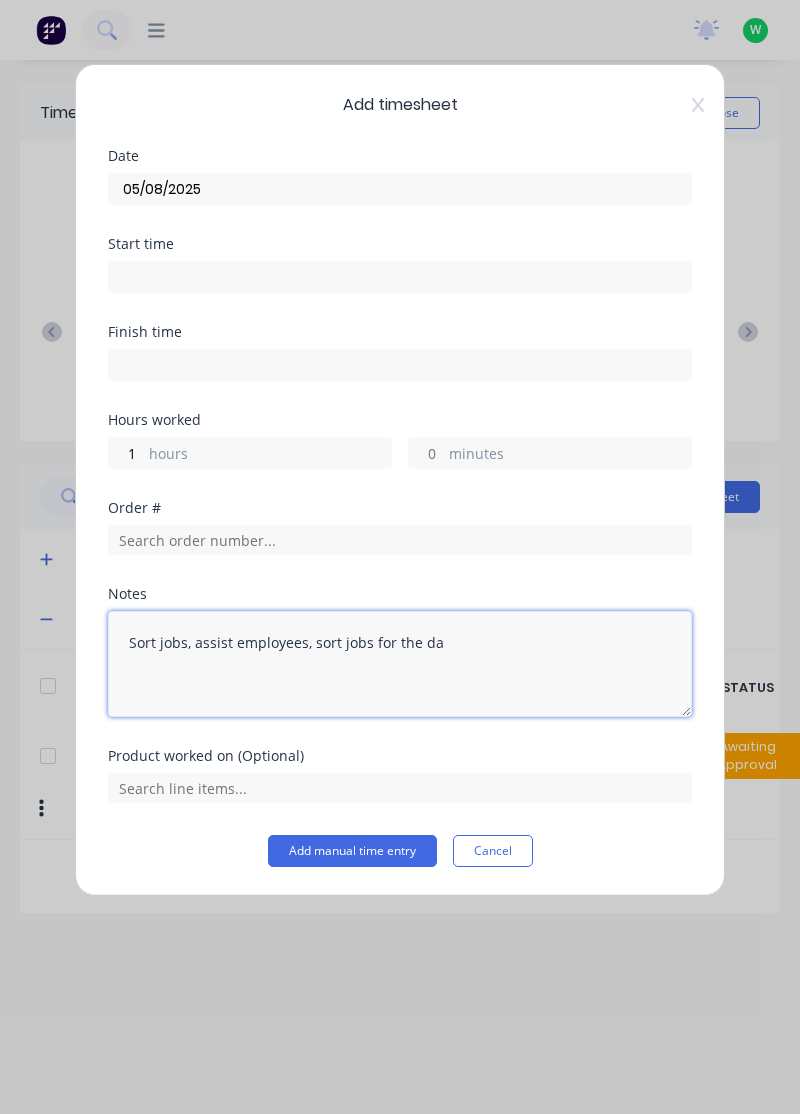 type on "Sort jobs, assist employees, sort jobs for the day" 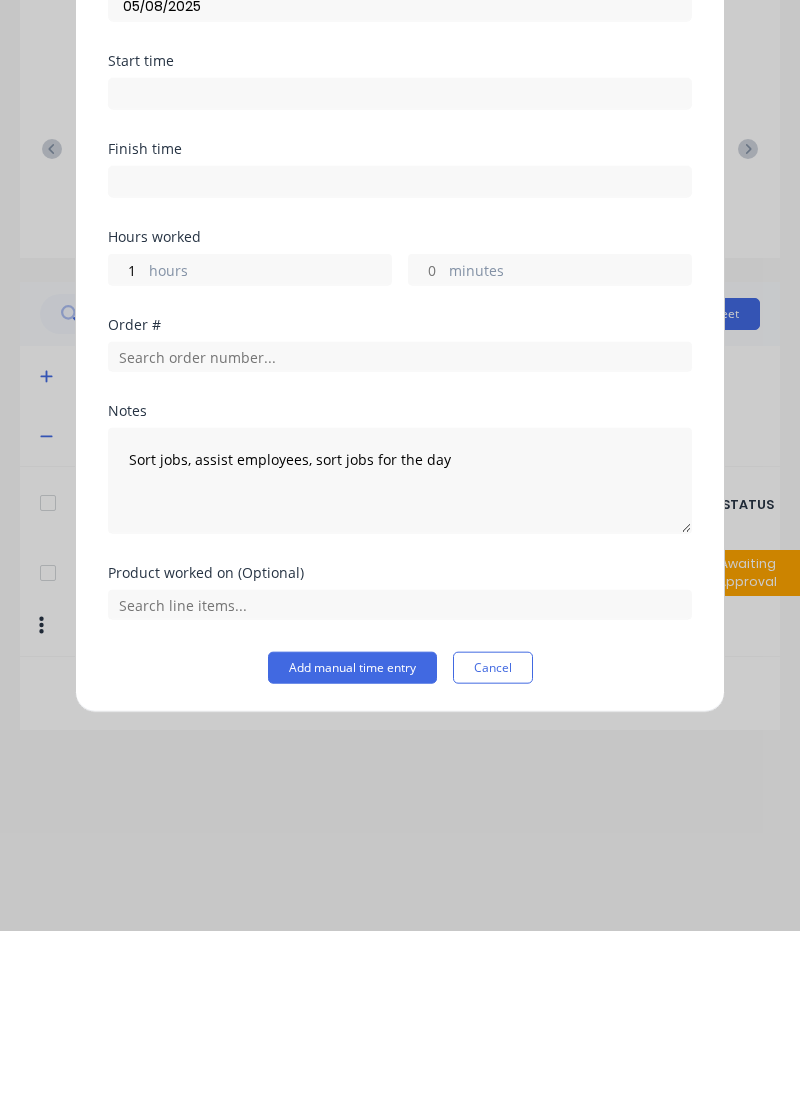 click on "Add manual time entry" at bounding box center (352, 851) 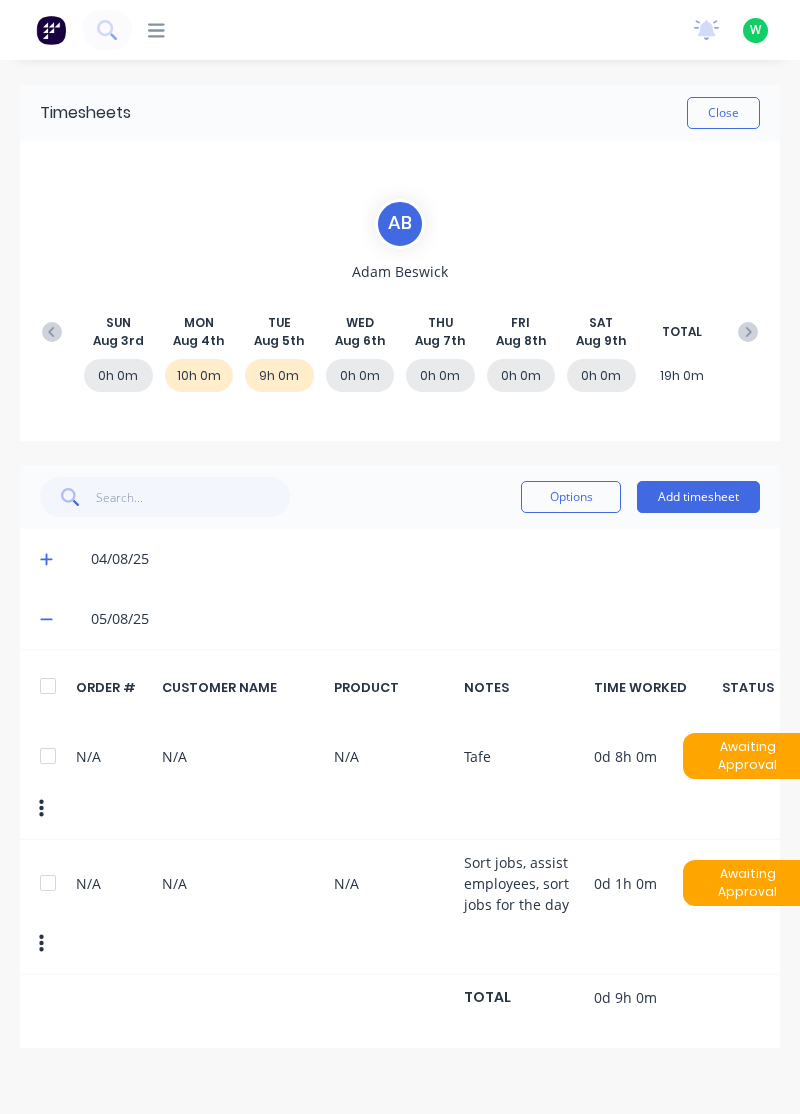 click on "Add timesheet" at bounding box center [698, 497] 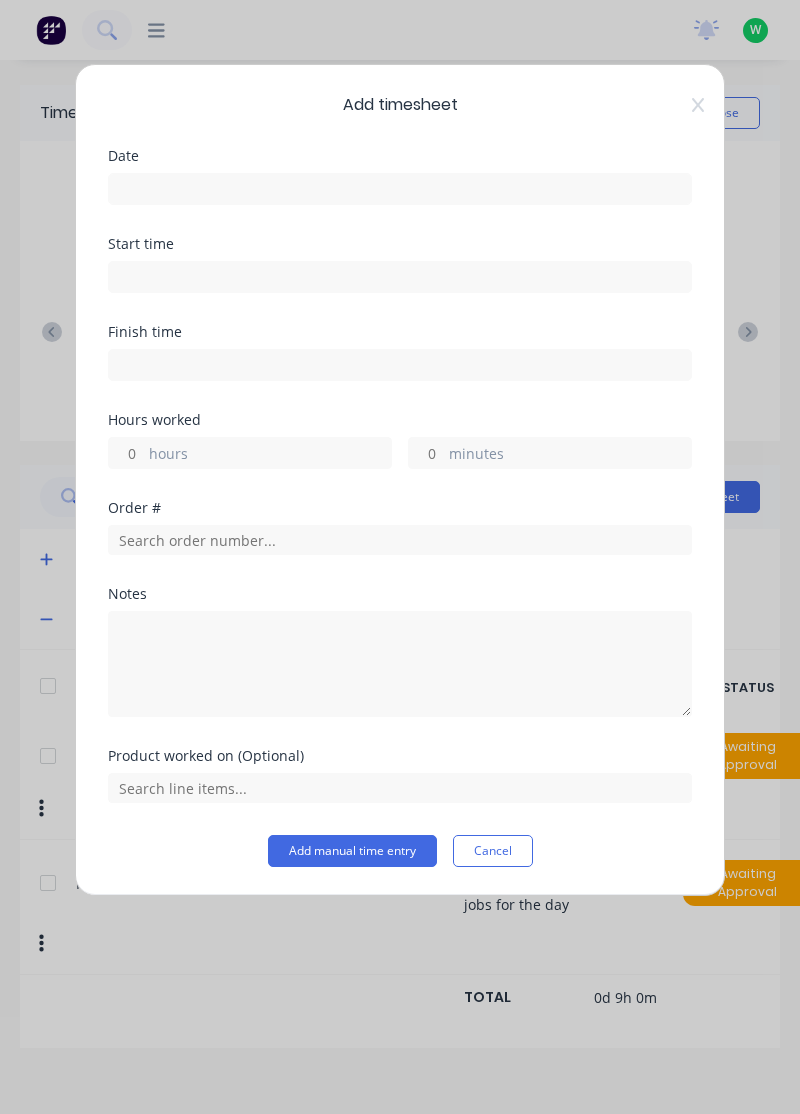 click at bounding box center (400, 189) 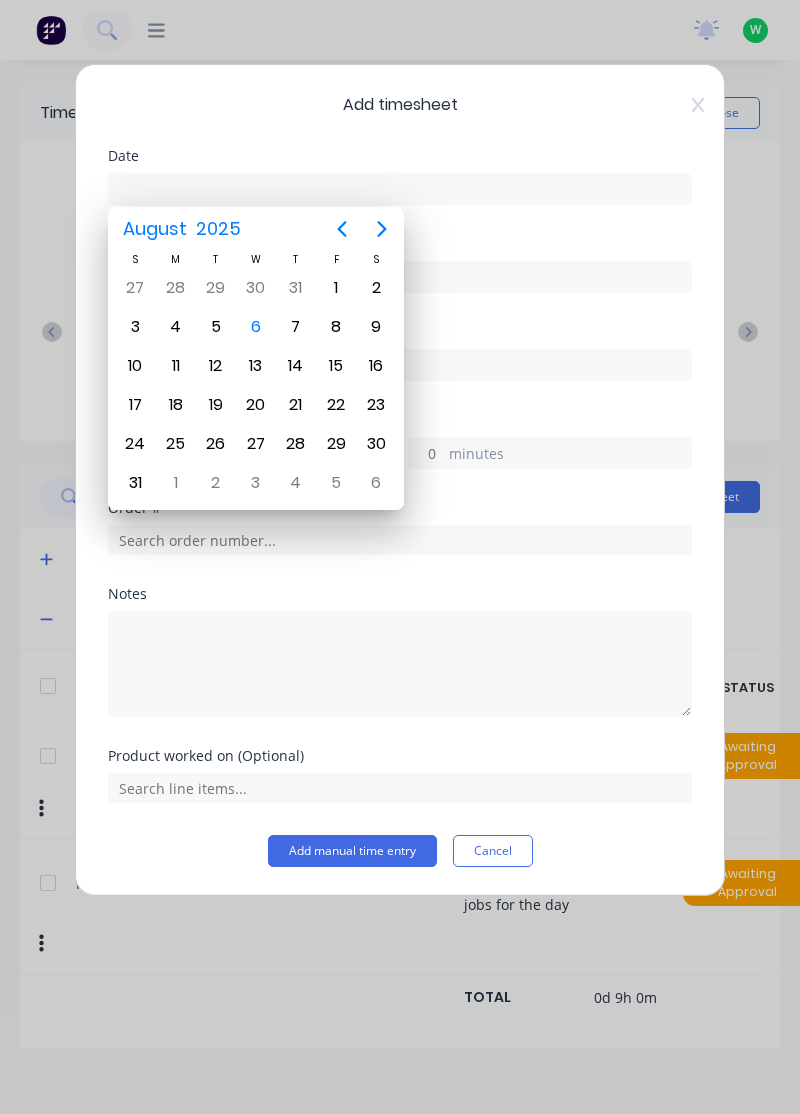 click on "5" at bounding box center [216, 327] 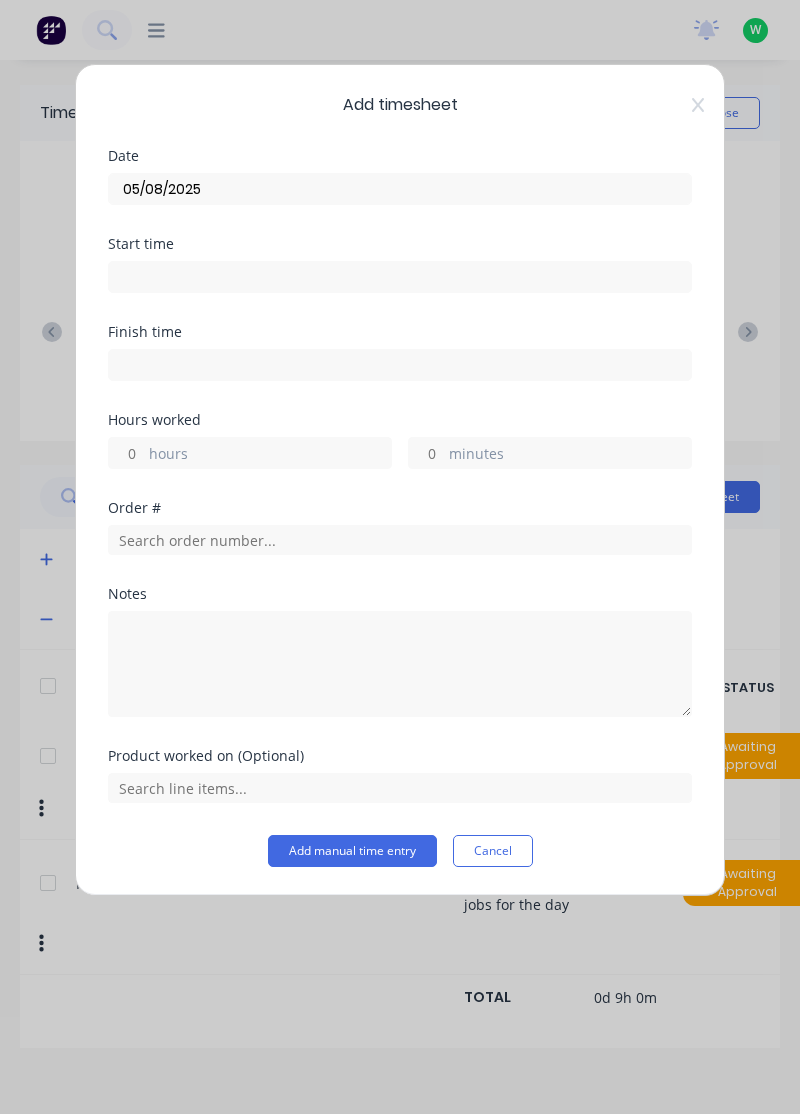 click on "hours" at bounding box center (270, 455) 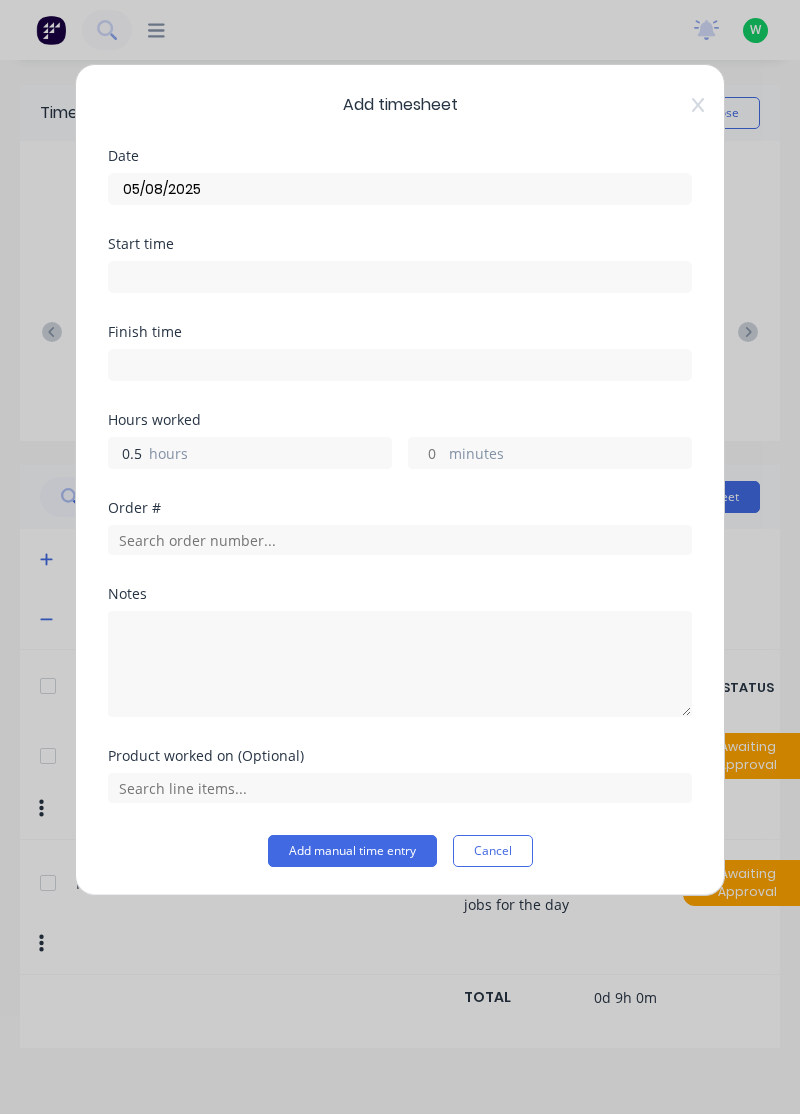 type on "0.5" 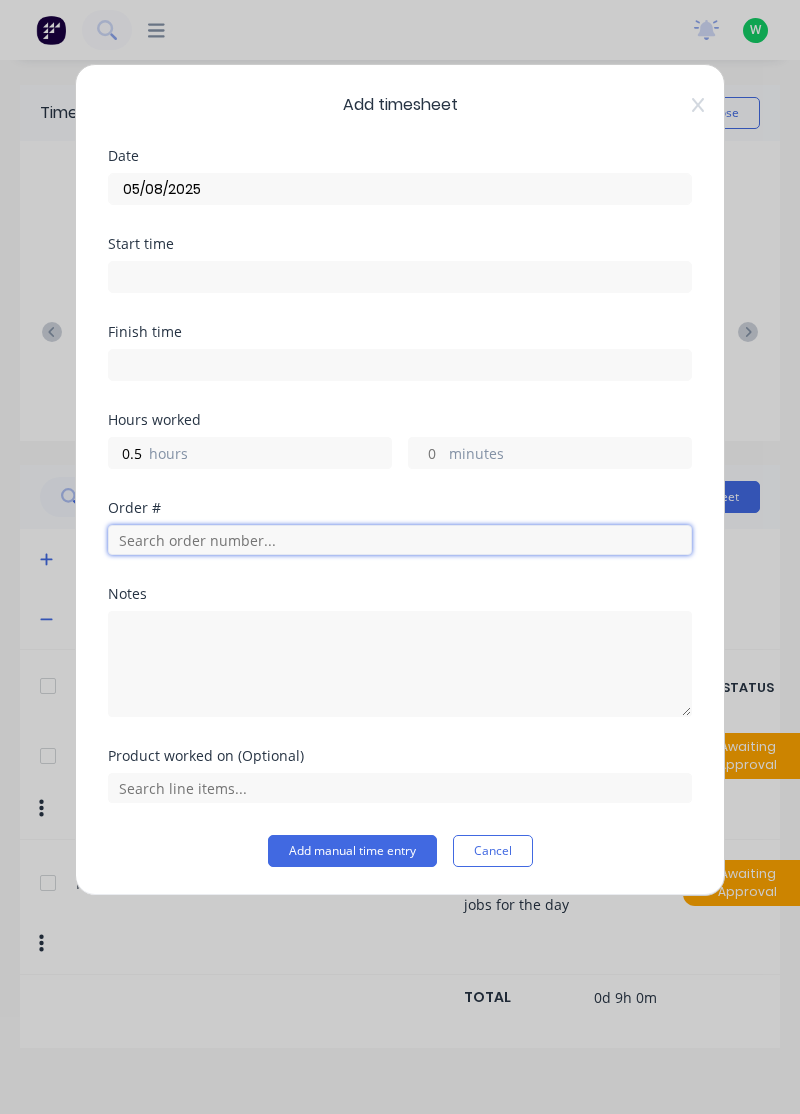 click at bounding box center [400, 540] 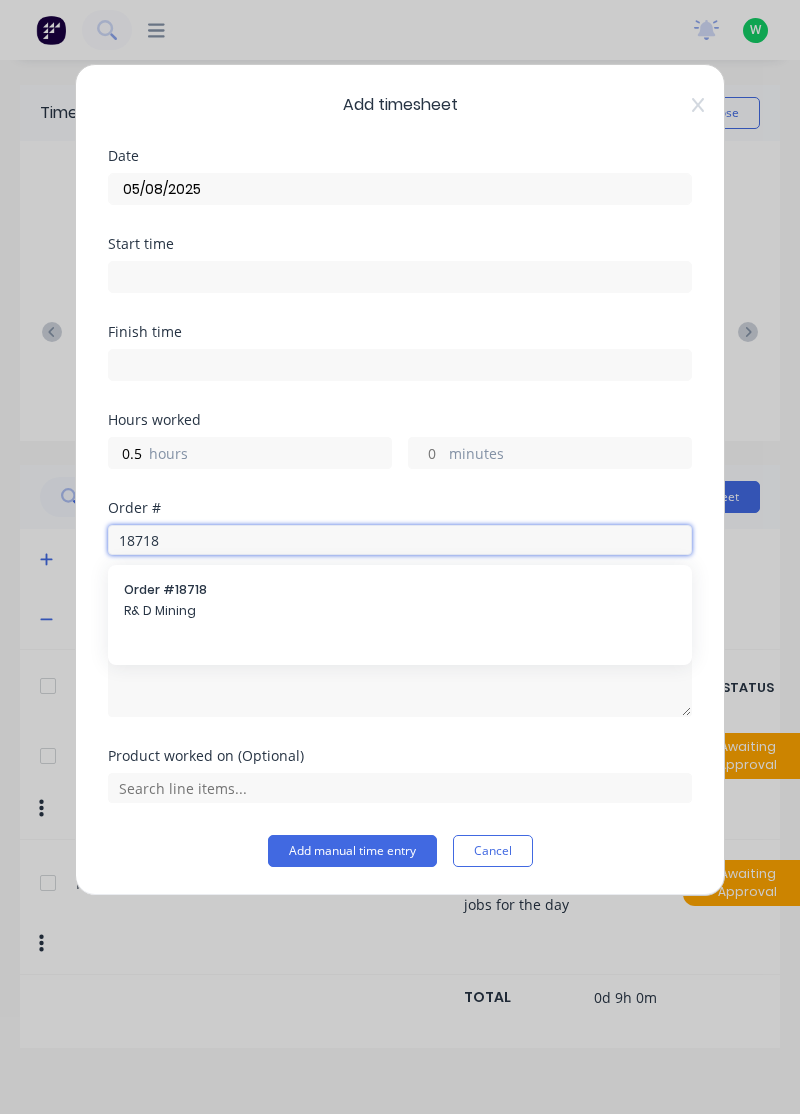 type on "18718" 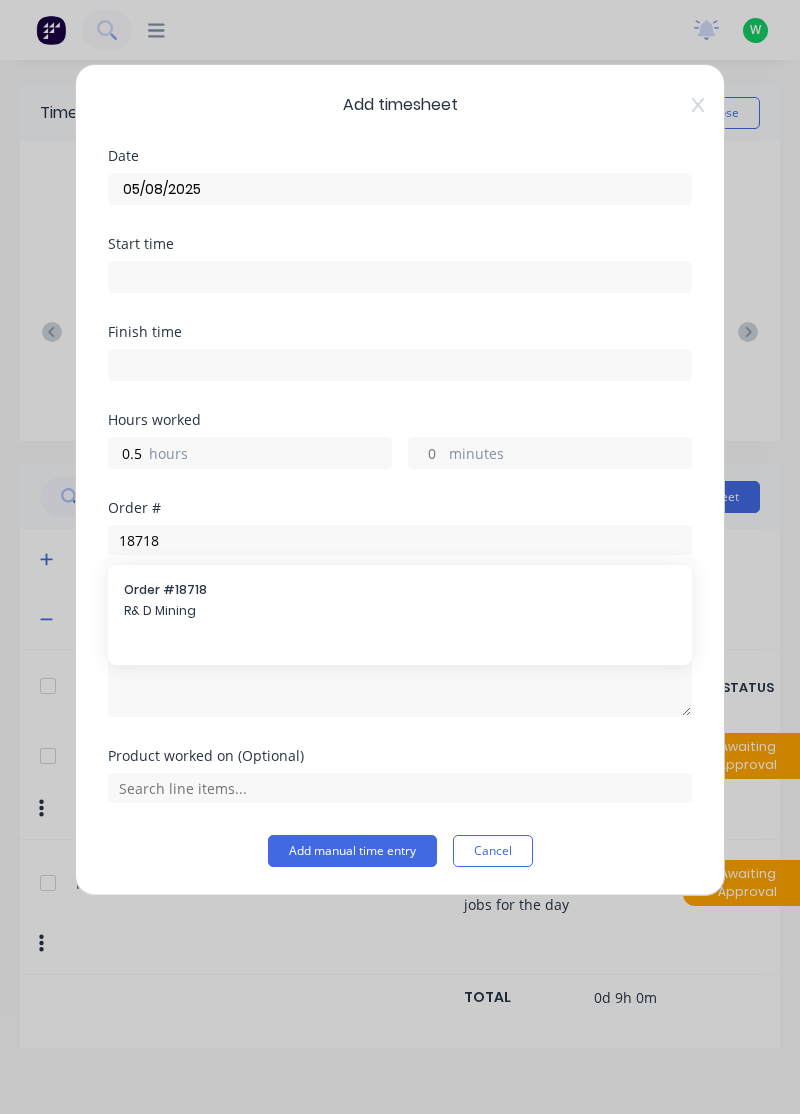 click on "Order # 18718" at bounding box center (400, 590) 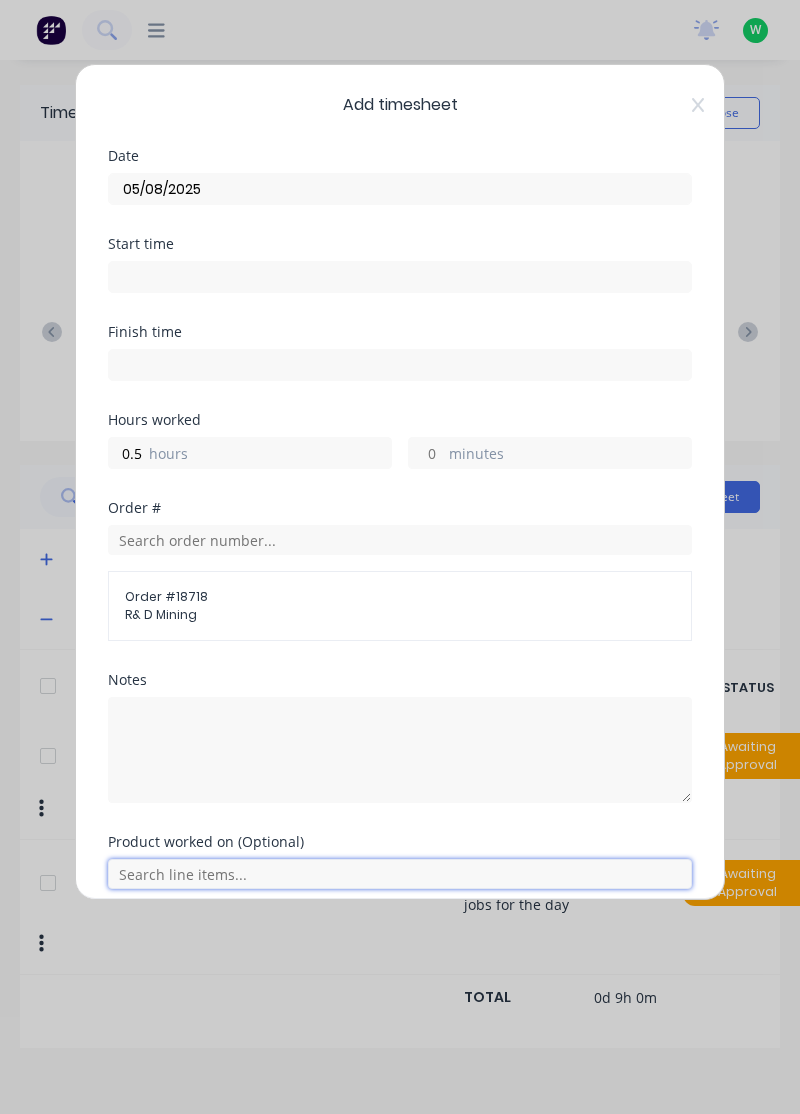 click at bounding box center (400, 874) 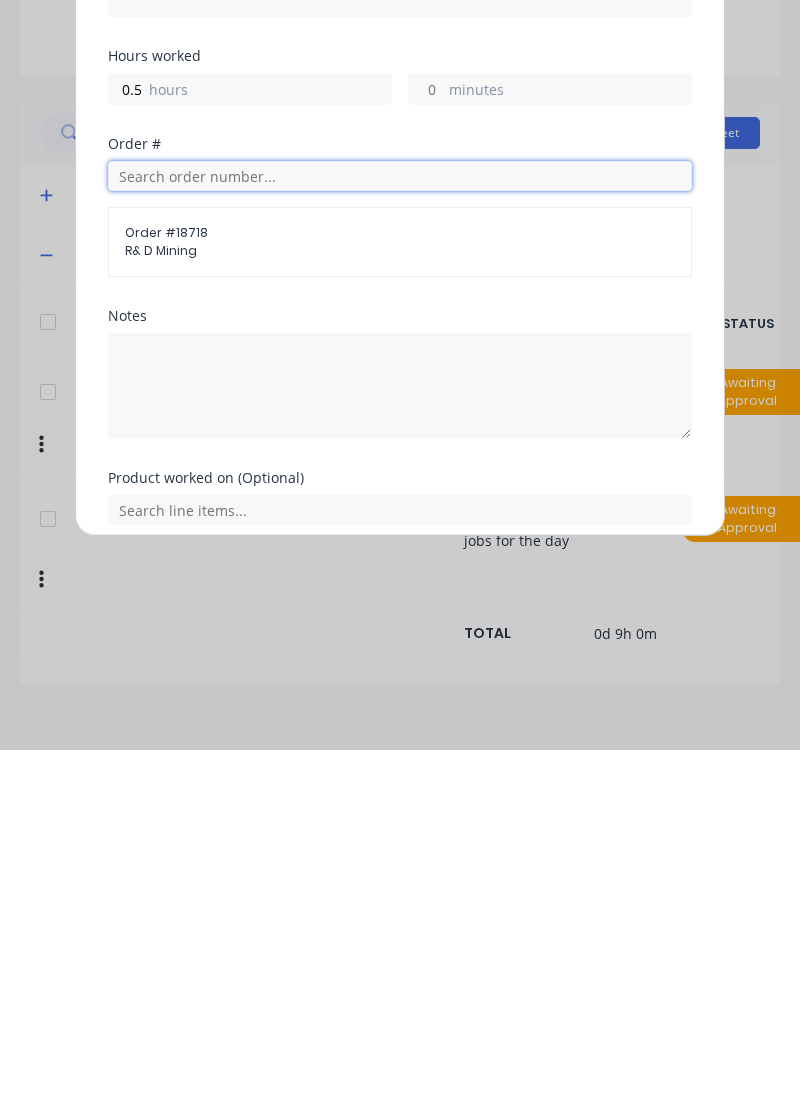 click at bounding box center (400, 540) 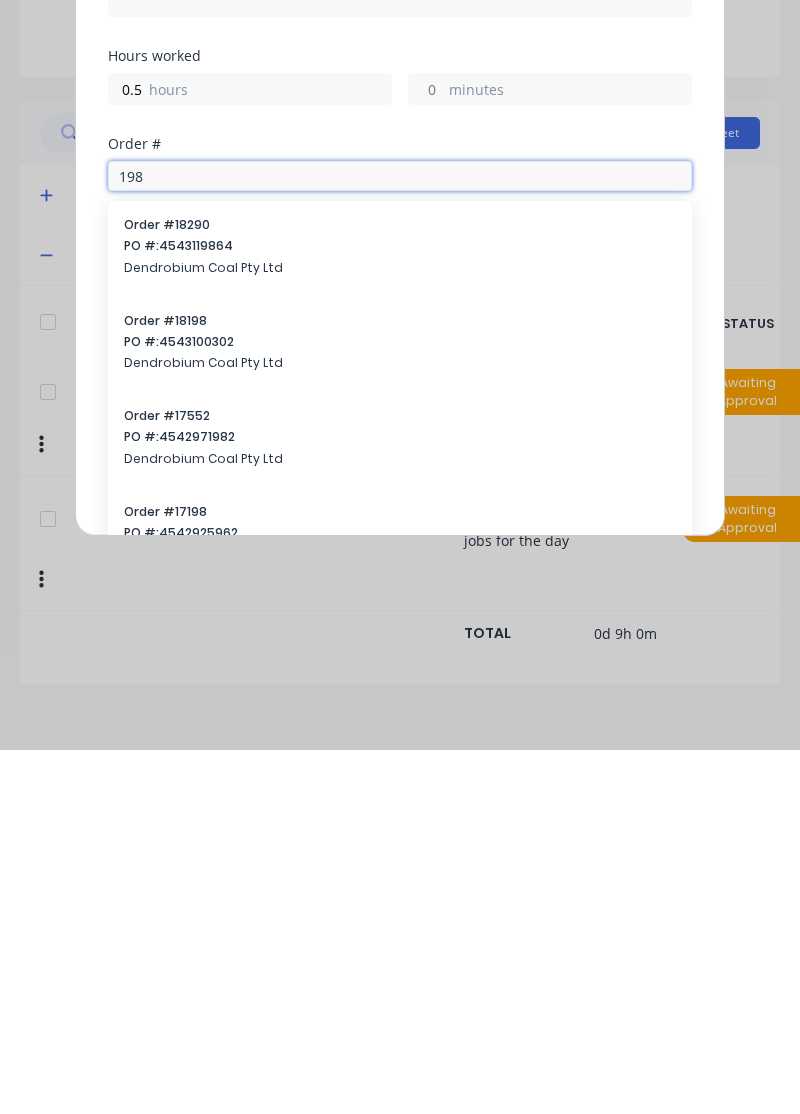 scroll, scrollTop: 219, scrollLeft: 0, axis: vertical 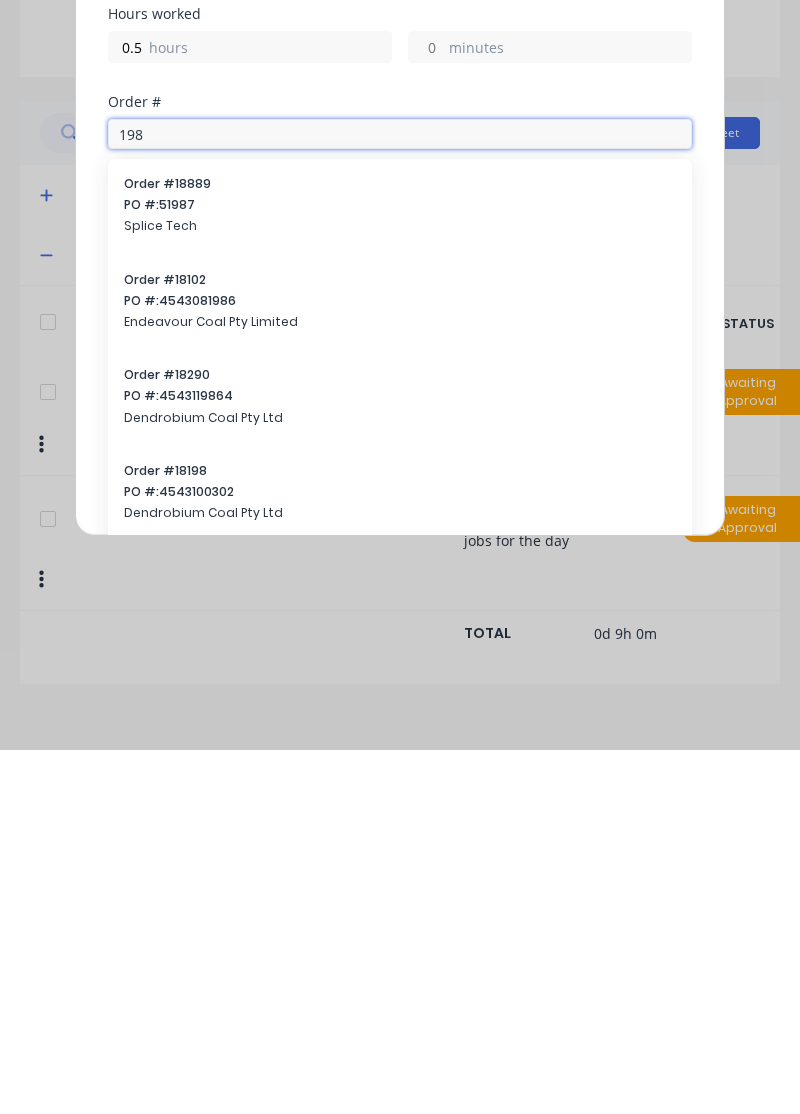 click on "198" at bounding box center [400, 498] 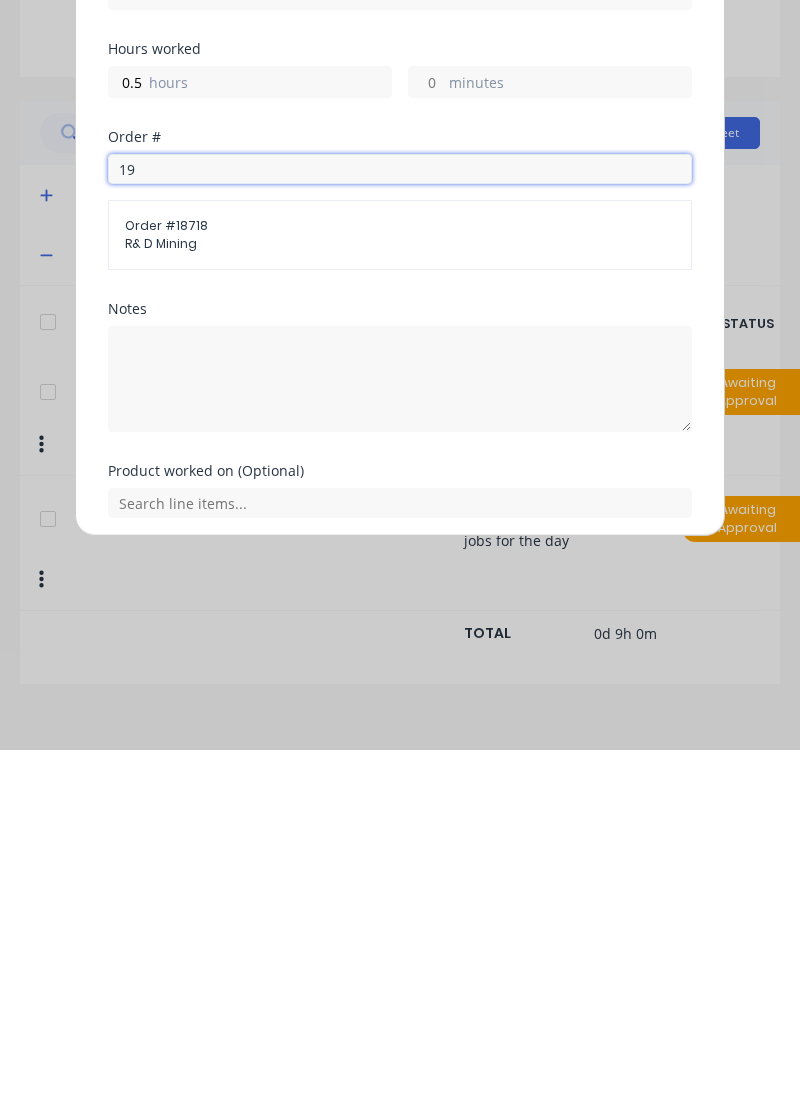 type on "1" 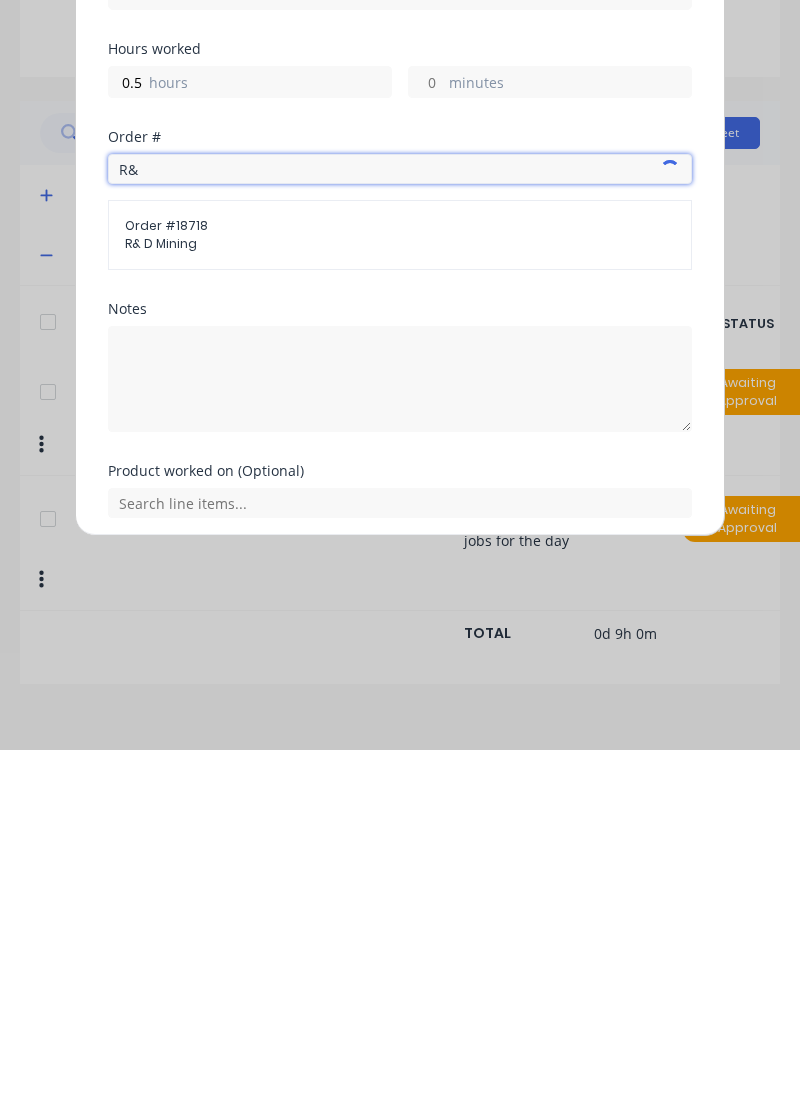 scroll, scrollTop: 42, scrollLeft: 0, axis: vertical 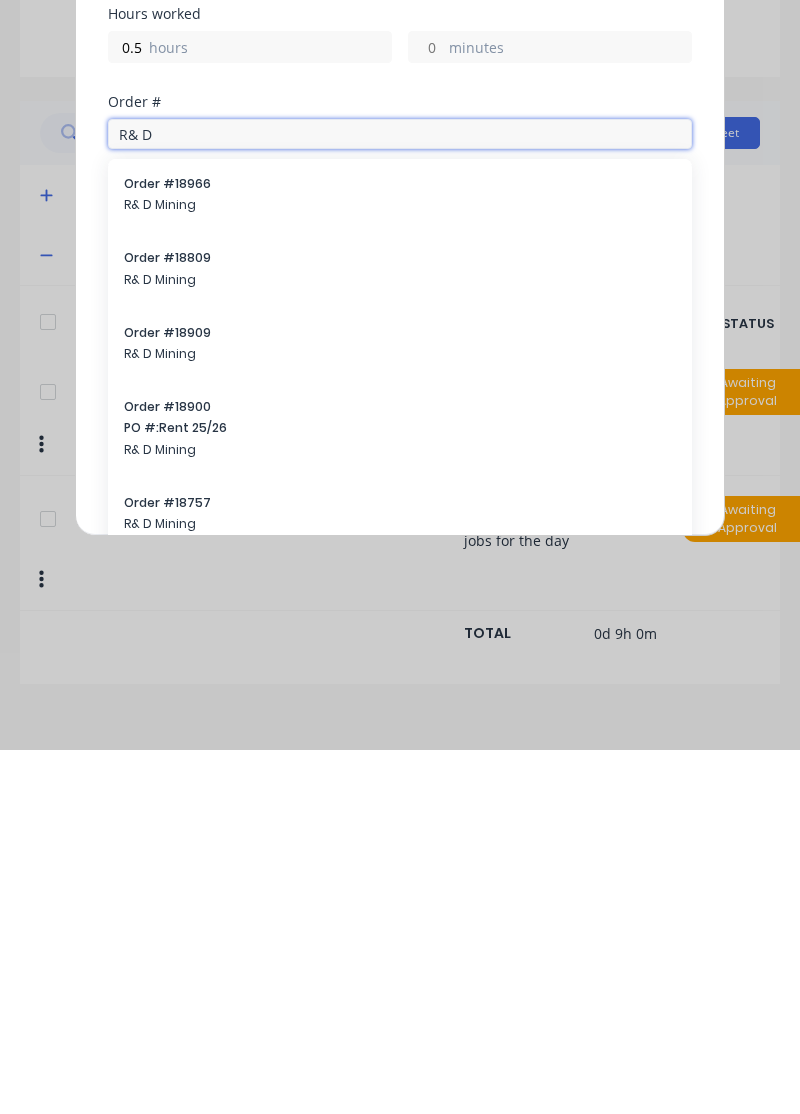 type on "R& D" 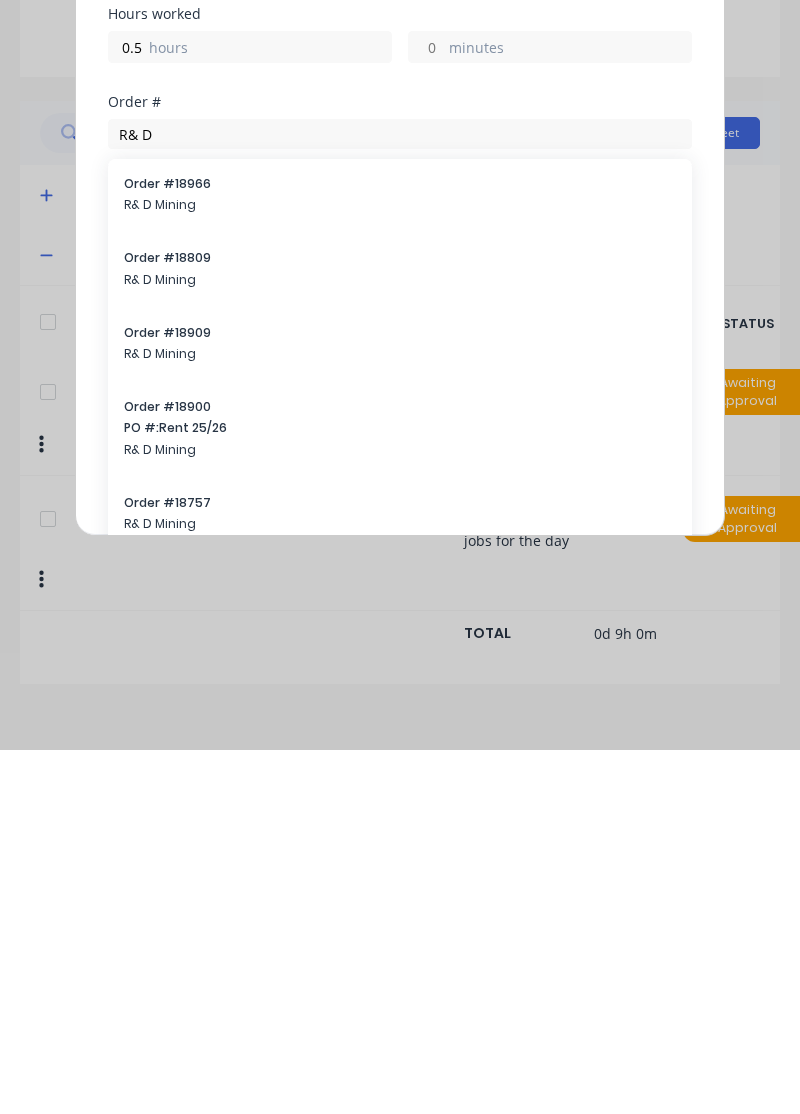 click on "Order # 18809" at bounding box center [400, 622] 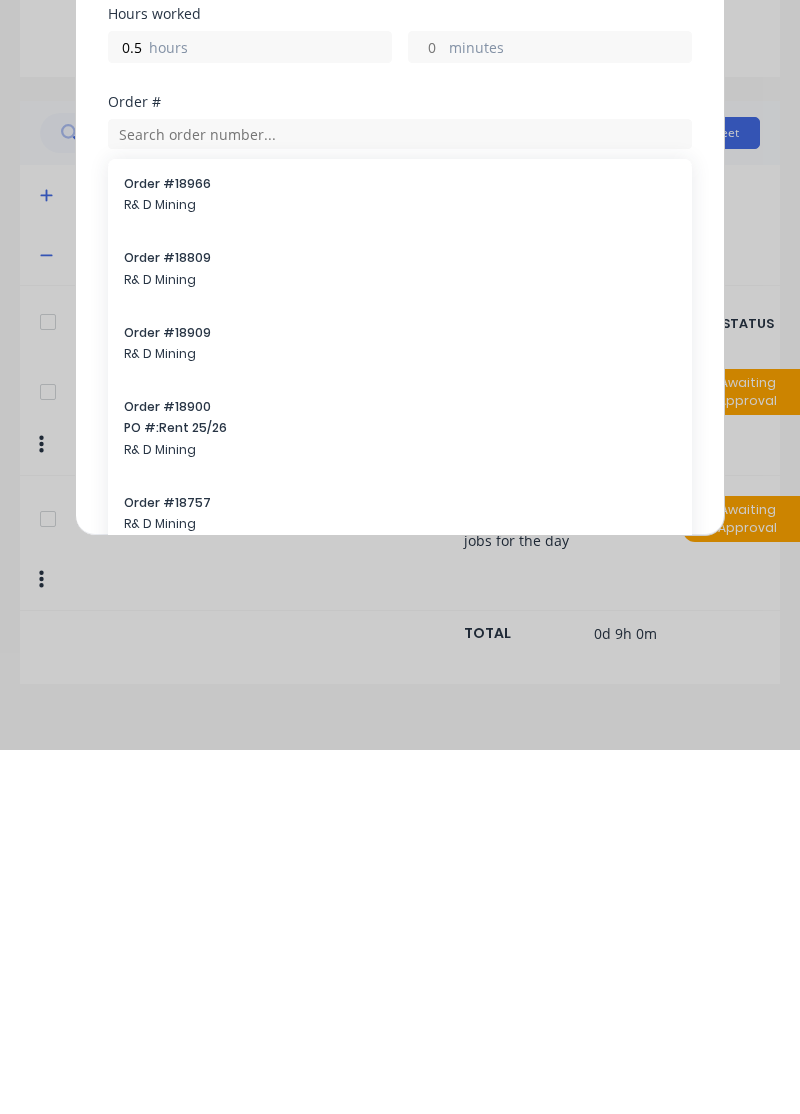 scroll, scrollTop: 7, scrollLeft: 0, axis: vertical 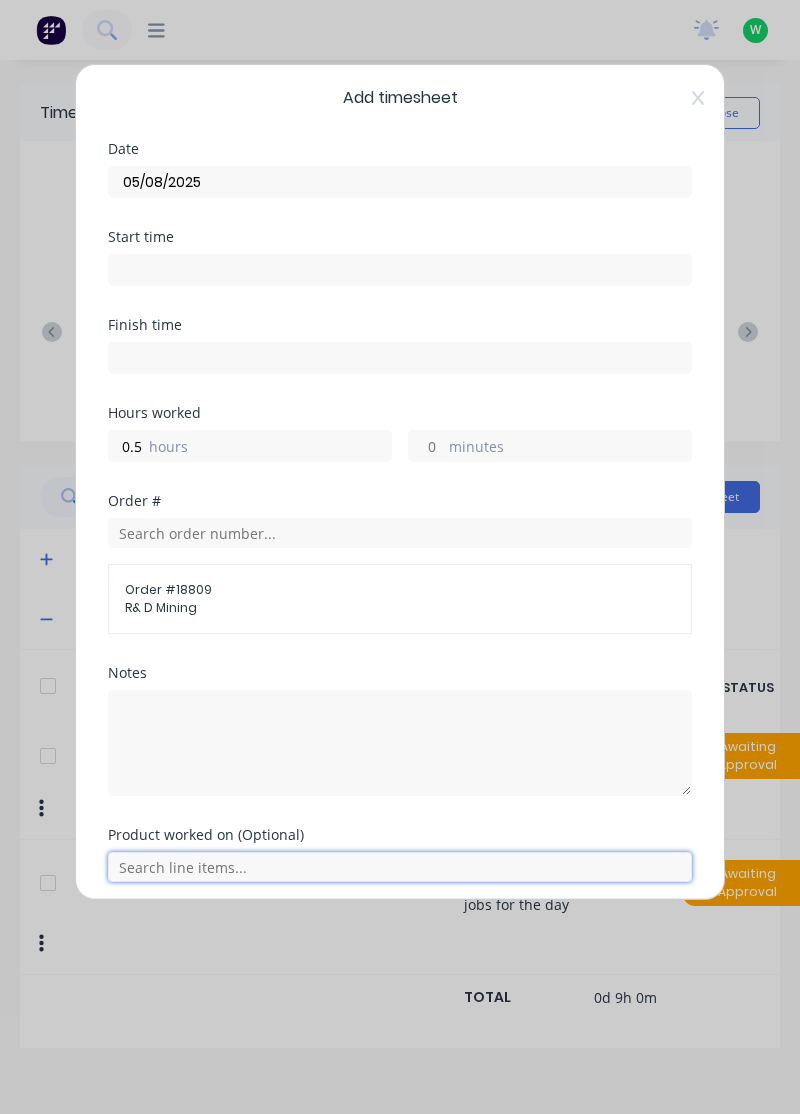 click at bounding box center [400, 867] 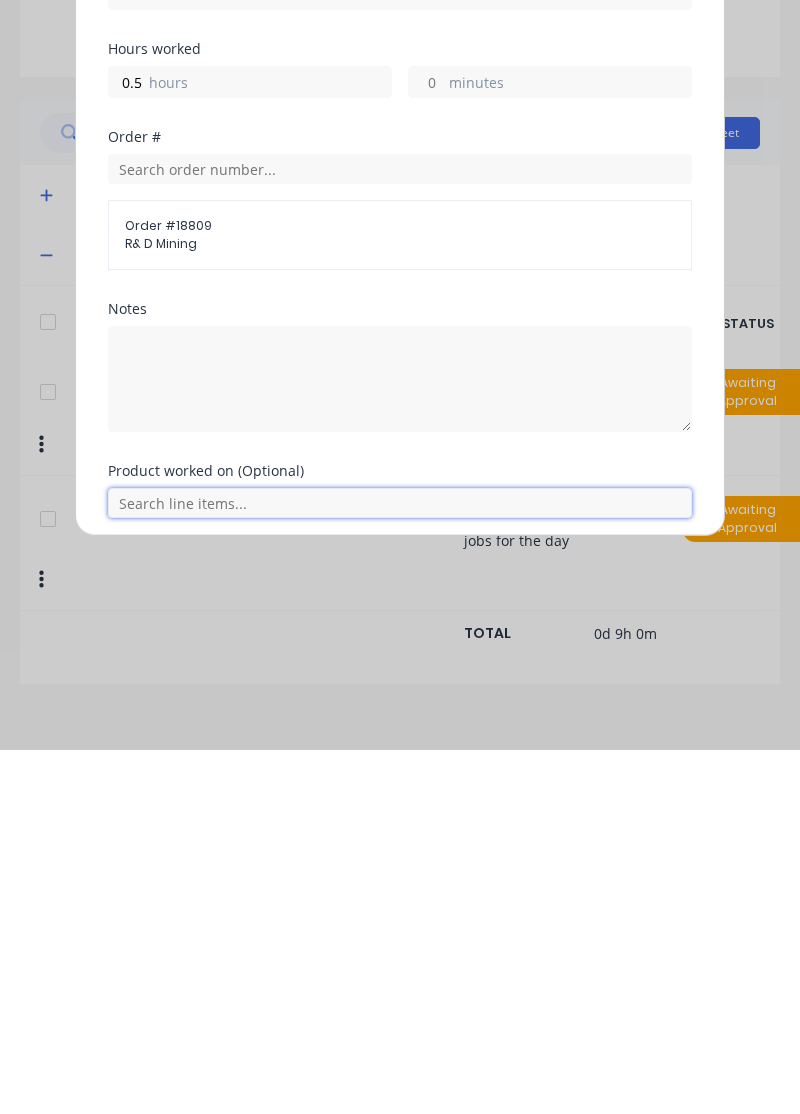 scroll, scrollTop: 0, scrollLeft: 0, axis: both 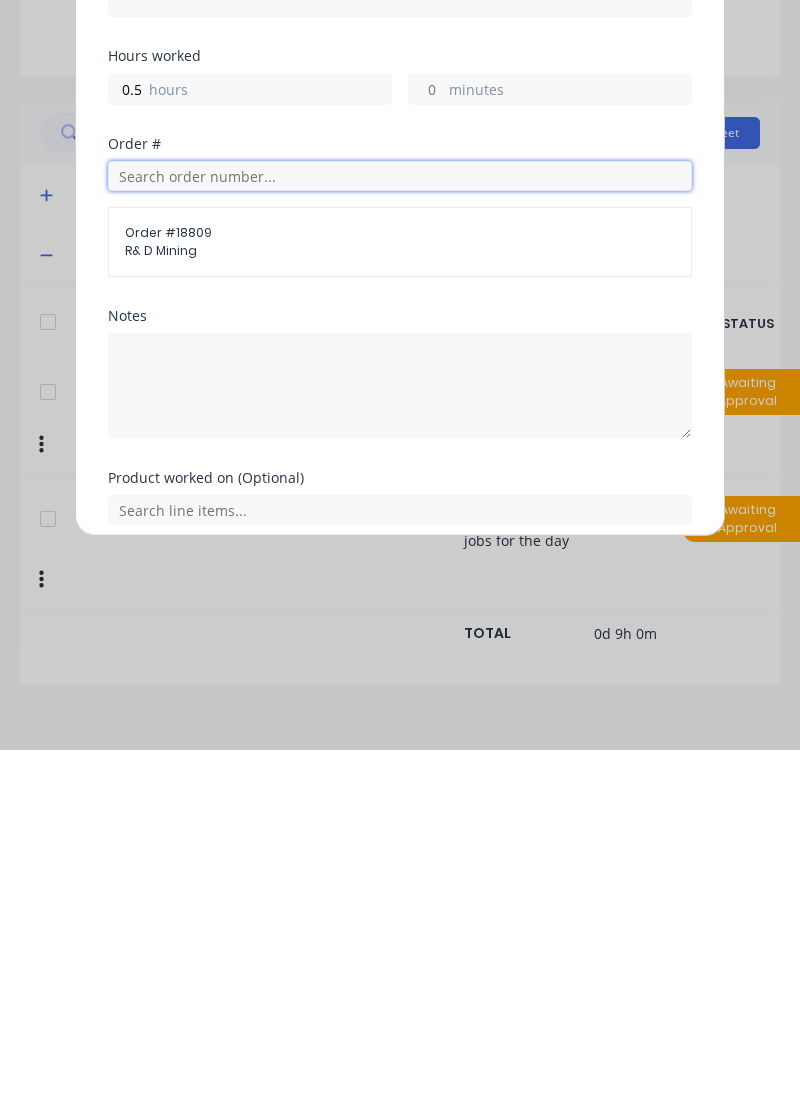 click at bounding box center [400, 540] 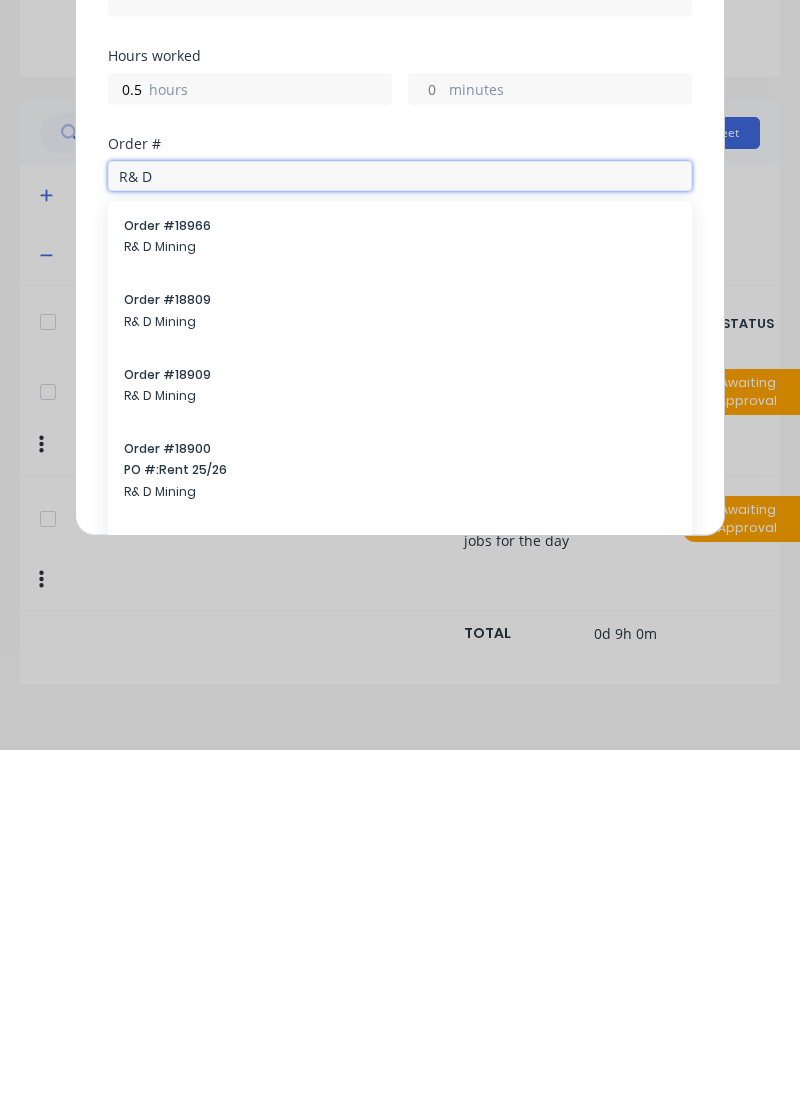 type on "R& D" 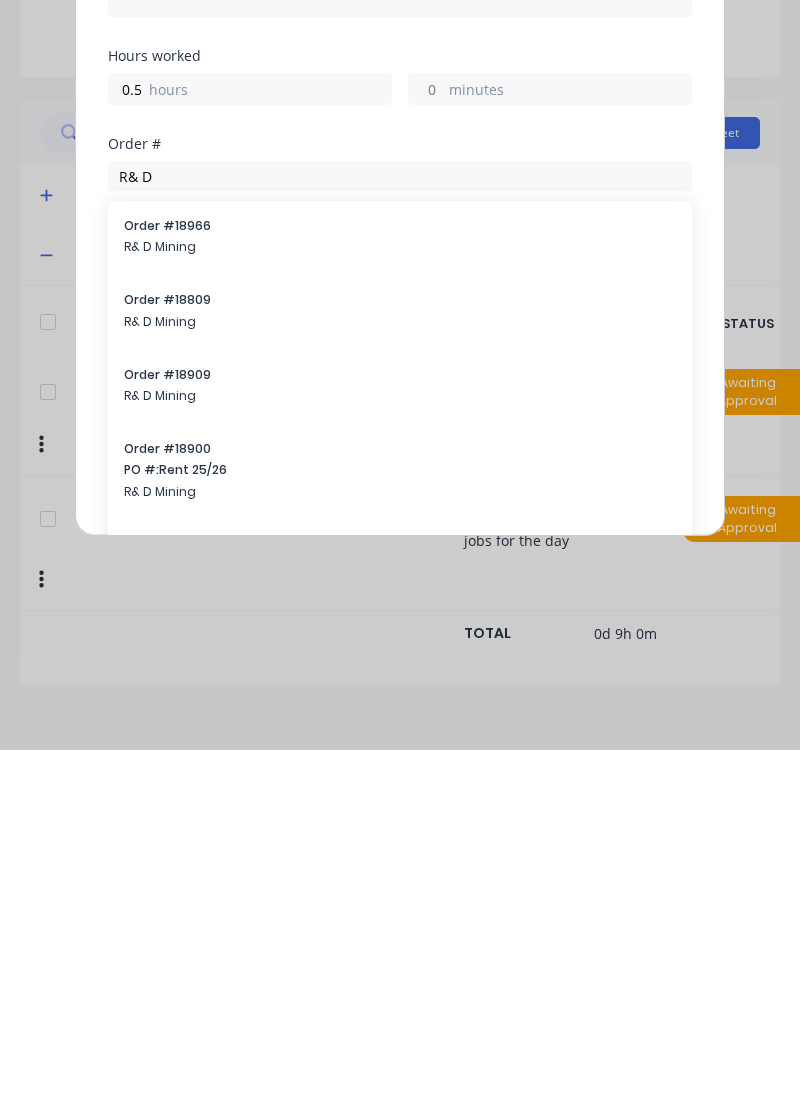 click on "Order # 18909" at bounding box center [400, 739] 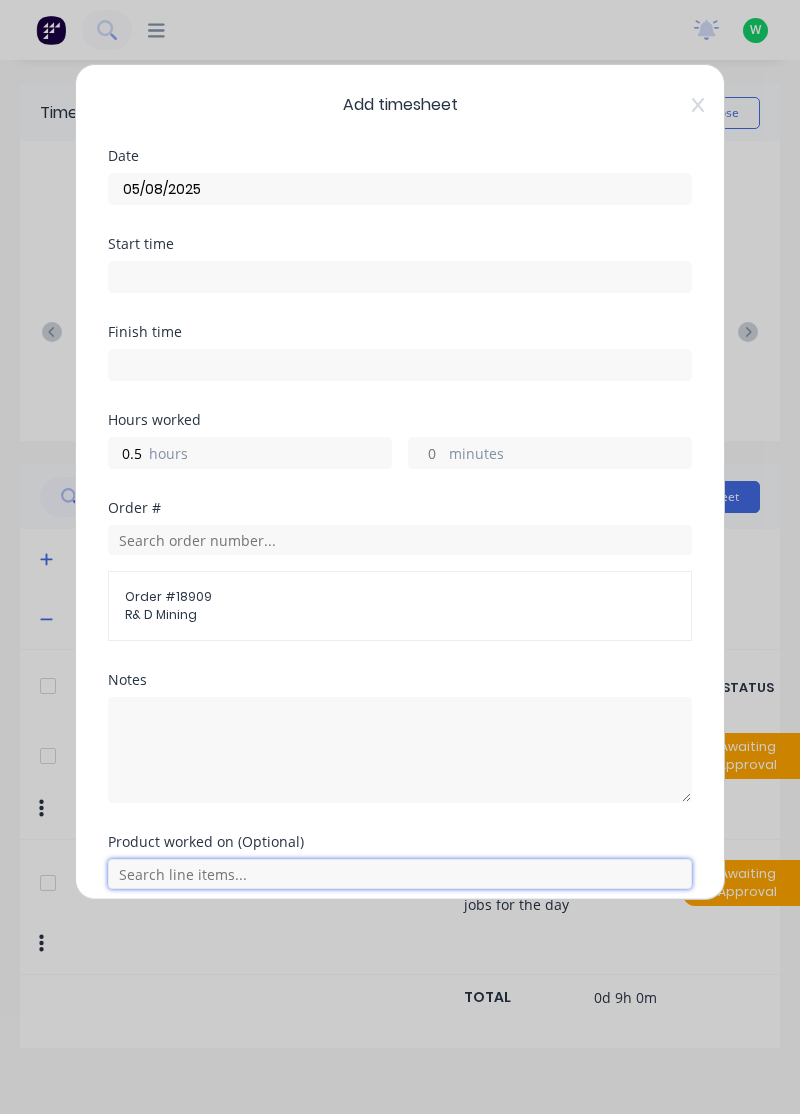 click at bounding box center [400, 874] 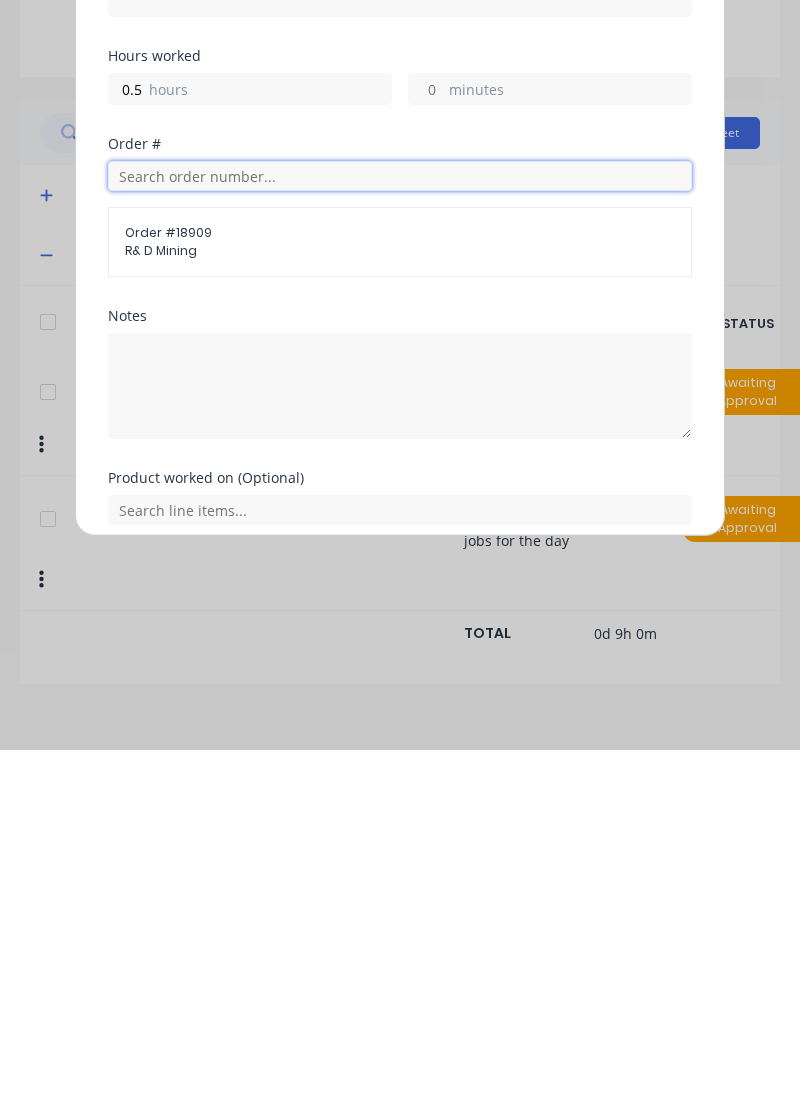 click at bounding box center (400, 540) 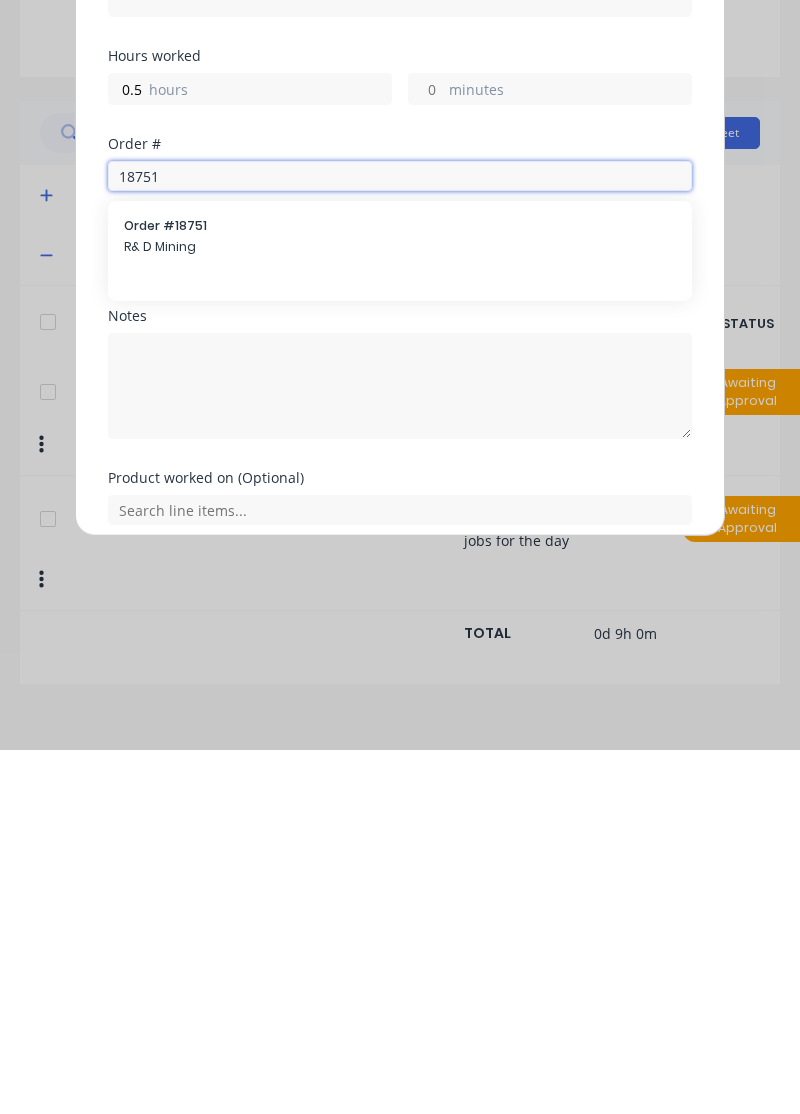 type on "18751" 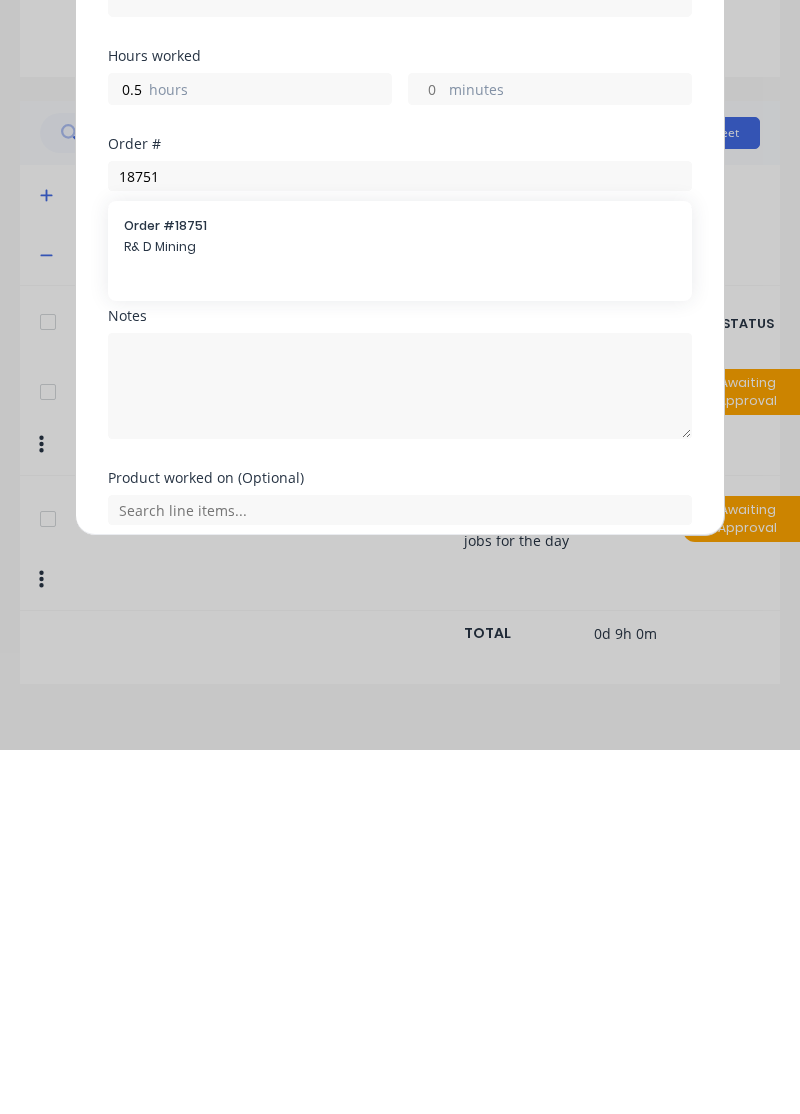 click on "Order # 18751" at bounding box center [400, 590] 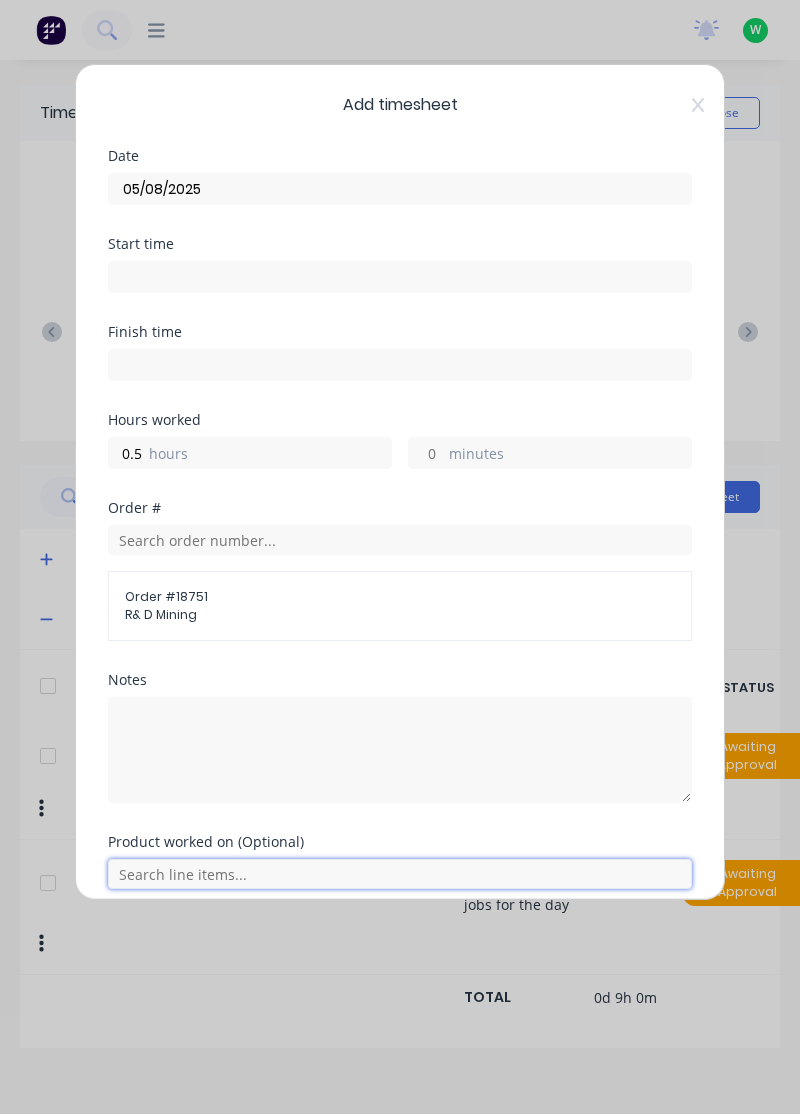 click at bounding box center (400, 874) 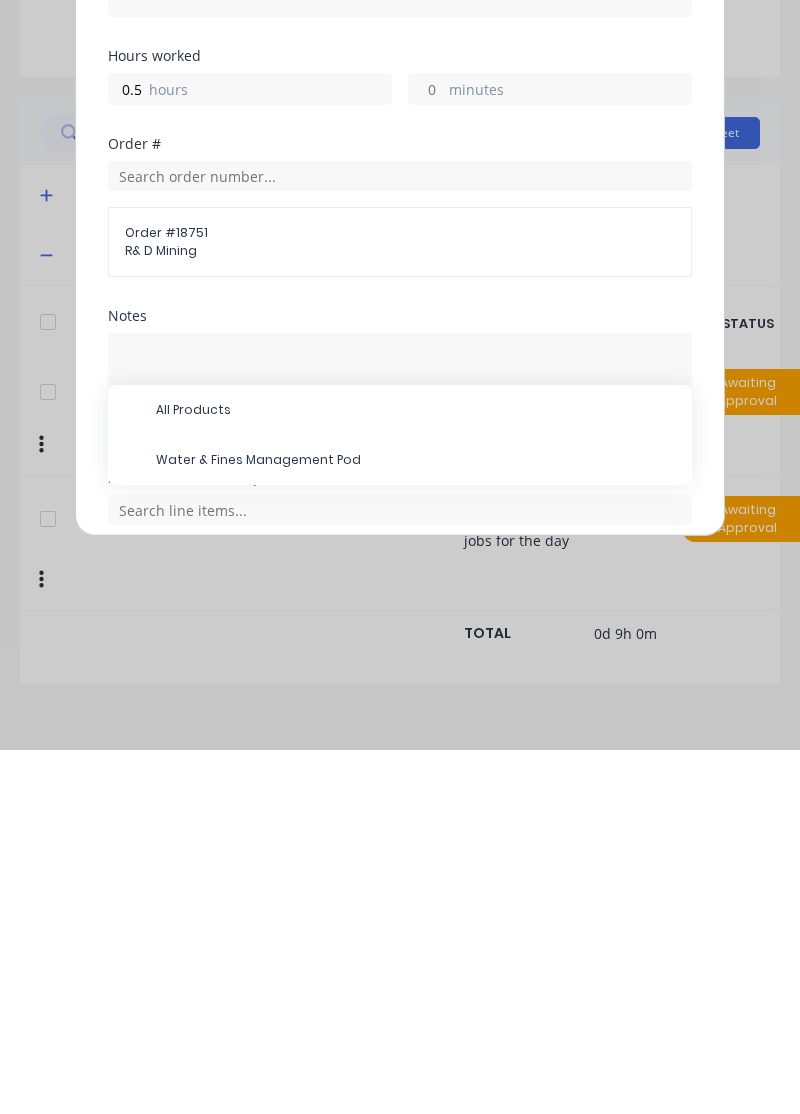click on "Water & Fines Management Pod" at bounding box center (416, 824) 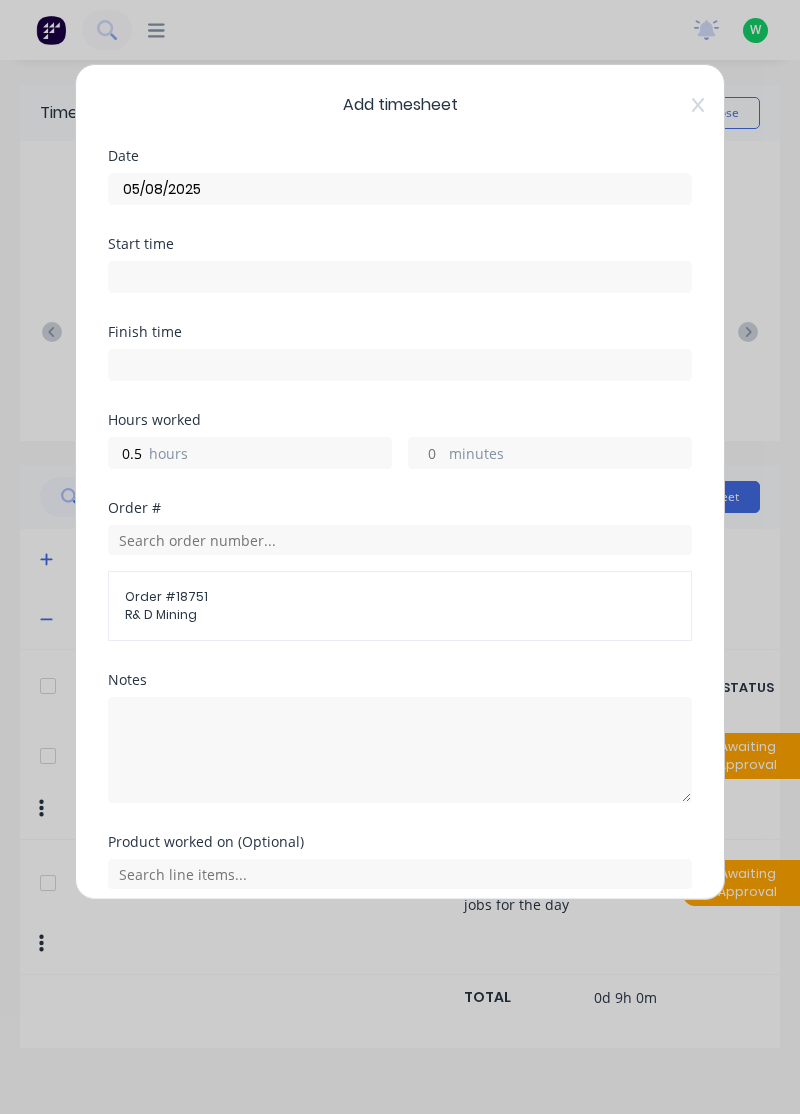 scroll, scrollTop: 74, scrollLeft: 0, axis: vertical 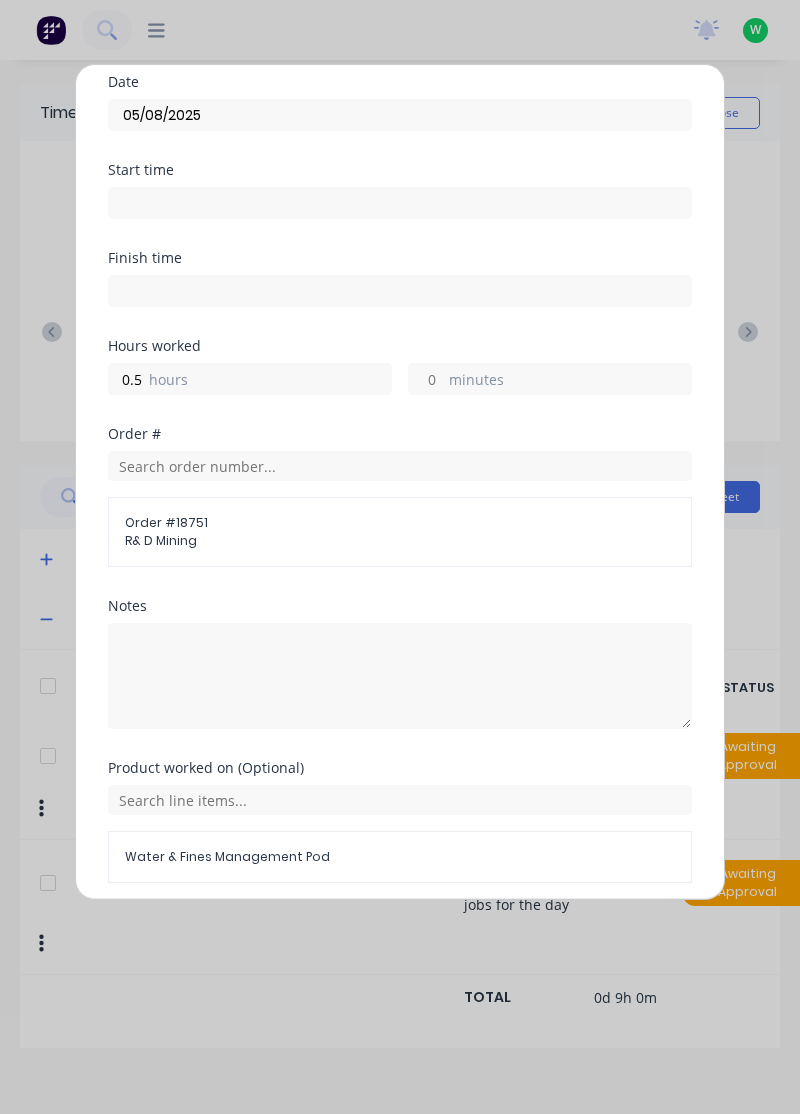 click on "Add manual time entry" at bounding box center [352, 931] 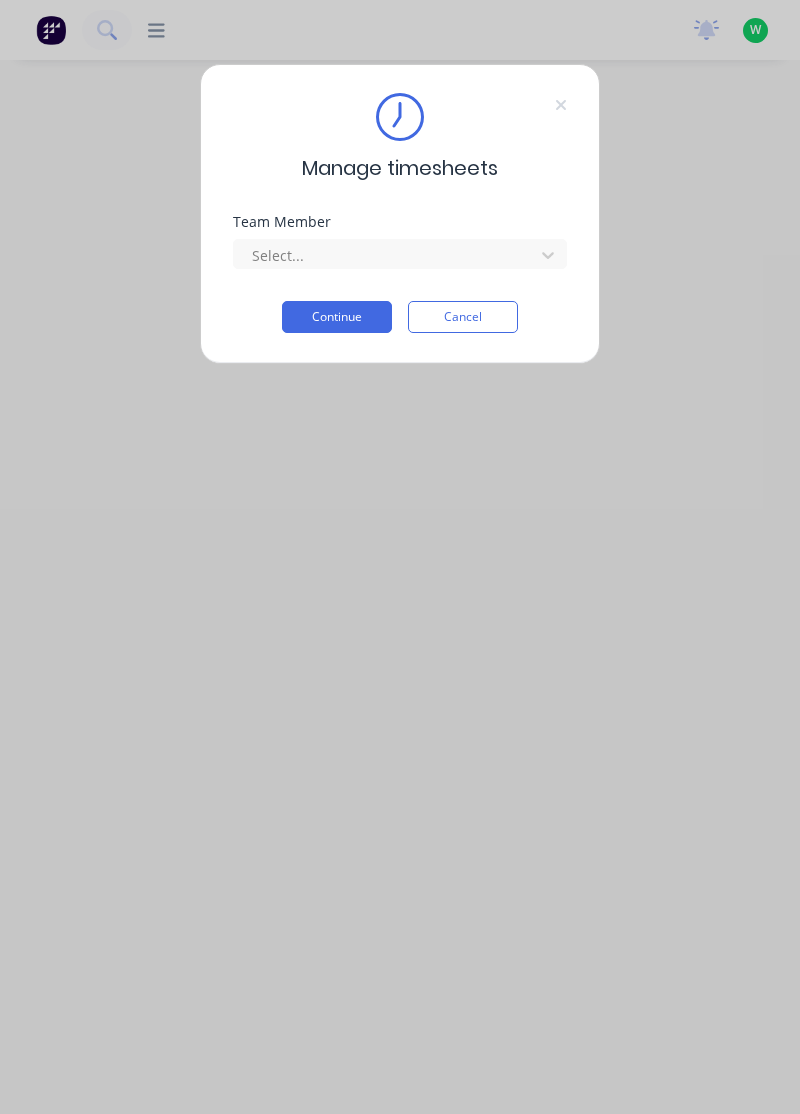 scroll, scrollTop: 0, scrollLeft: 0, axis: both 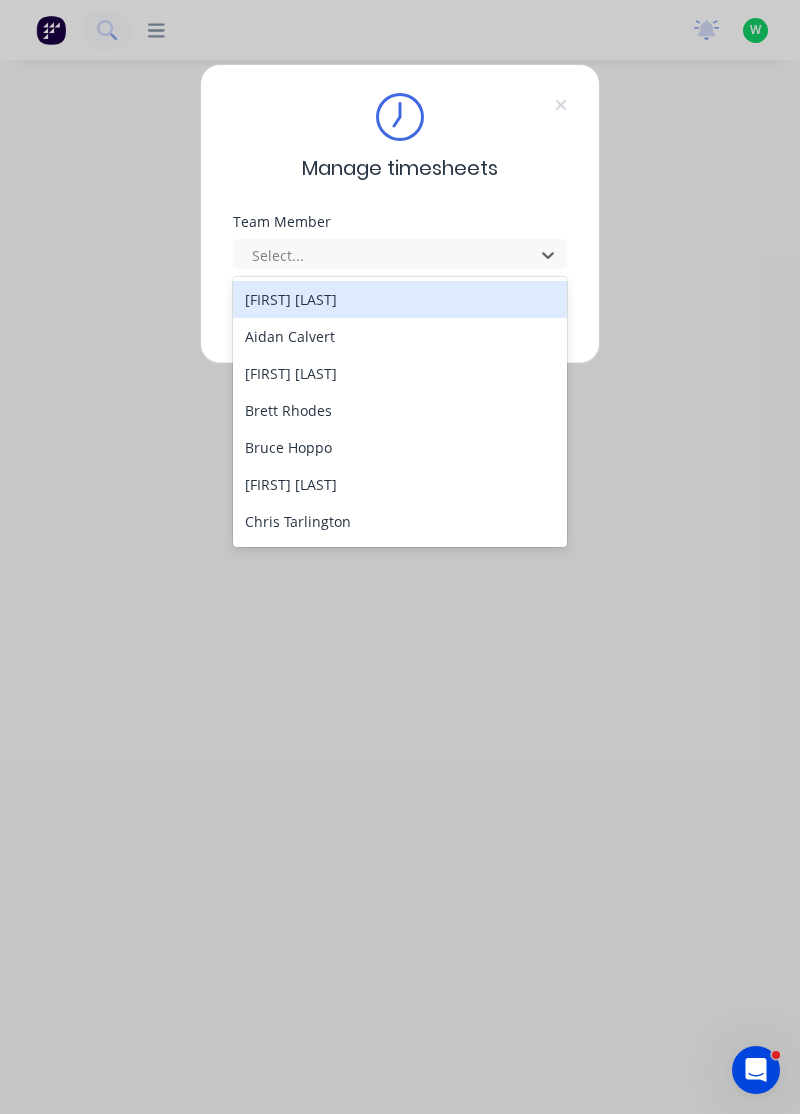 click on "Aidan Calvert" at bounding box center (400, 336) 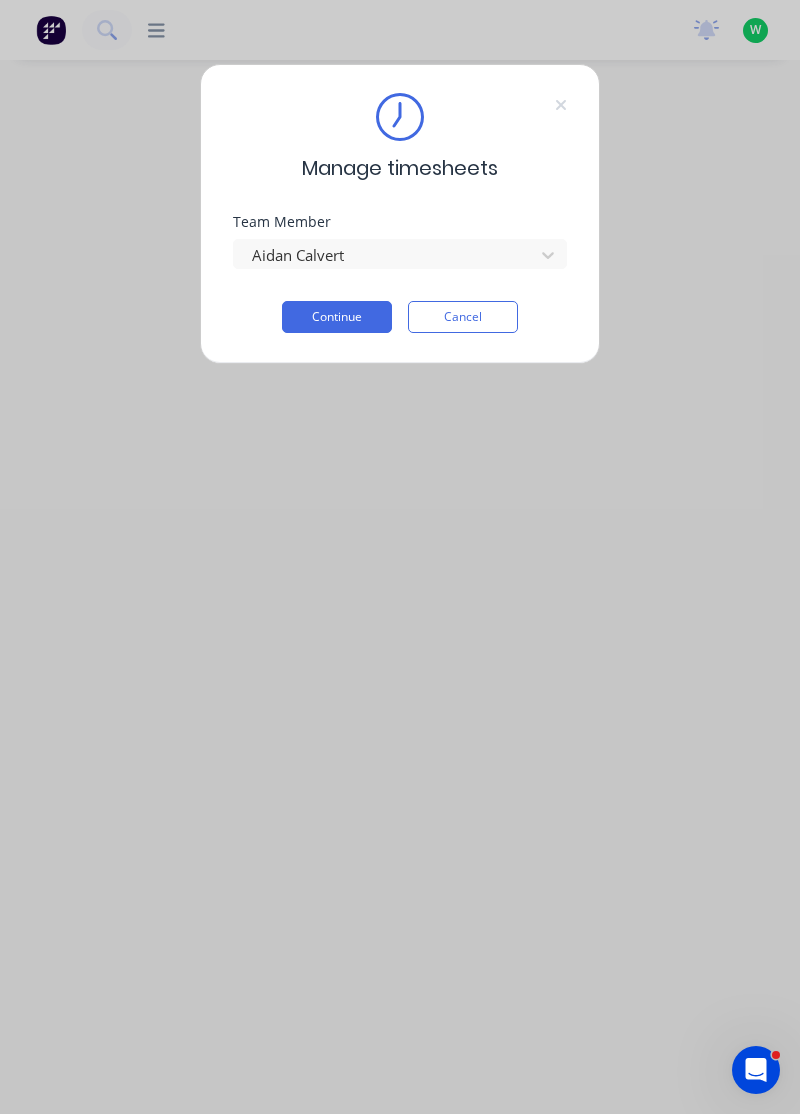 click on "Continue" at bounding box center [337, 317] 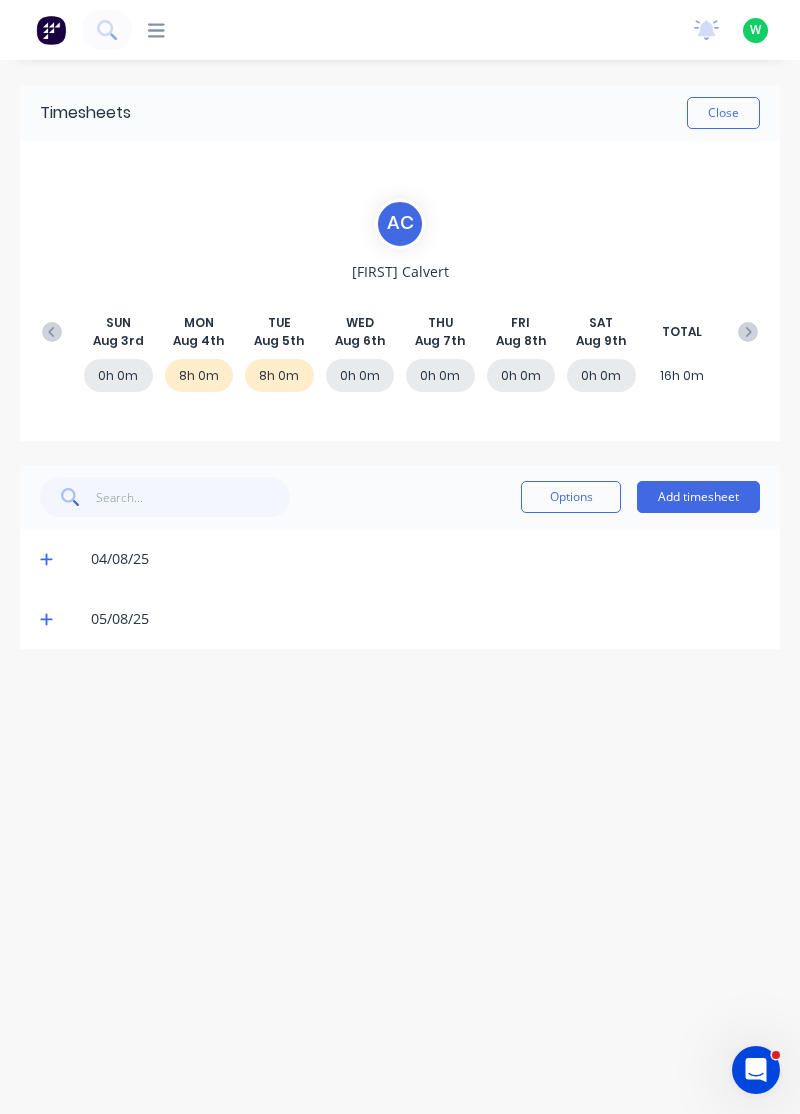 click 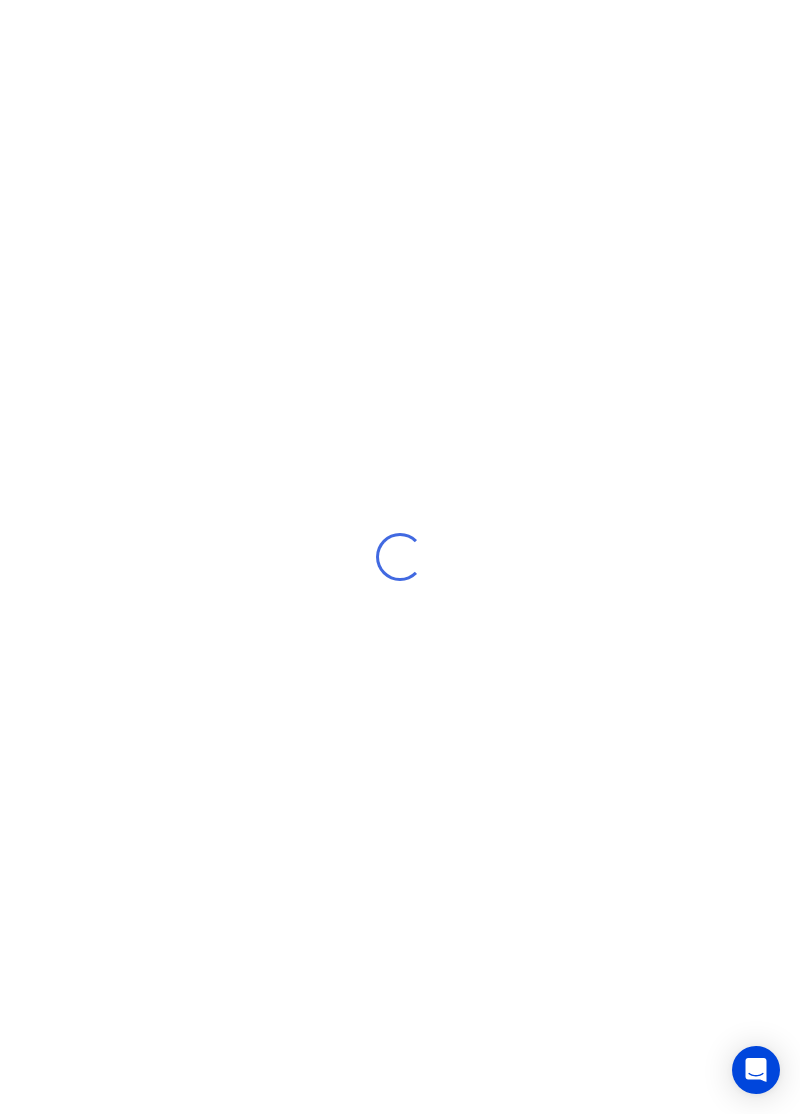 scroll, scrollTop: 0, scrollLeft: 0, axis: both 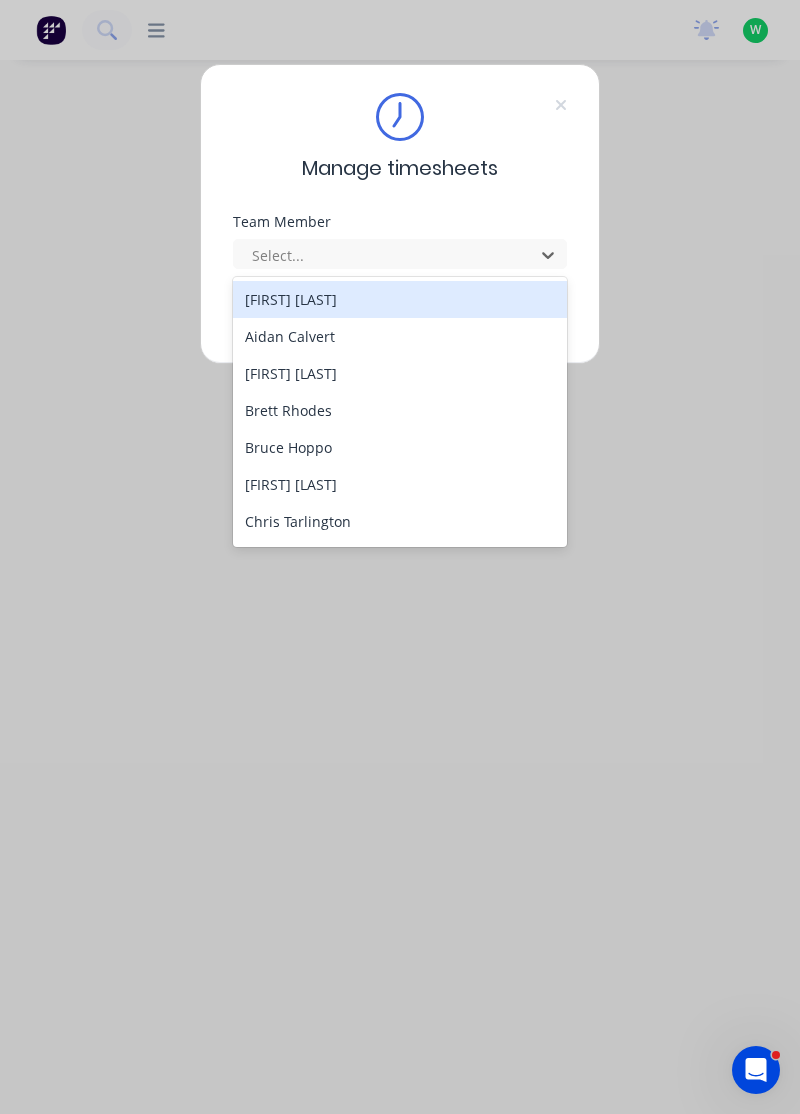 click on "Aidan Calvert" at bounding box center (400, 336) 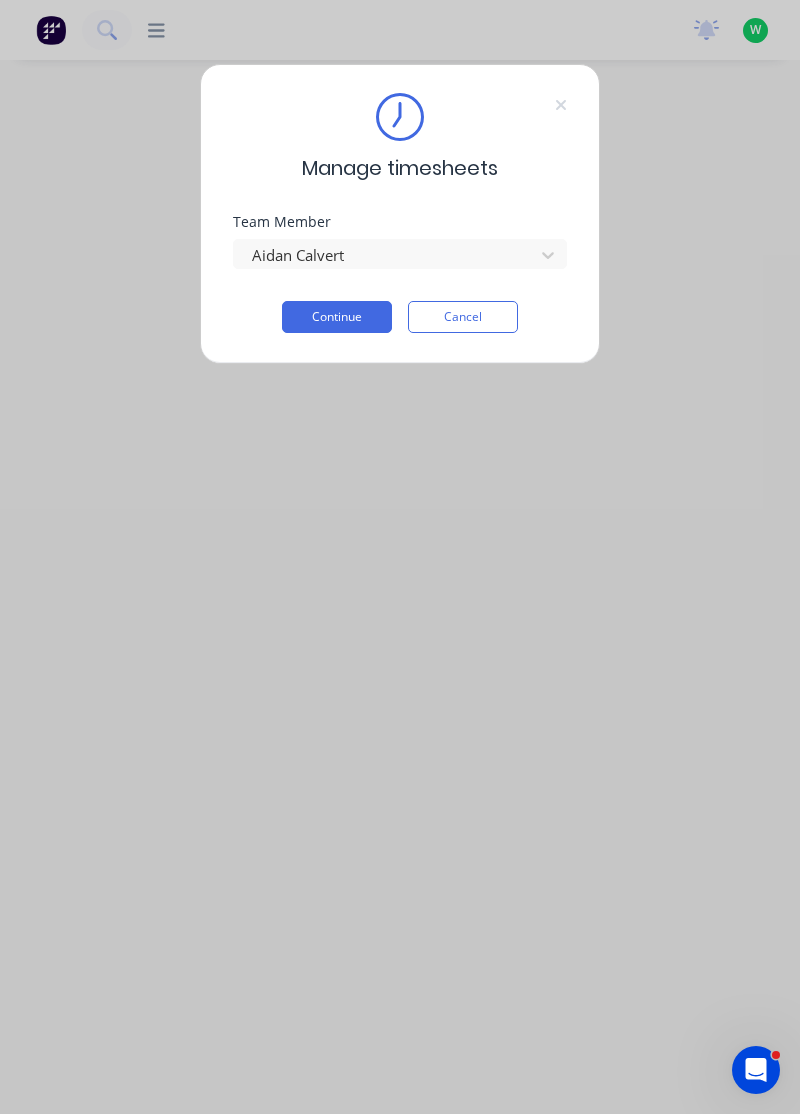 click on "Continue" at bounding box center (337, 317) 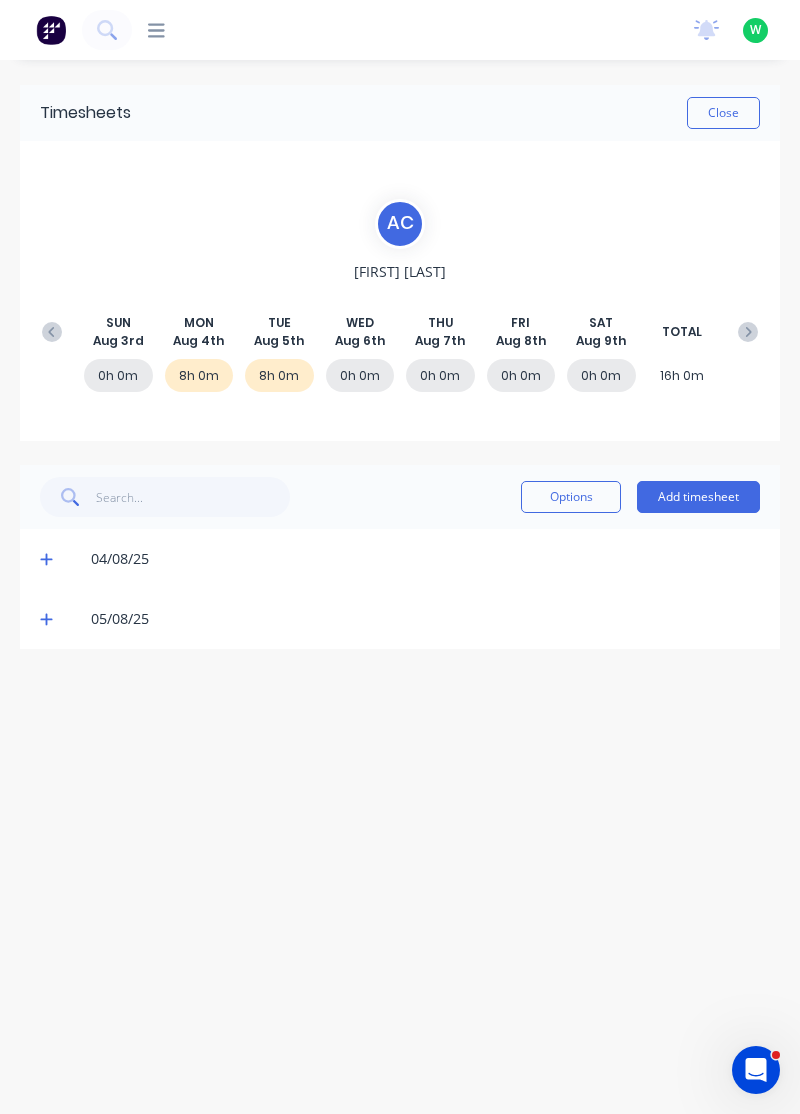 click 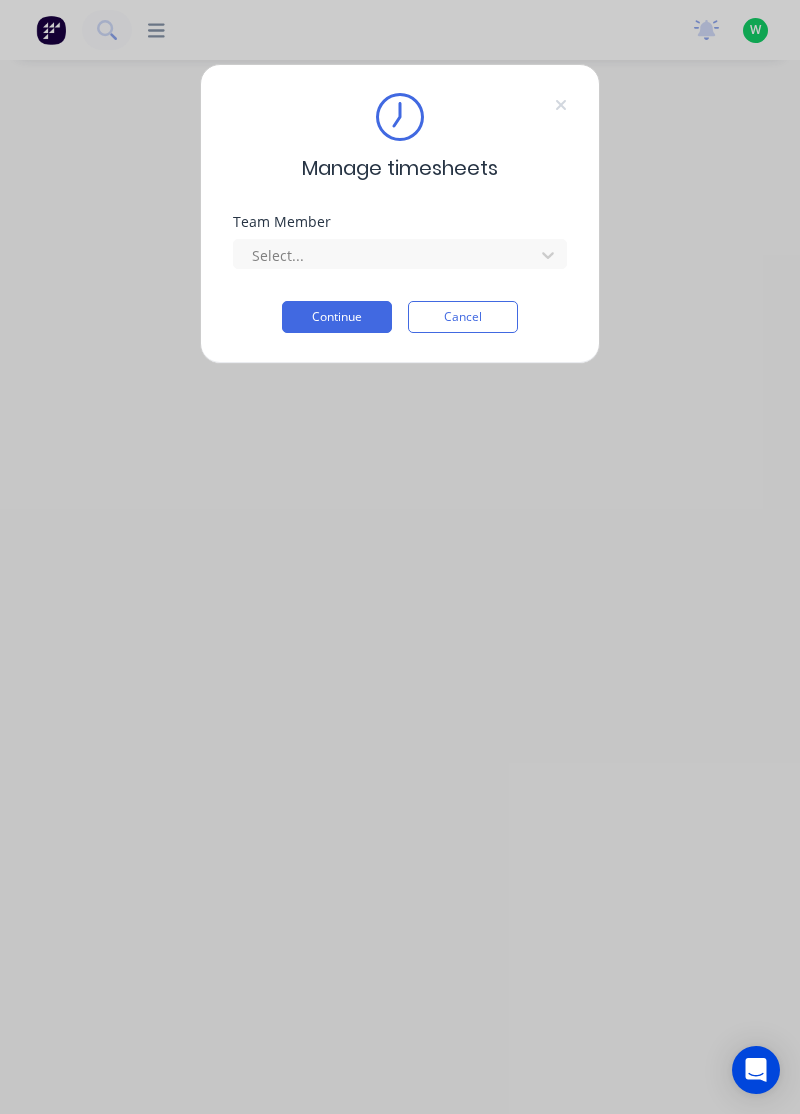 click on "Manage timesheets Team Member Select... Continue   Cancel" at bounding box center (400, 557) 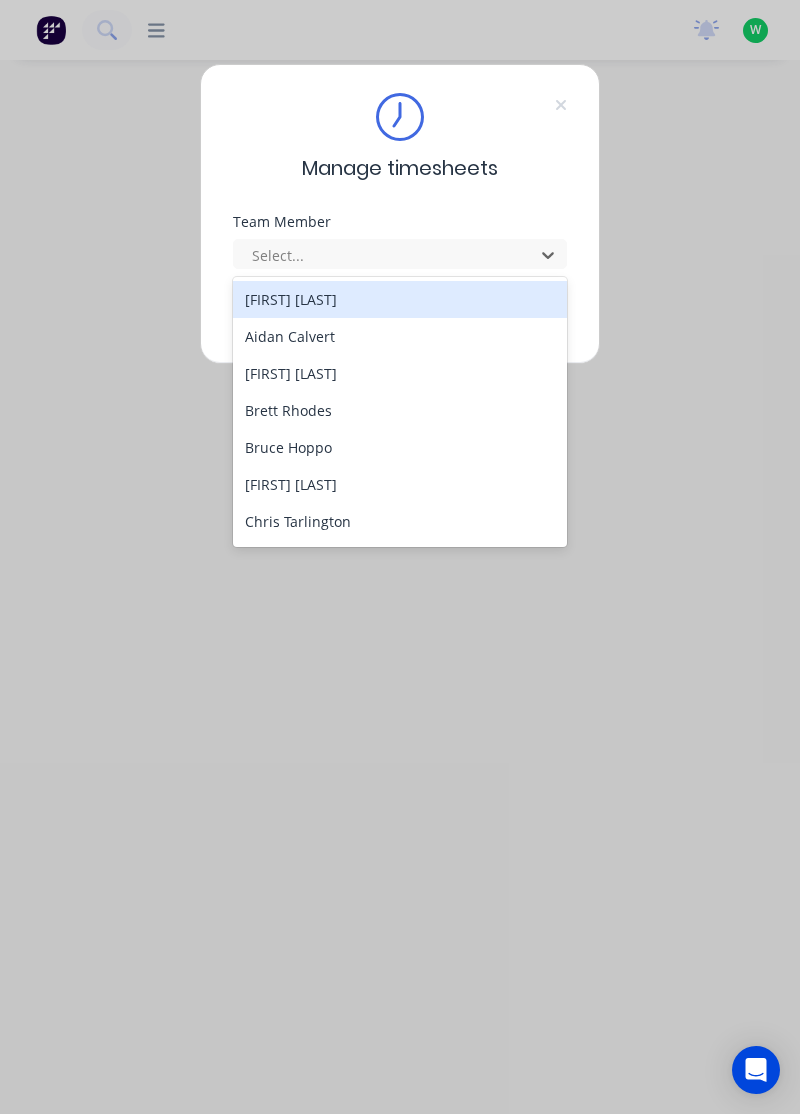 scroll, scrollTop: 0, scrollLeft: 0, axis: both 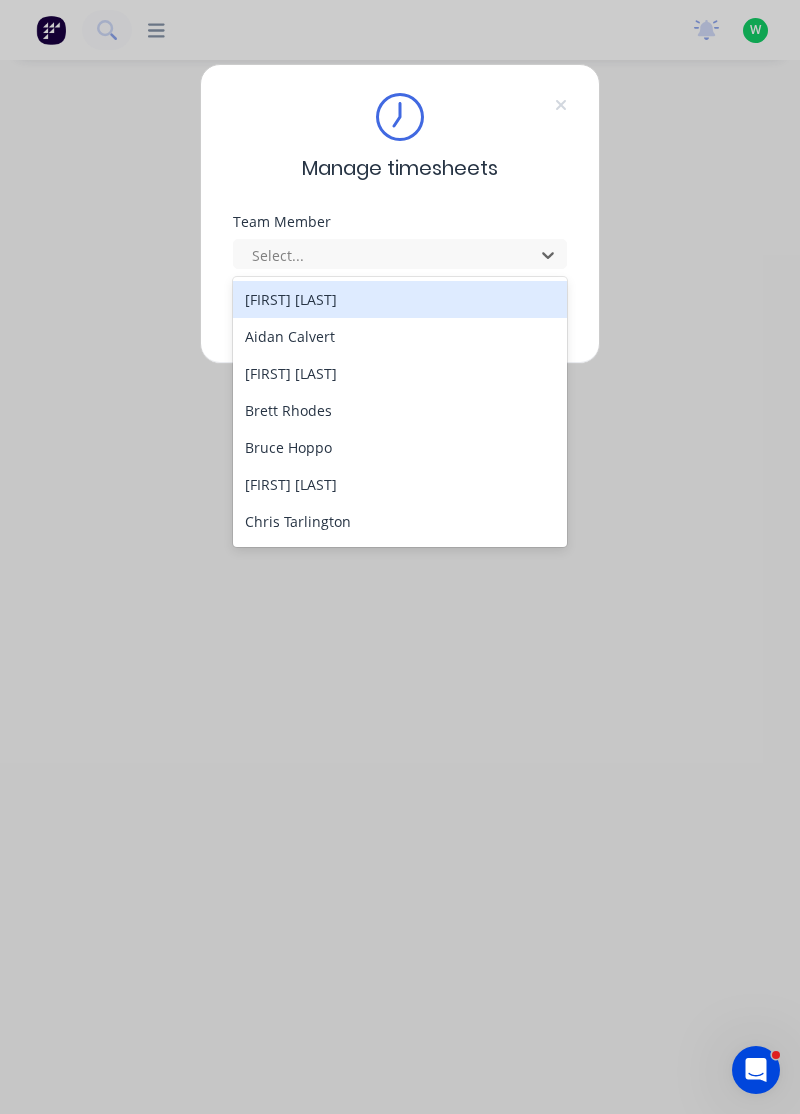 click on "[FIRST] [LAST]" at bounding box center [400, 373] 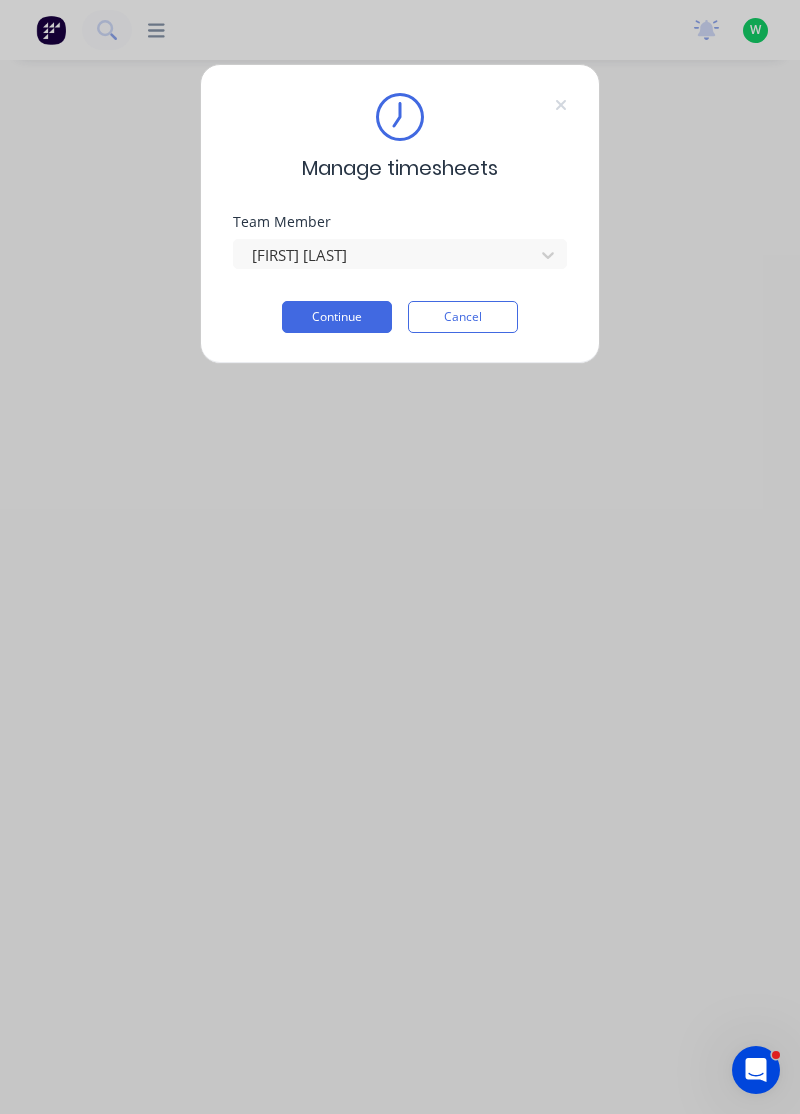 click on "Continue" at bounding box center [337, 317] 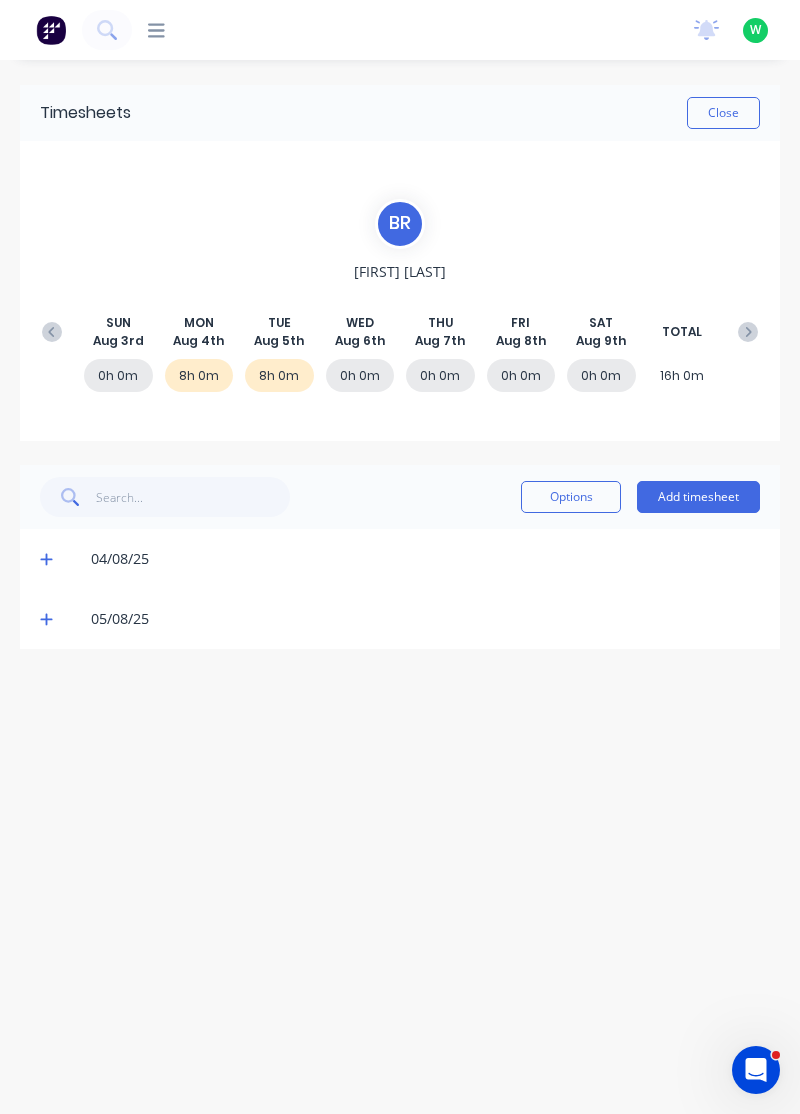 click 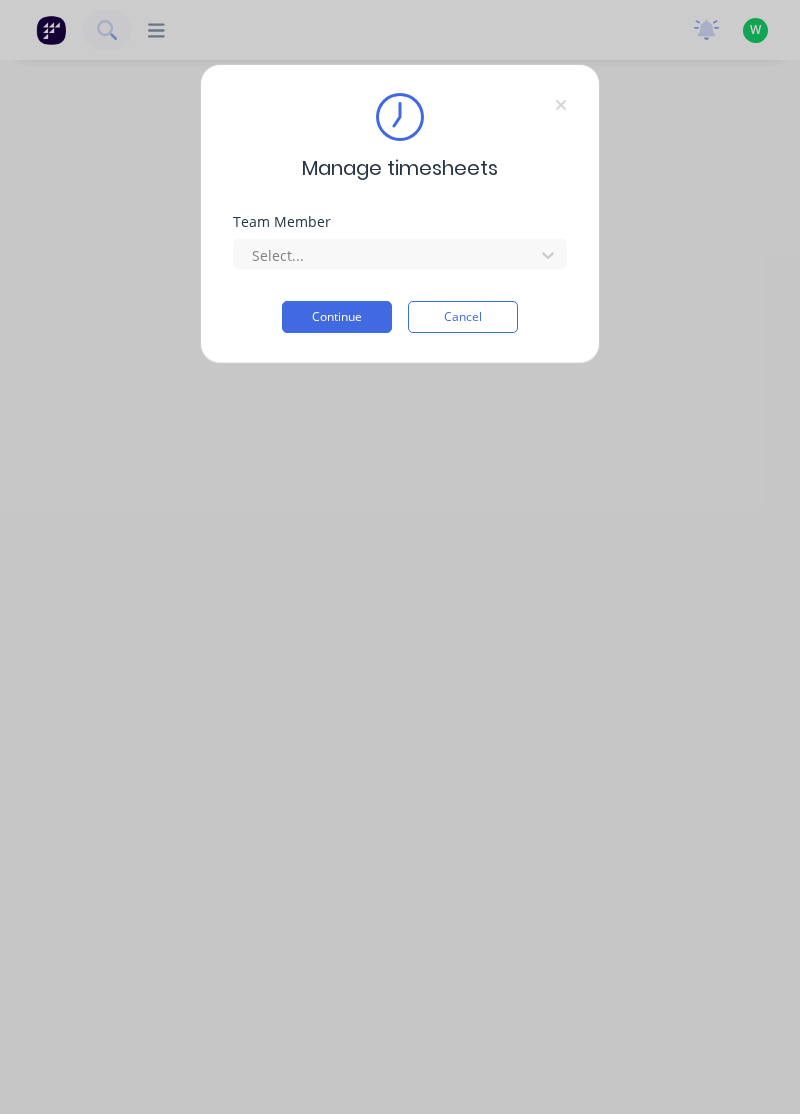 scroll, scrollTop: 0, scrollLeft: 0, axis: both 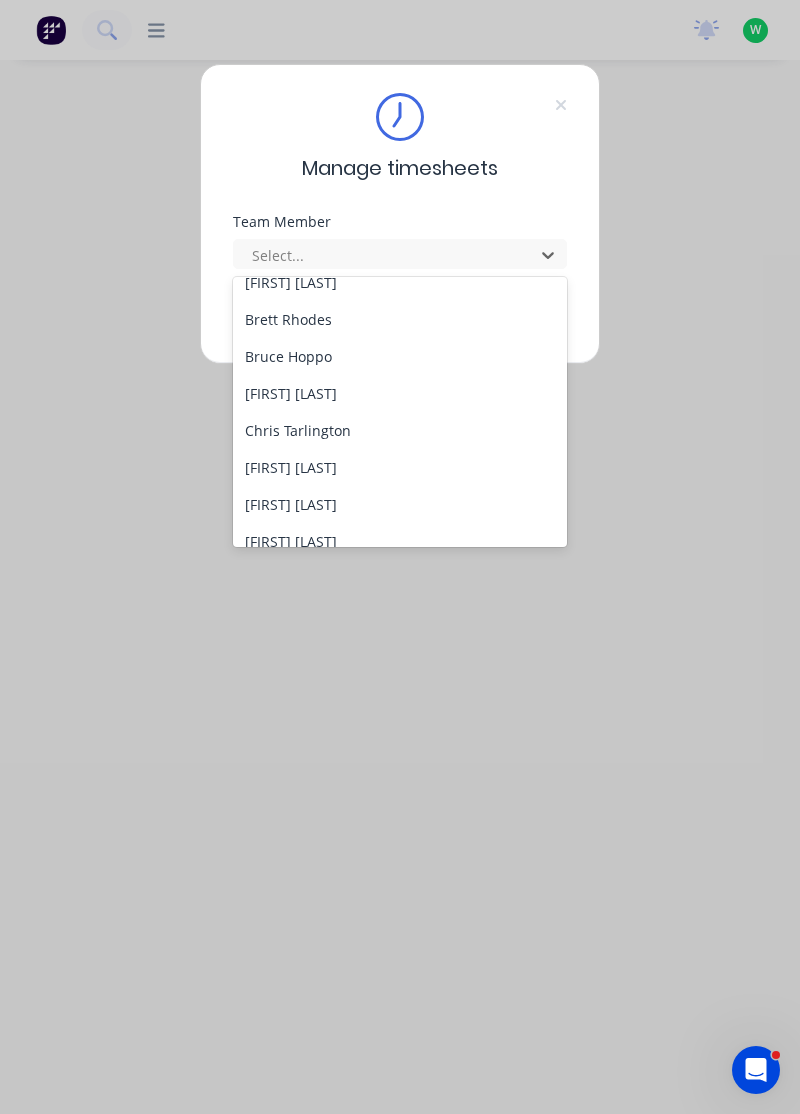 click on "Bruce Hoppo" at bounding box center (400, 356) 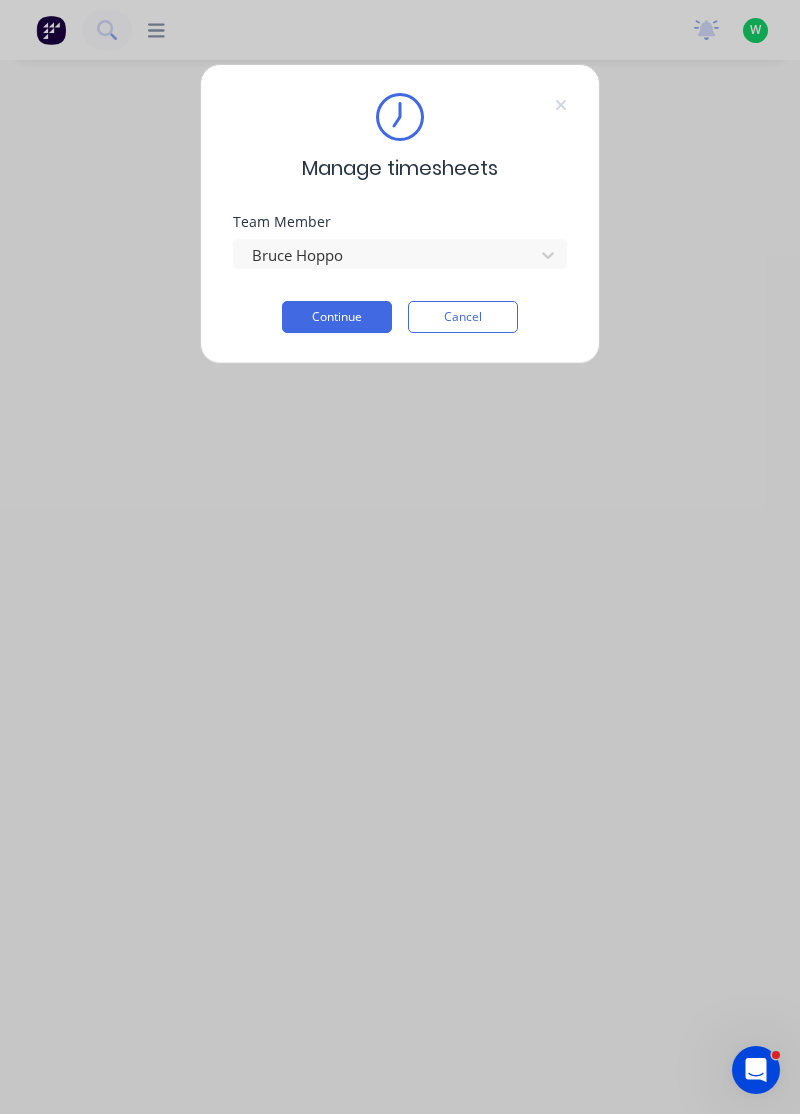 click on "Continue" at bounding box center (337, 317) 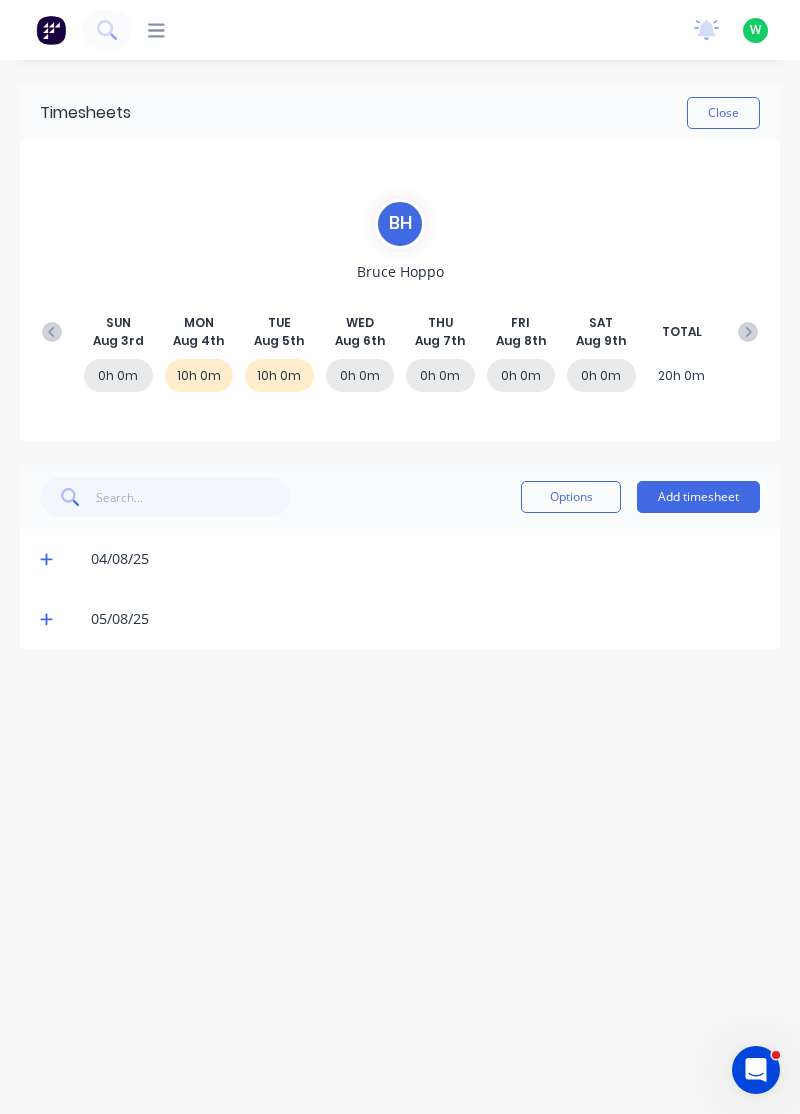 click 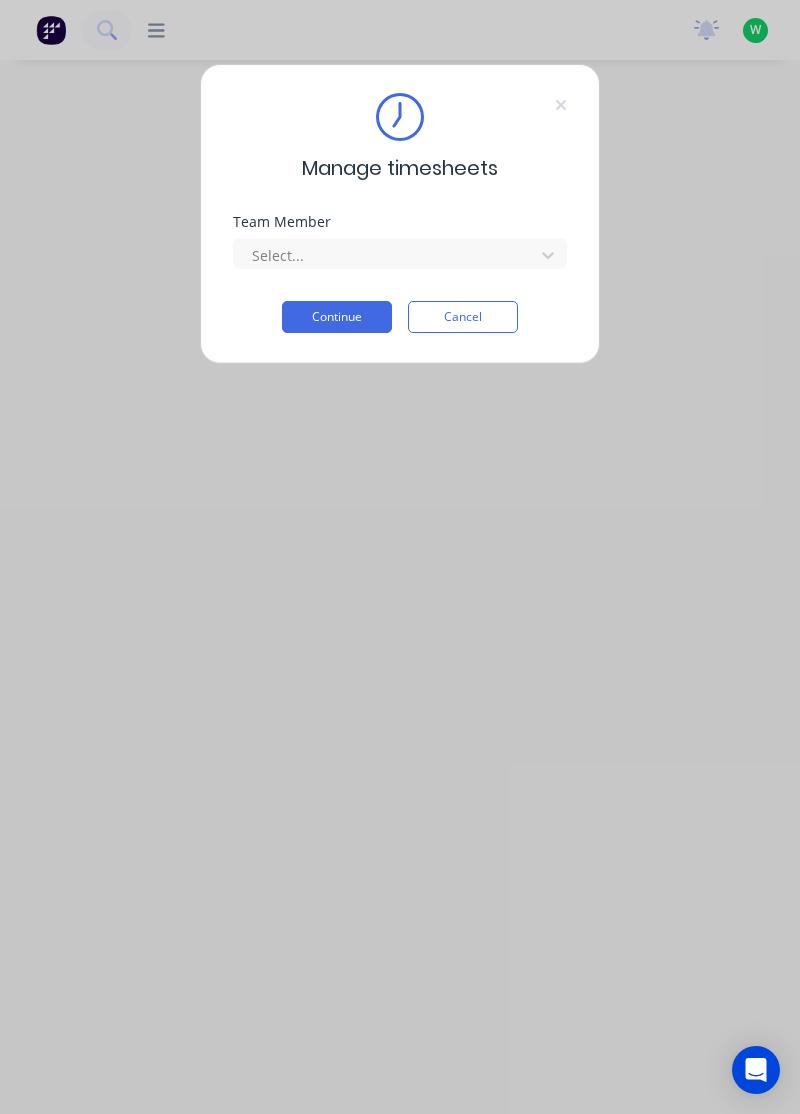 scroll, scrollTop: 0, scrollLeft: 0, axis: both 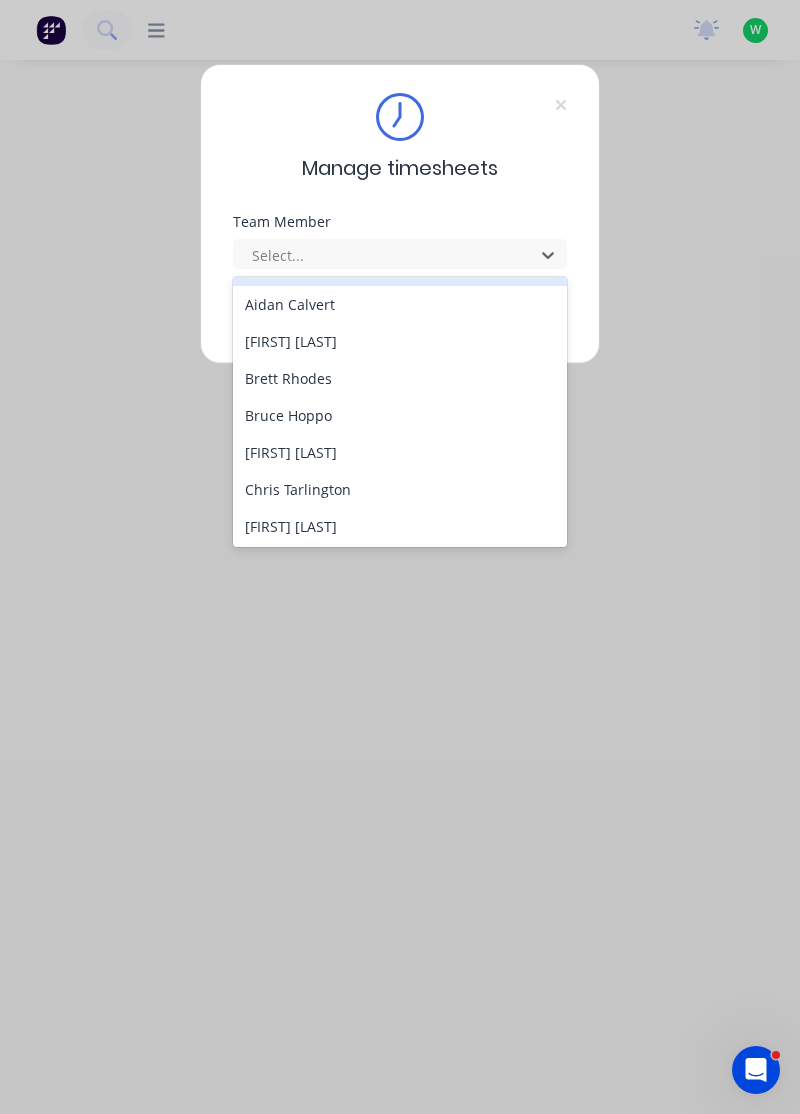 click on "[FIRST] [LAST]" at bounding box center (400, 452) 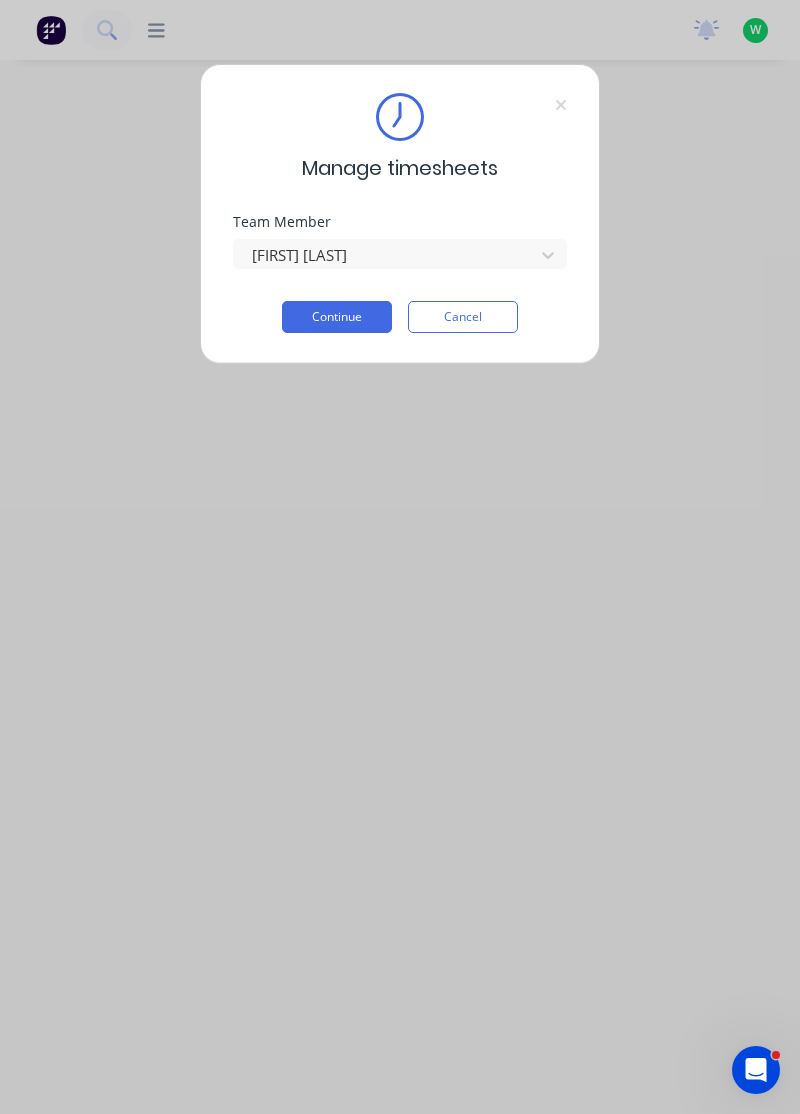 click on "Continue" at bounding box center [337, 317] 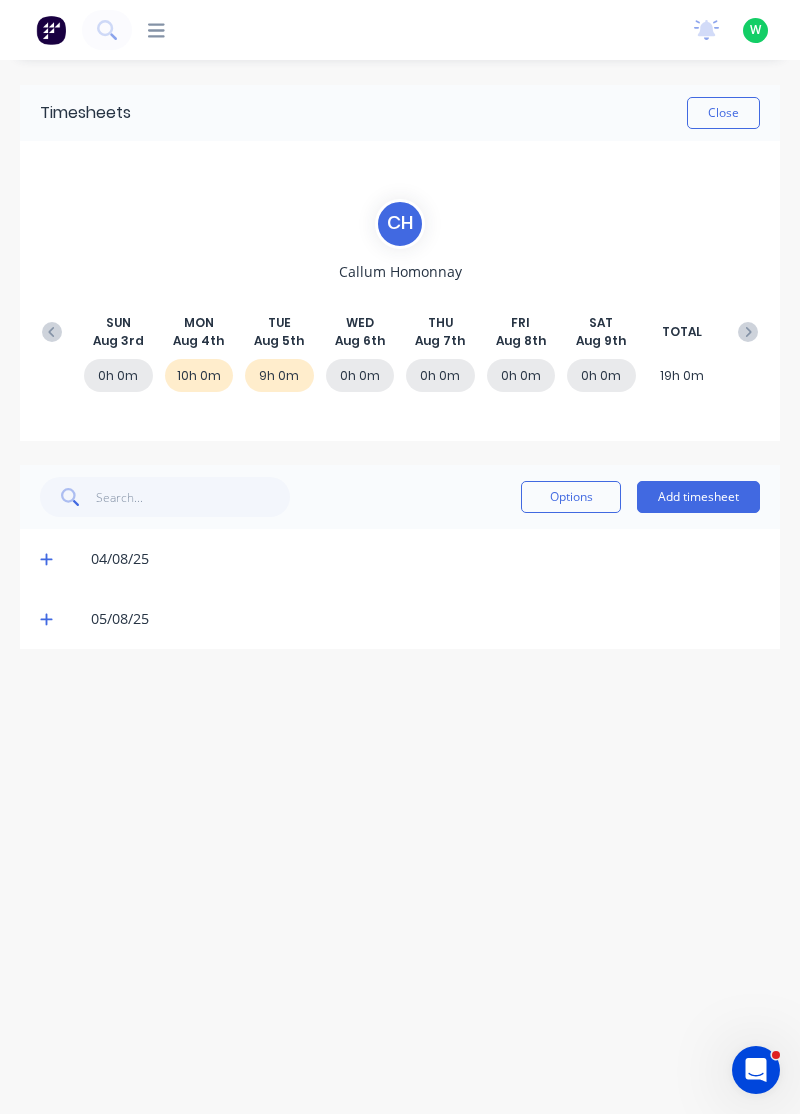 click 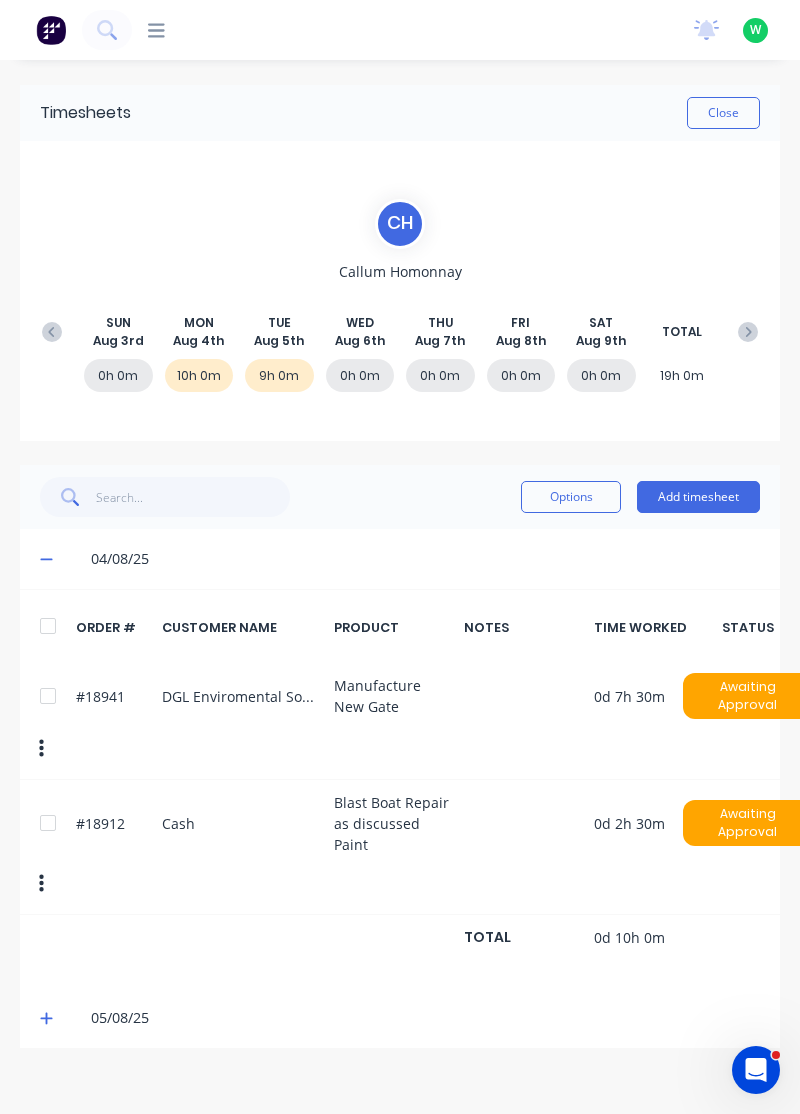 click 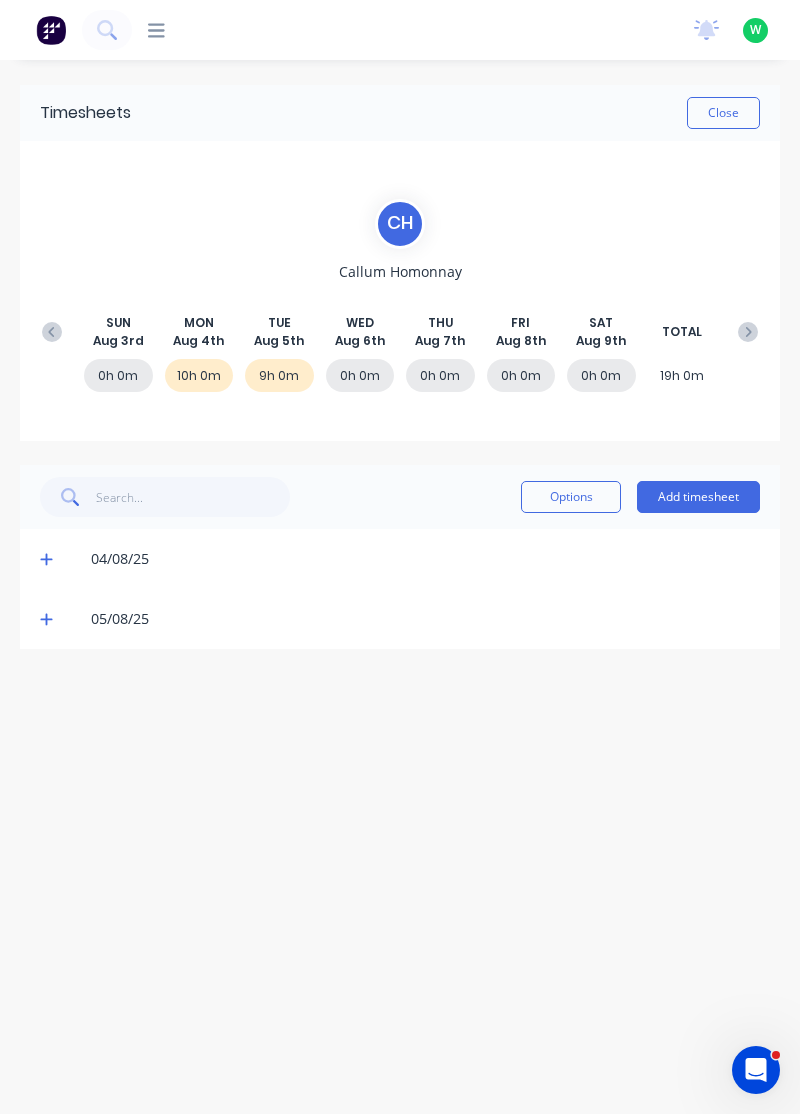 click 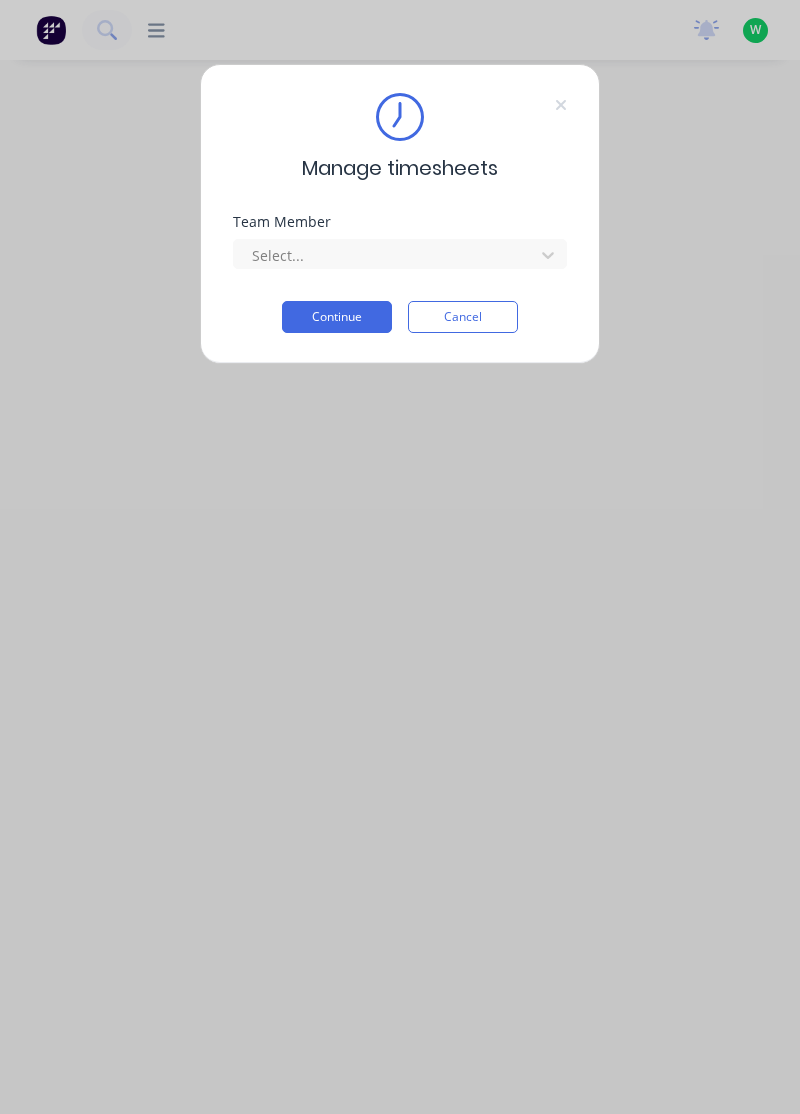 scroll, scrollTop: 0, scrollLeft: 0, axis: both 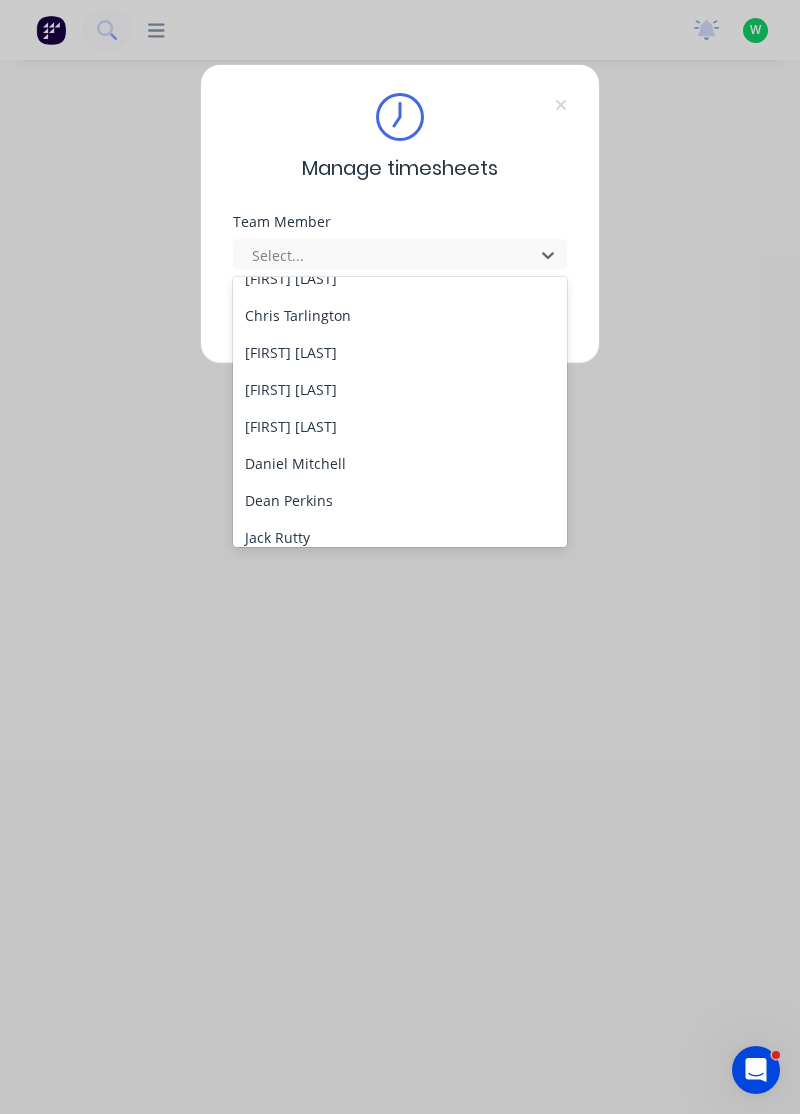 click on "Chris Tarlington" at bounding box center (400, 315) 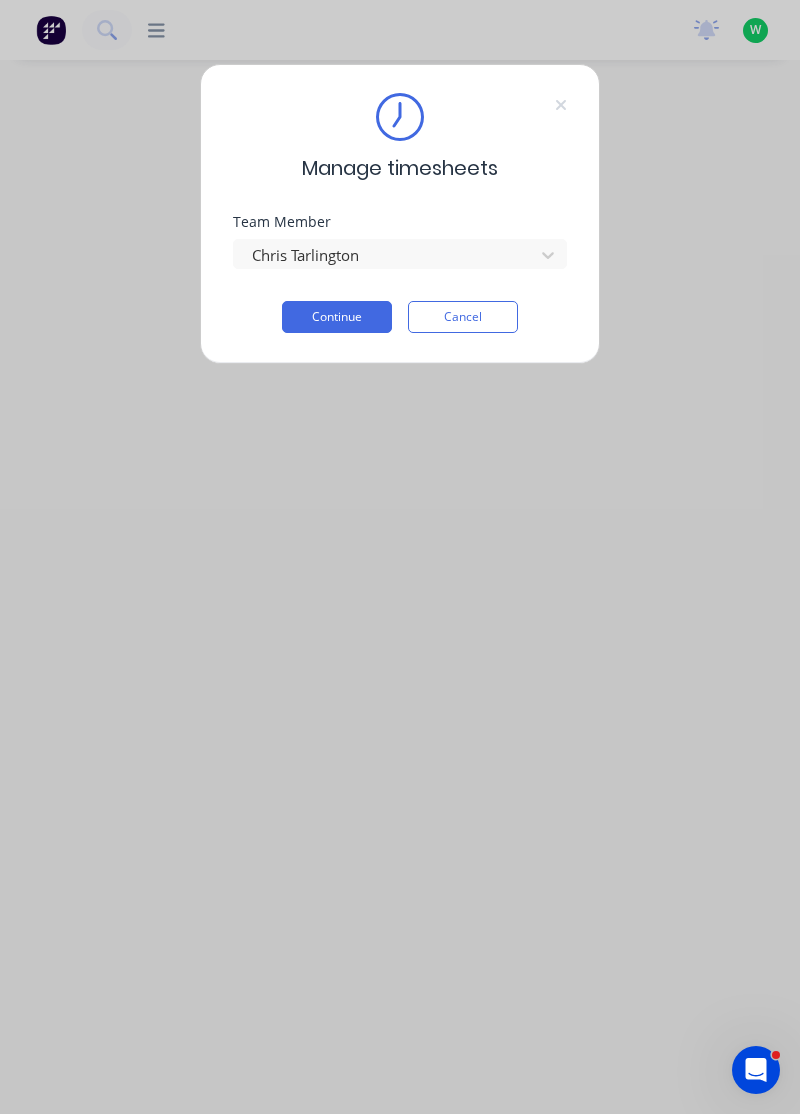 click on "Continue" at bounding box center (337, 317) 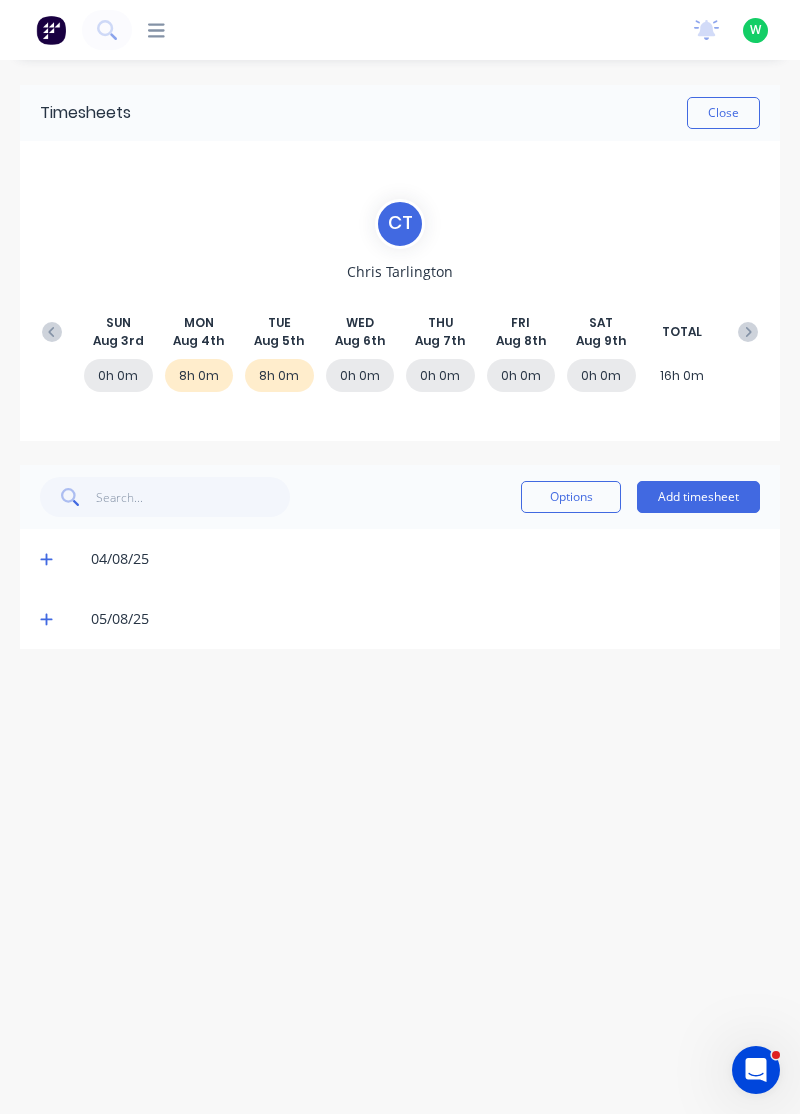 click 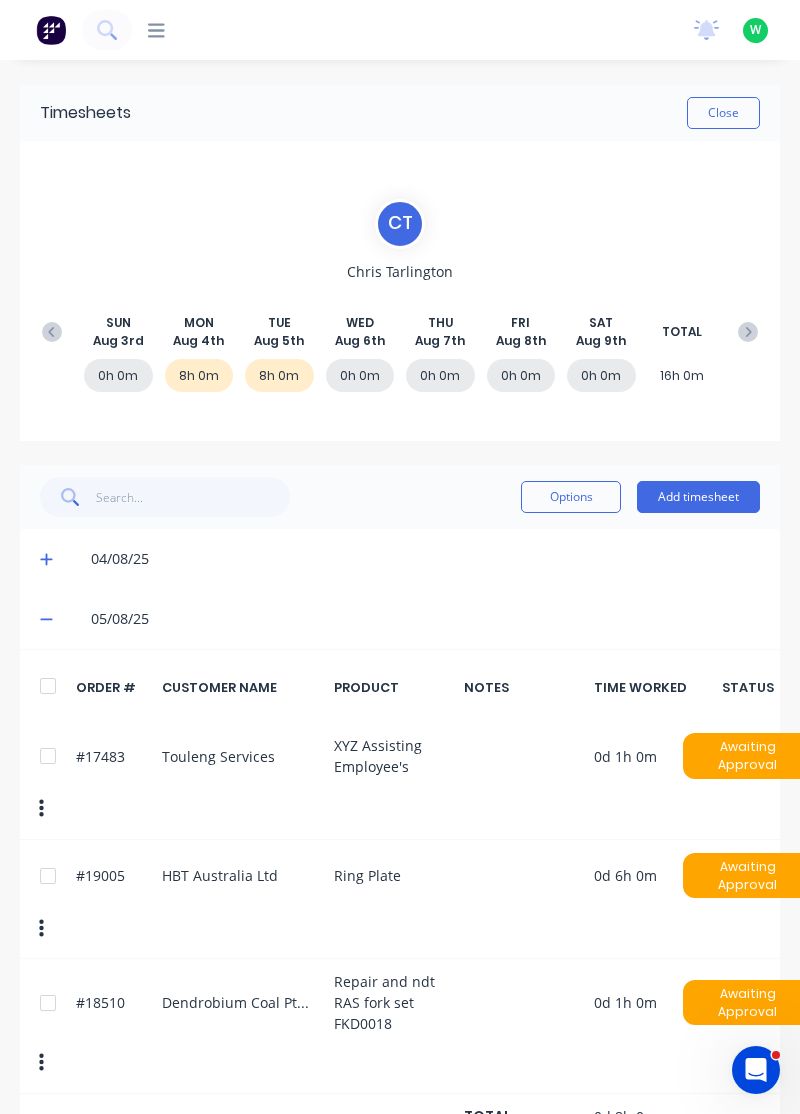 click on "04/08/25" at bounding box center (400, 559) 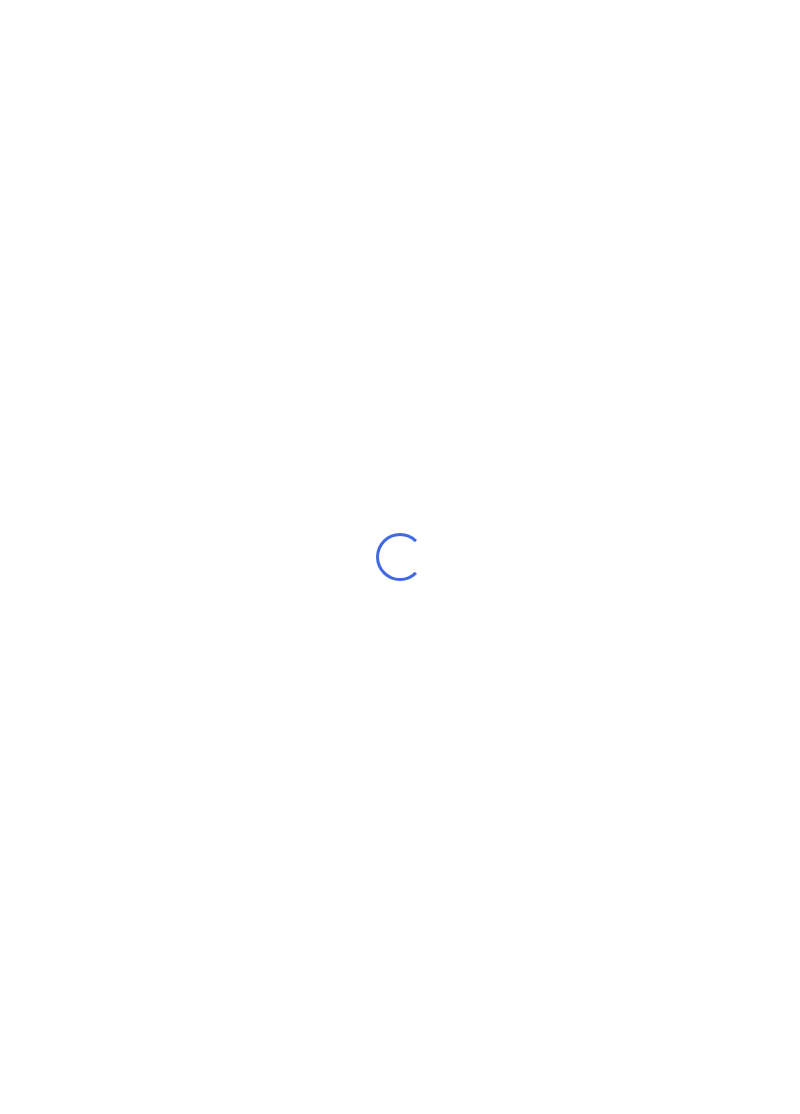scroll, scrollTop: 0, scrollLeft: 0, axis: both 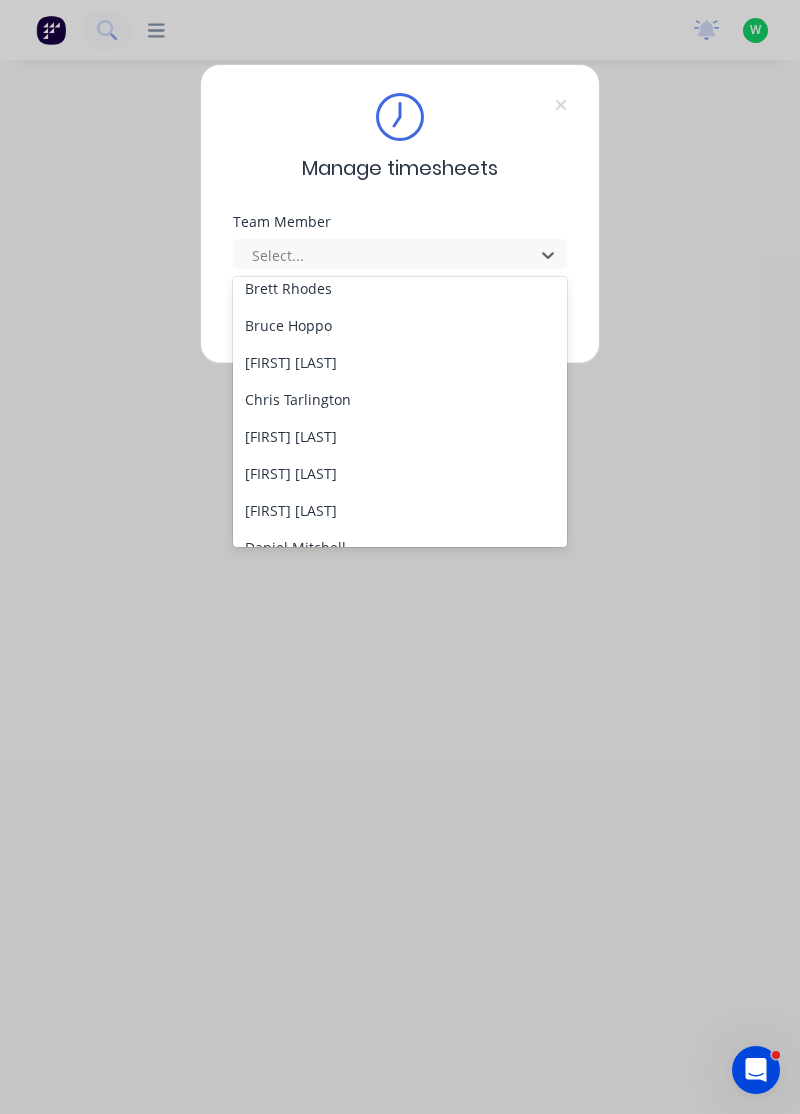 click on "[FIRST] [LAST]" at bounding box center [400, 436] 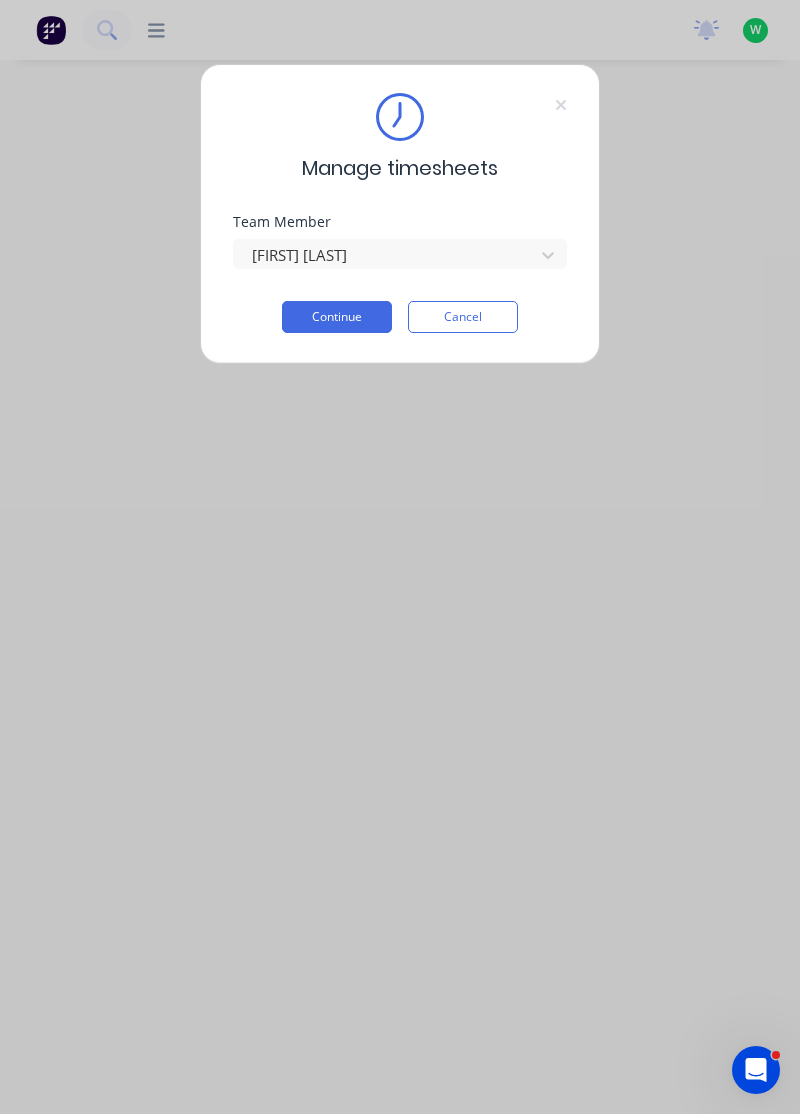 click on "Continue" at bounding box center [337, 317] 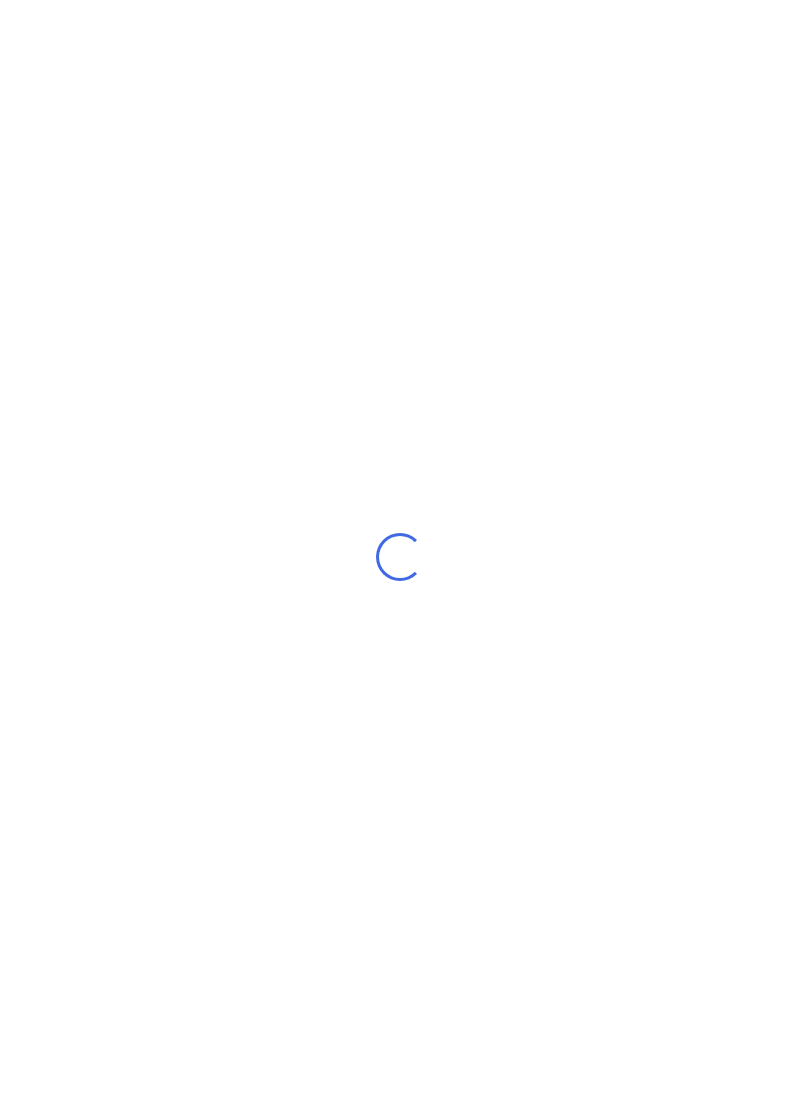 scroll, scrollTop: 0, scrollLeft: 0, axis: both 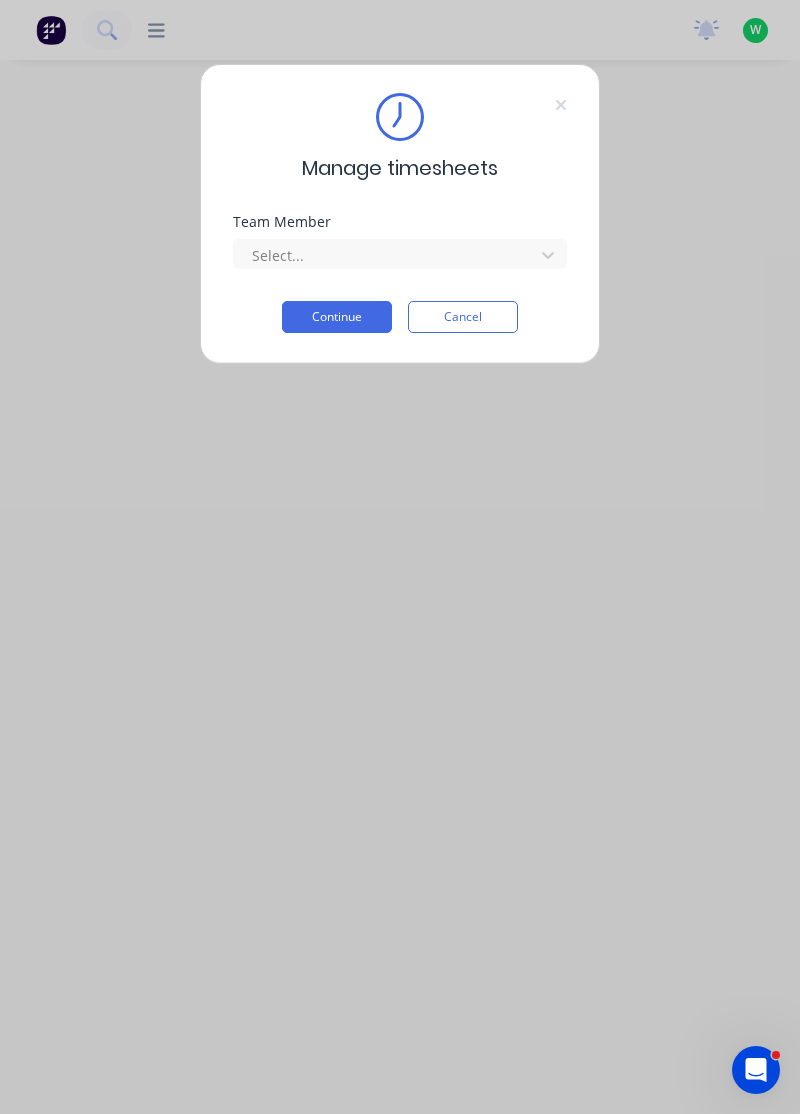 click on "Manage timesheets Team Member Select... Continue   Cancel" at bounding box center [400, 214] 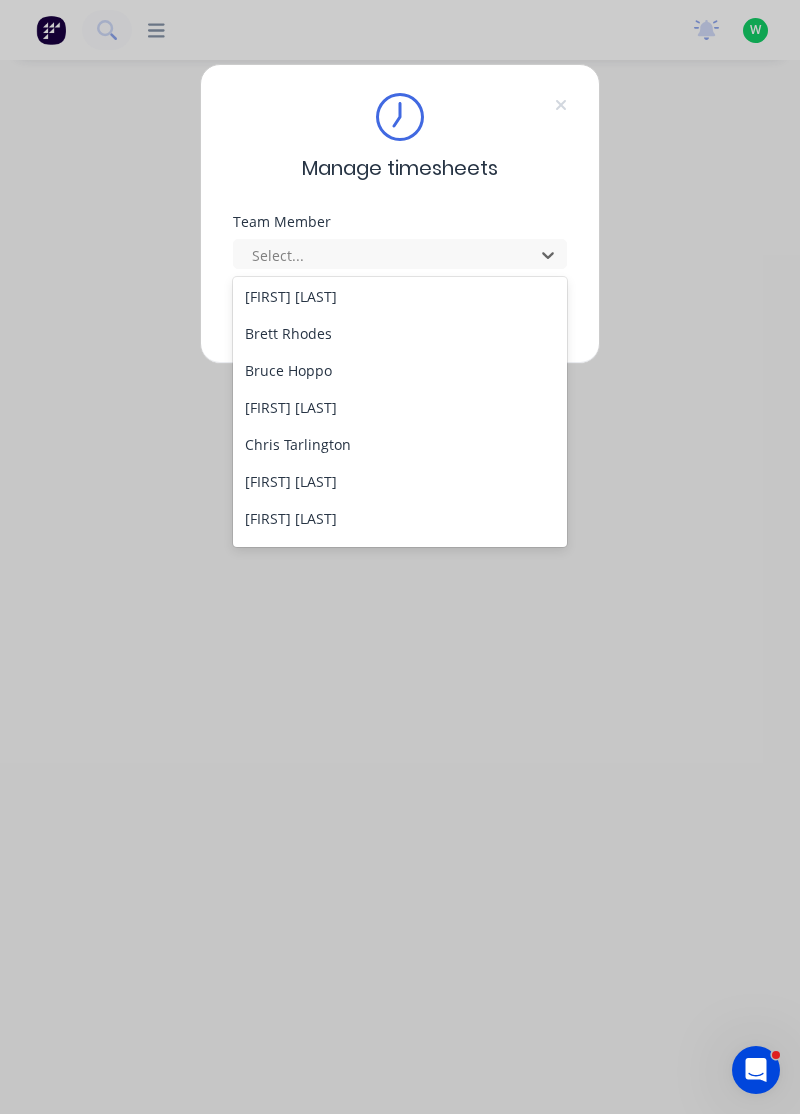 scroll, scrollTop: 141, scrollLeft: 0, axis: vertical 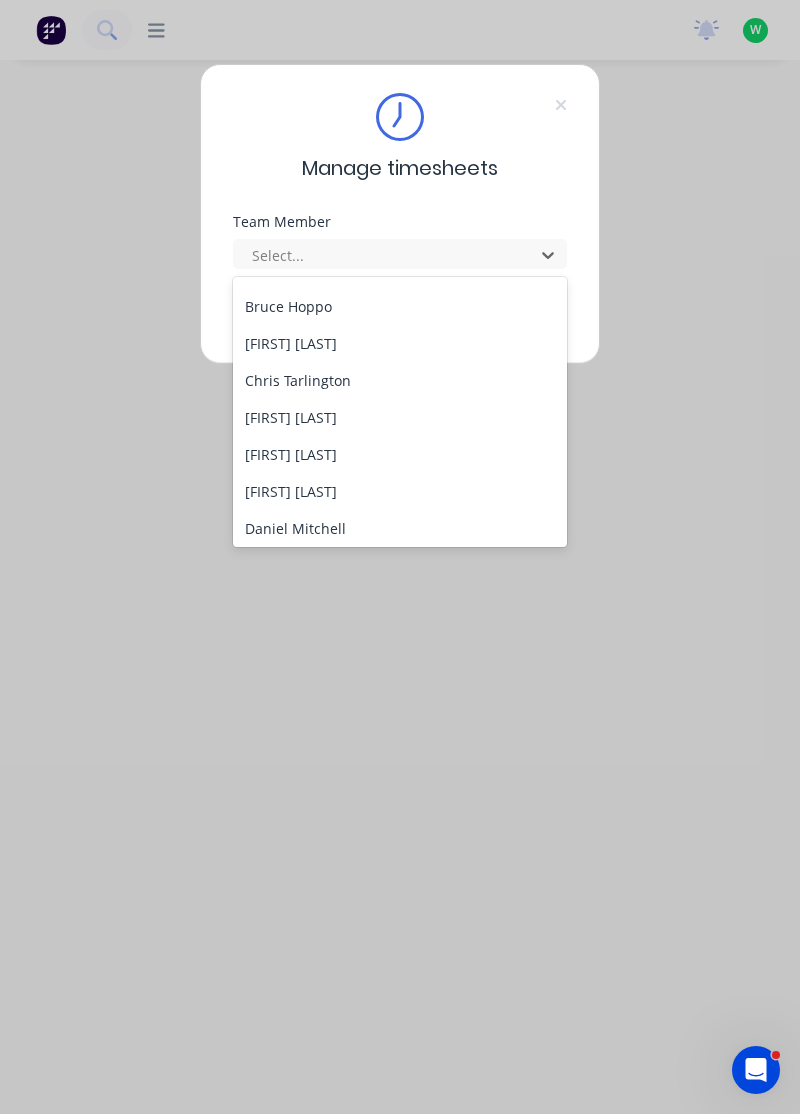 click on "[FIRST] [LAST]" at bounding box center [400, 454] 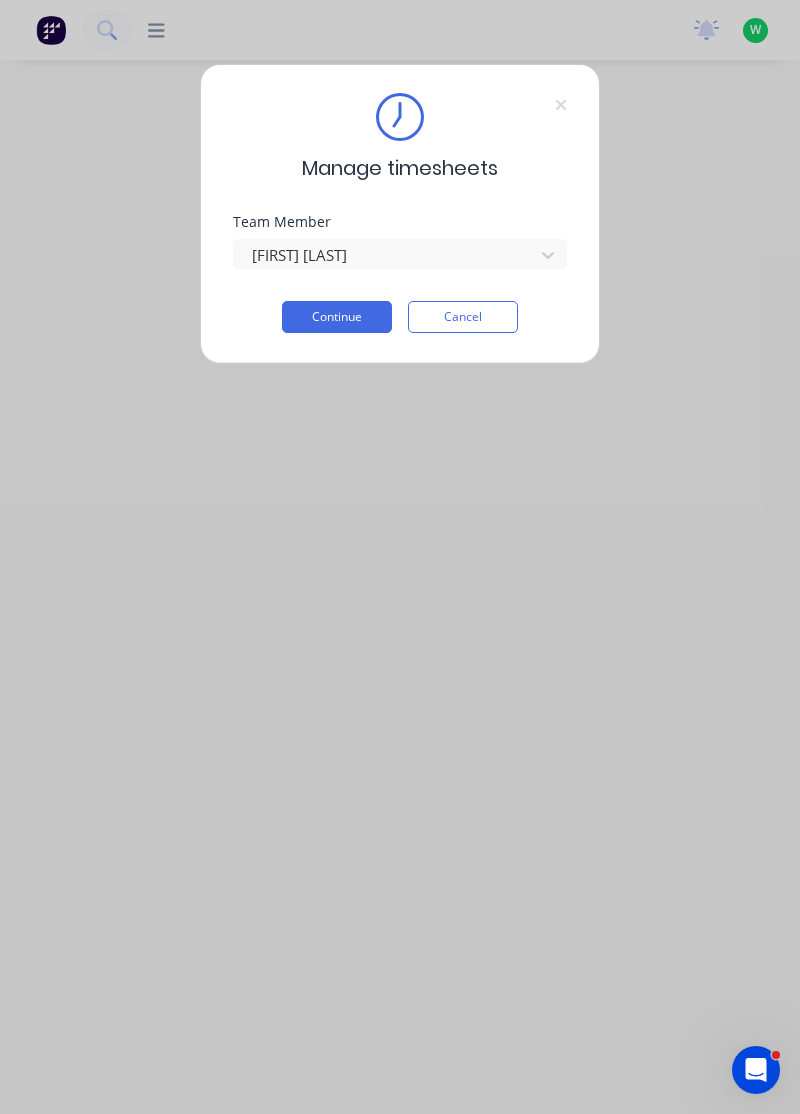 click on "Continue" at bounding box center [337, 317] 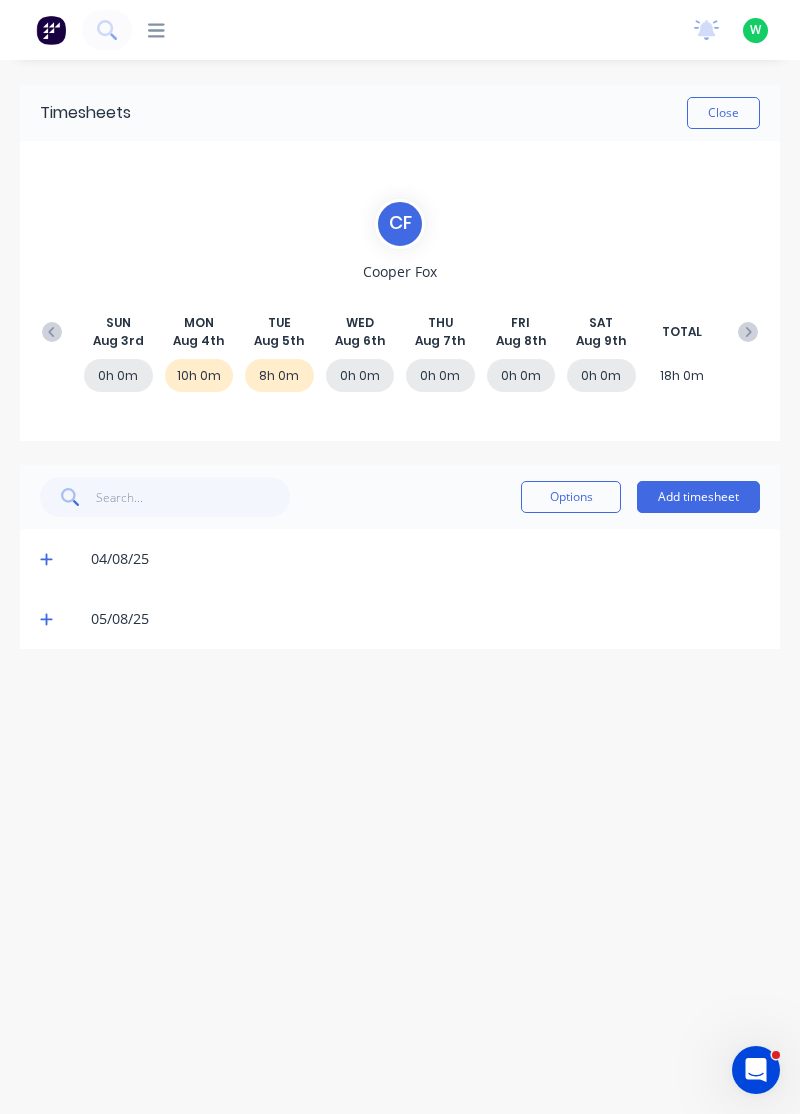 click on "05/08/25" at bounding box center [400, 619] 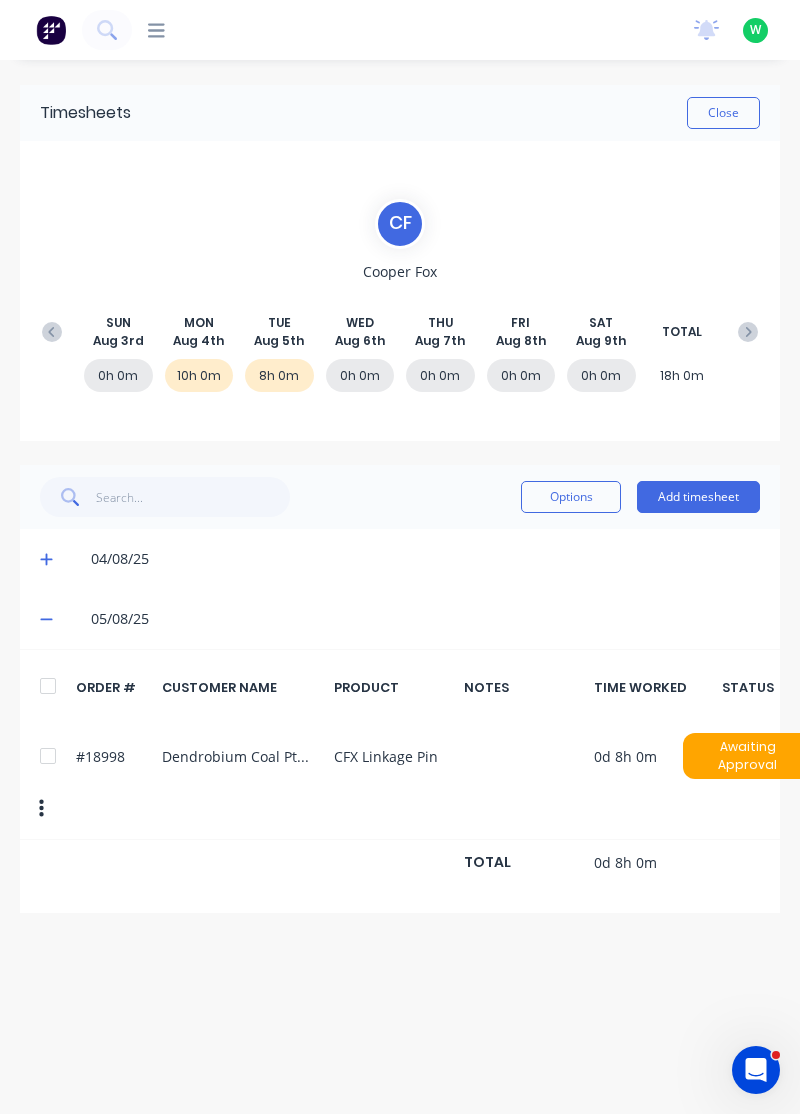 click 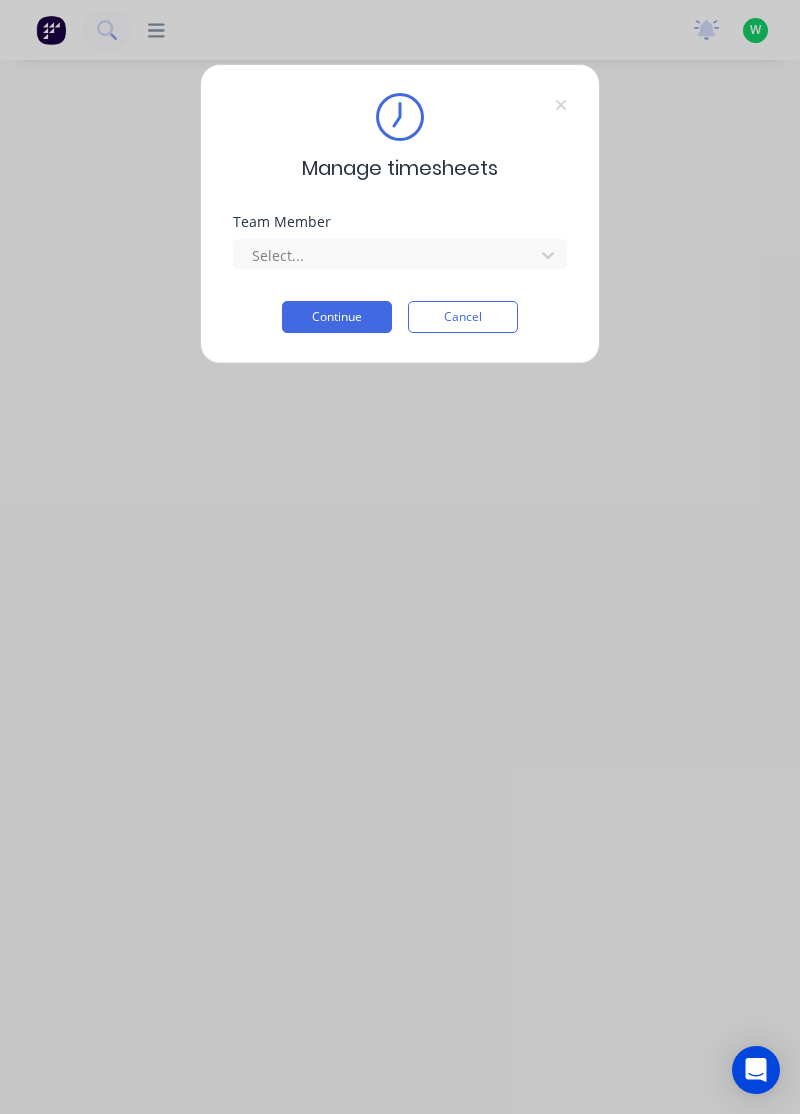 scroll, scrollTop: 0, scrollLeft: 0, axis: both 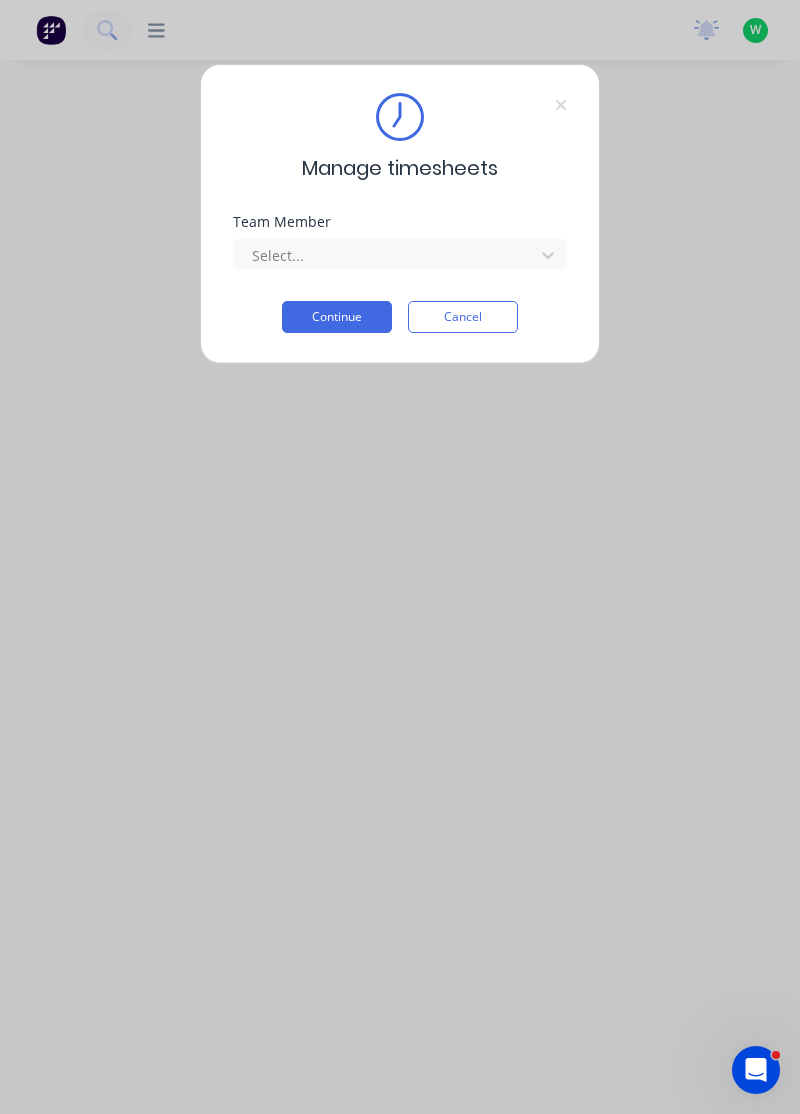 click on "Manage timesheets Team Member Select... Continue   Cancel" at bounding box center [400, 214] 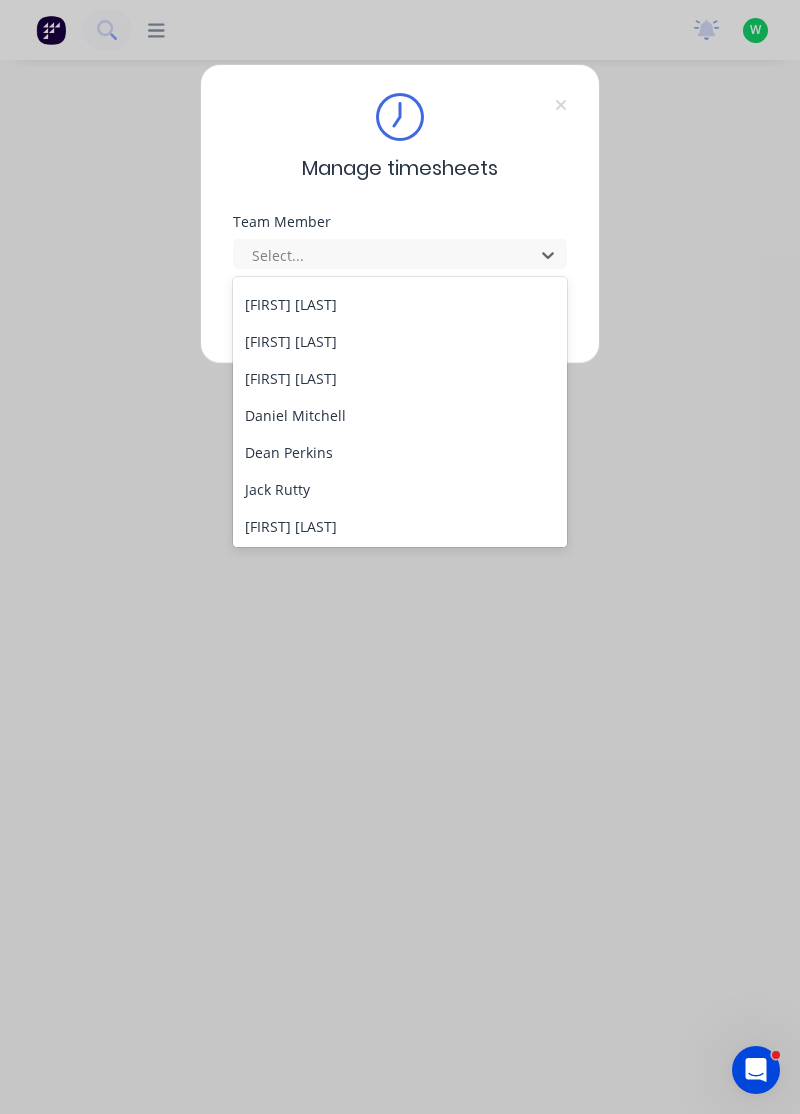 scroll, scrollTop: 256, scrollLeft: 0, axis: vertical 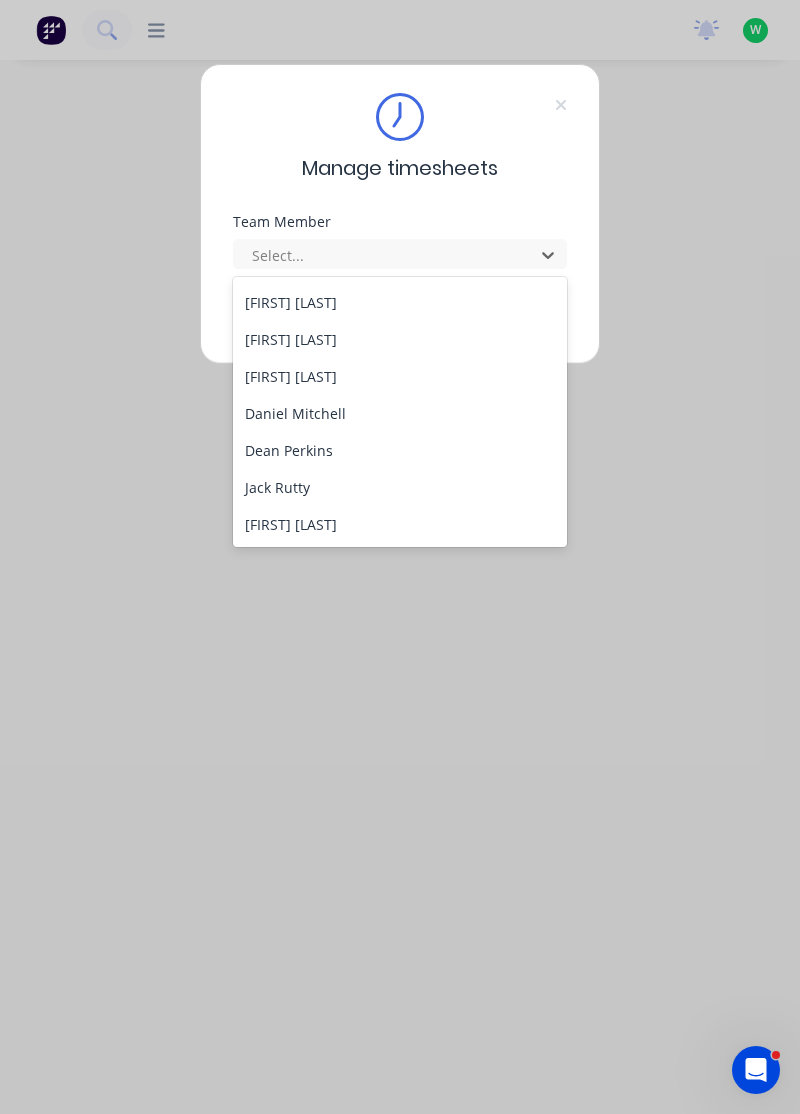 click on "[FIRST] [LAST]" at bounding box center (400, 376) 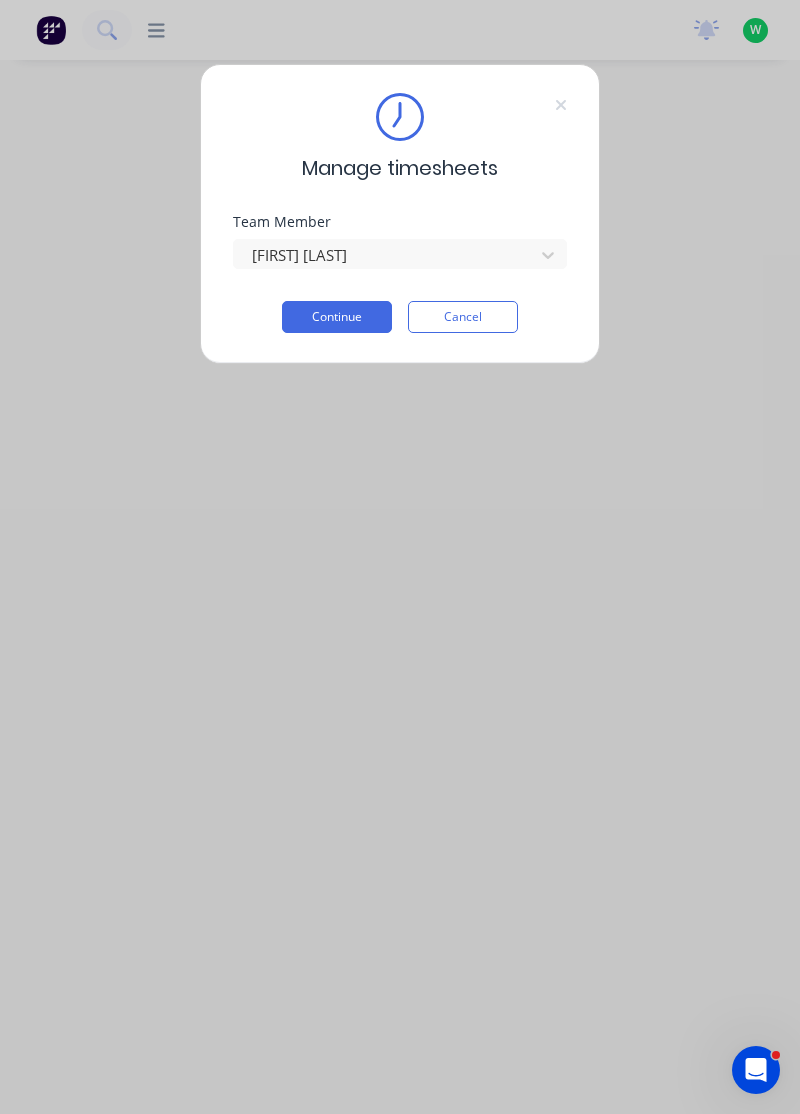 click on "Continue" at bounding box center [337, 317] 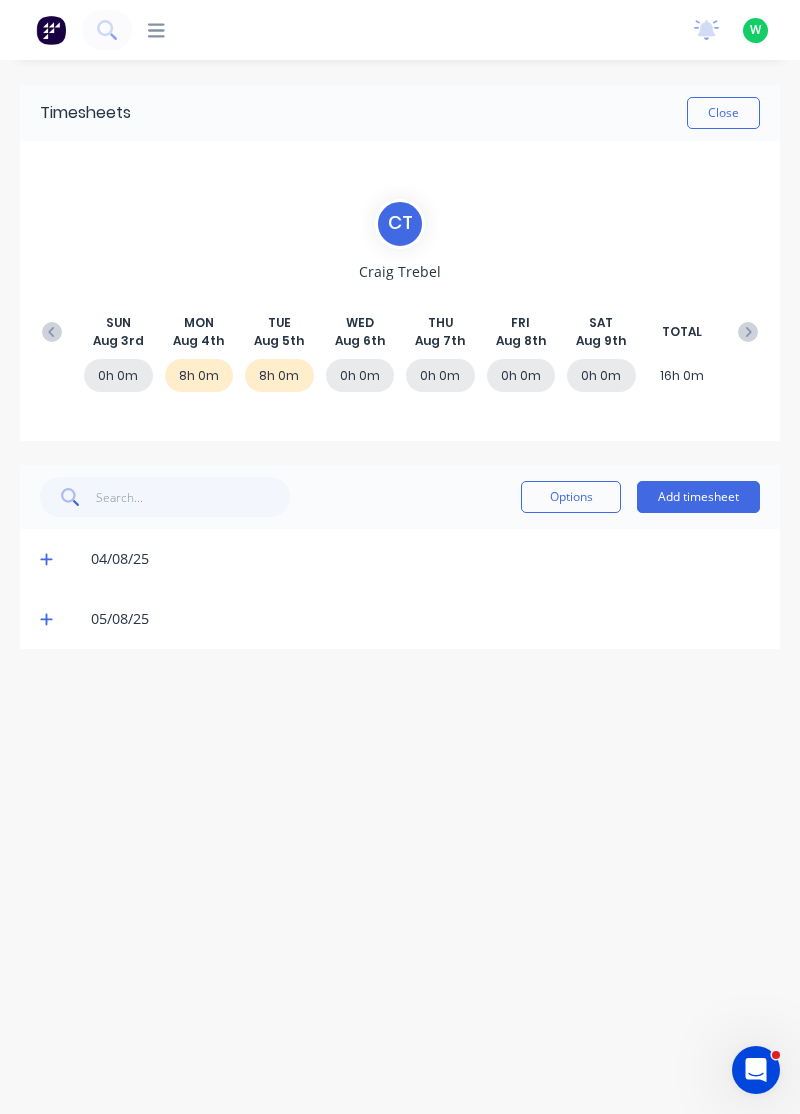 click 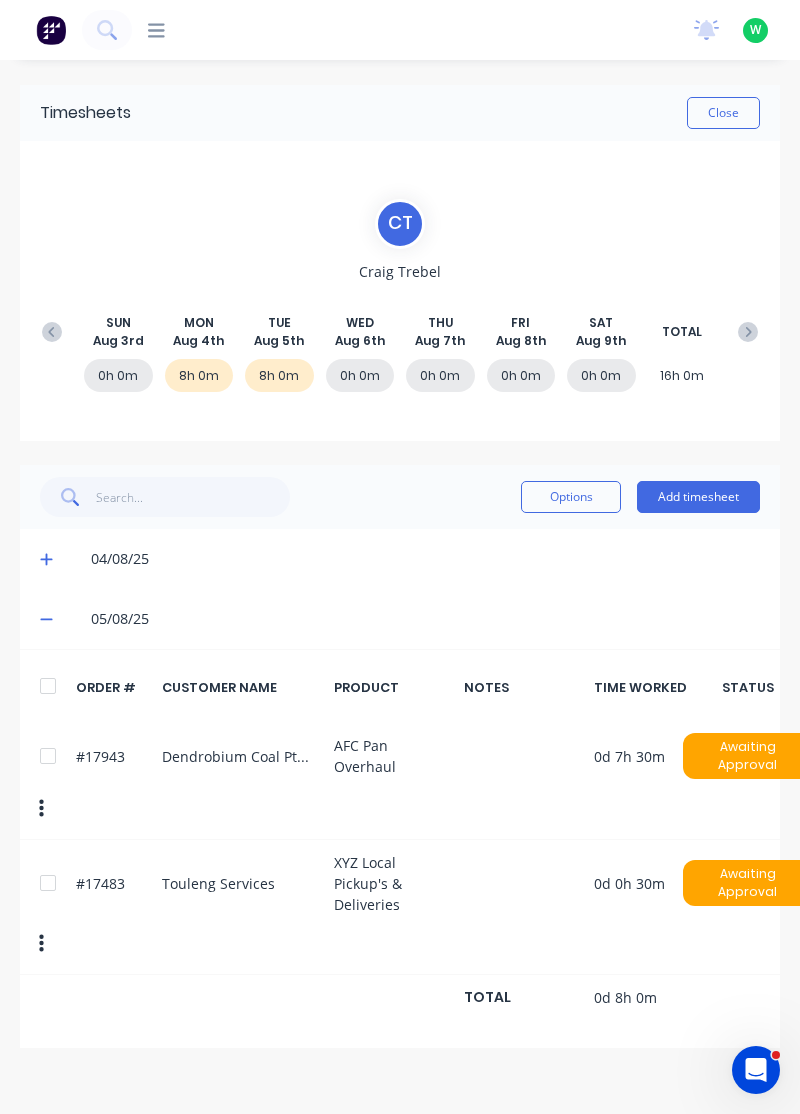 click on "04/08/25" at bounding box center (400, 559) 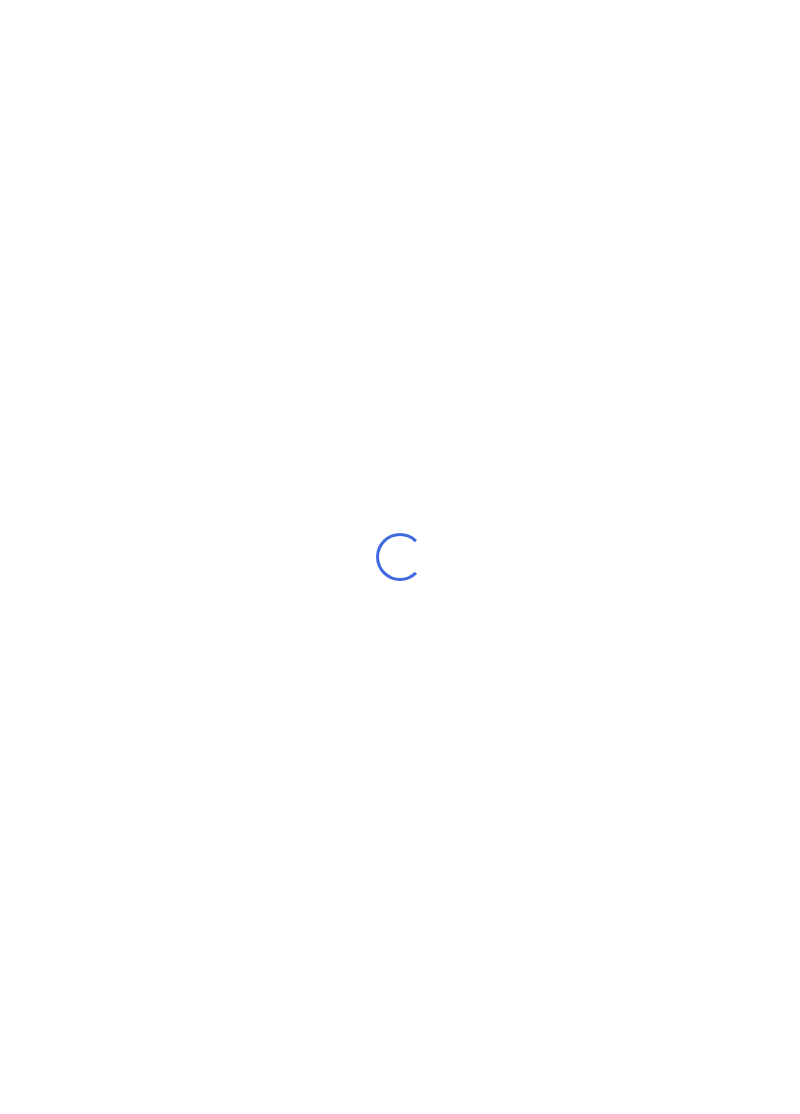 scroll, scrollTop: 0, scrollLeft: 0, axis: both 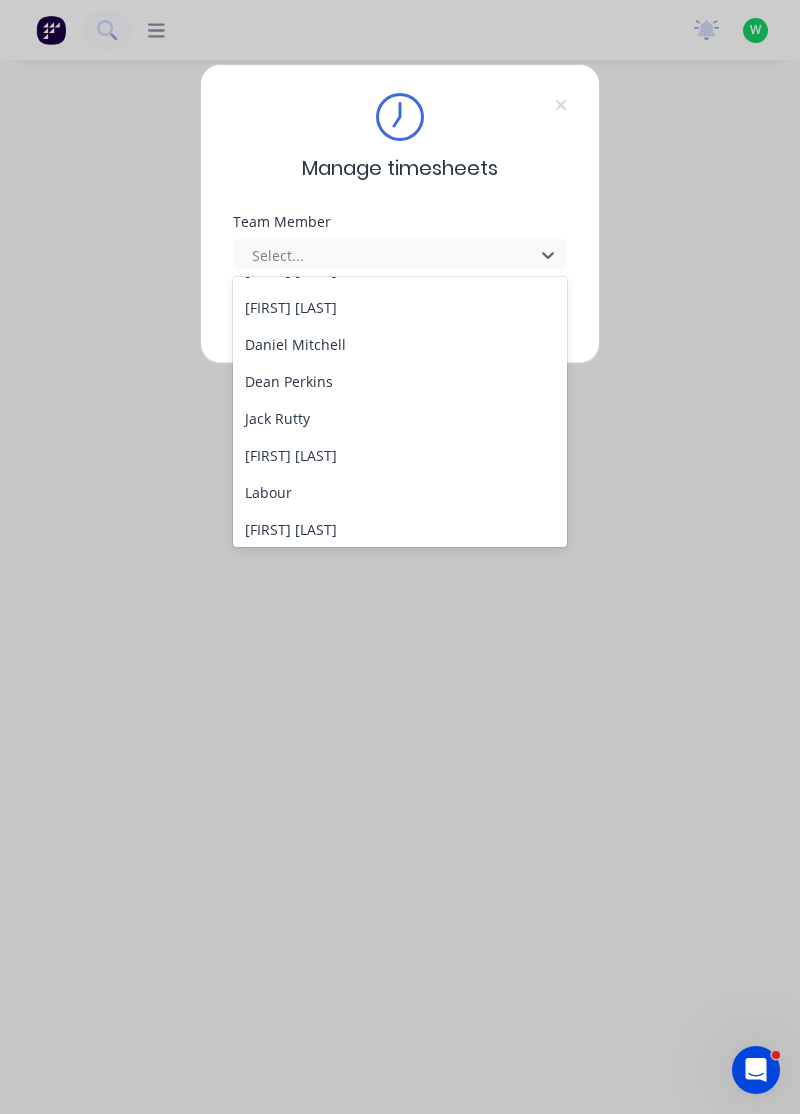 click on "Daniel Mitchell" at bounding box center [400, 344] 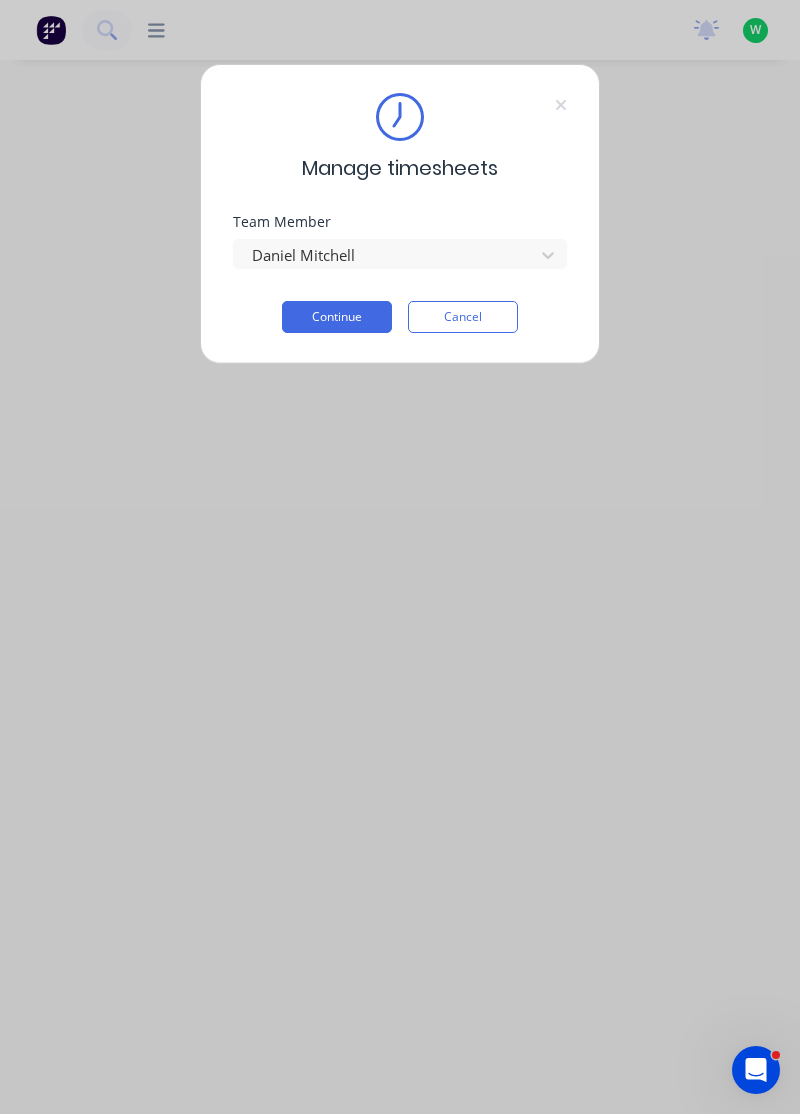click on "Team Member Daniel Mitchell" at bounding box center [400, 258] 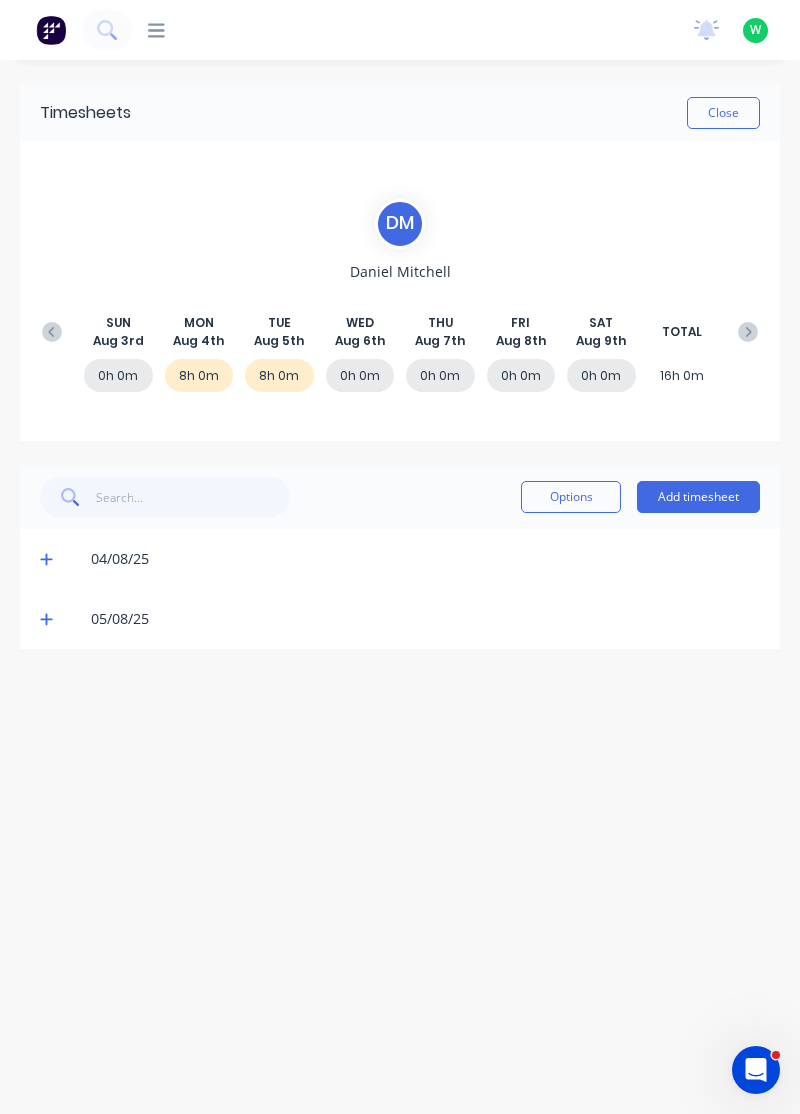 click 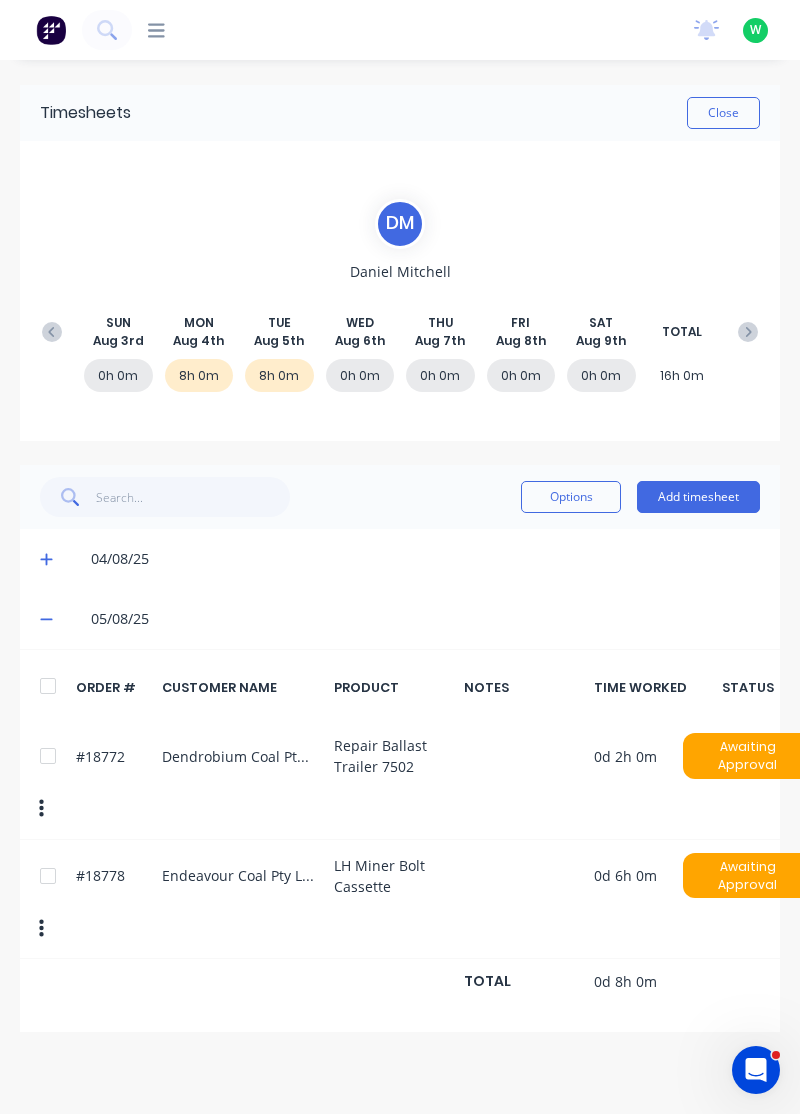 click 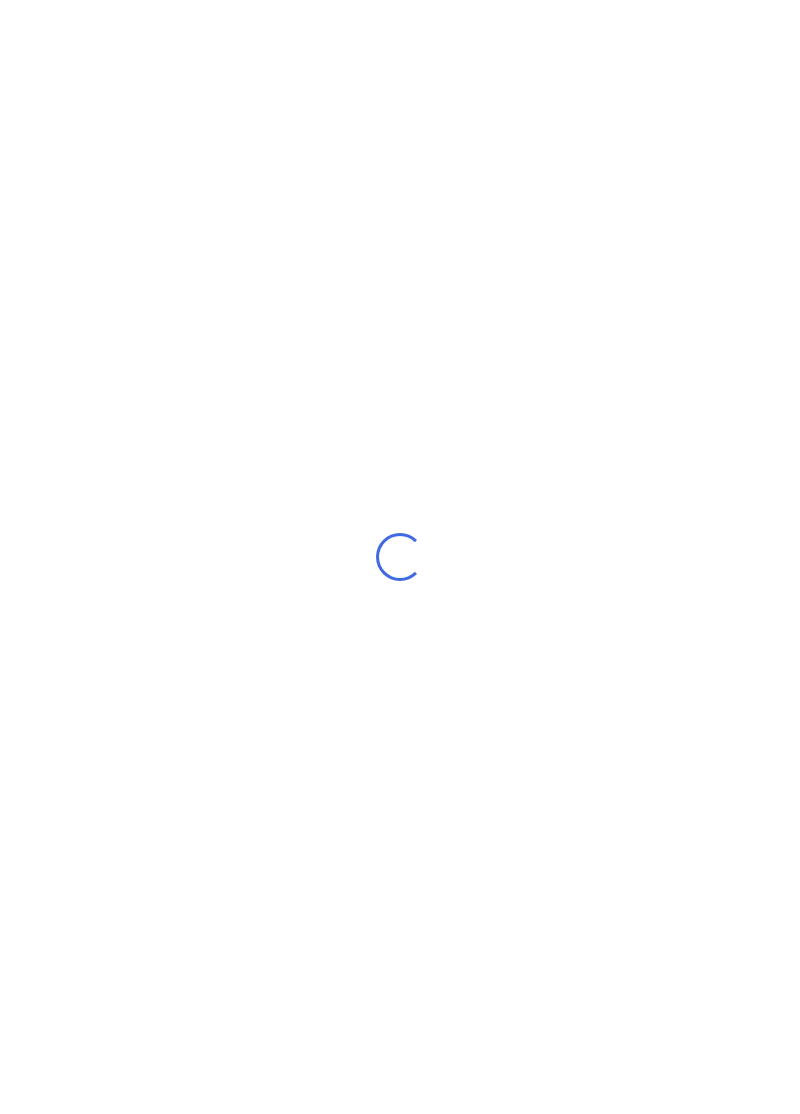 scroll, scrollTop: 0, scrollLeft: 0, axis: both 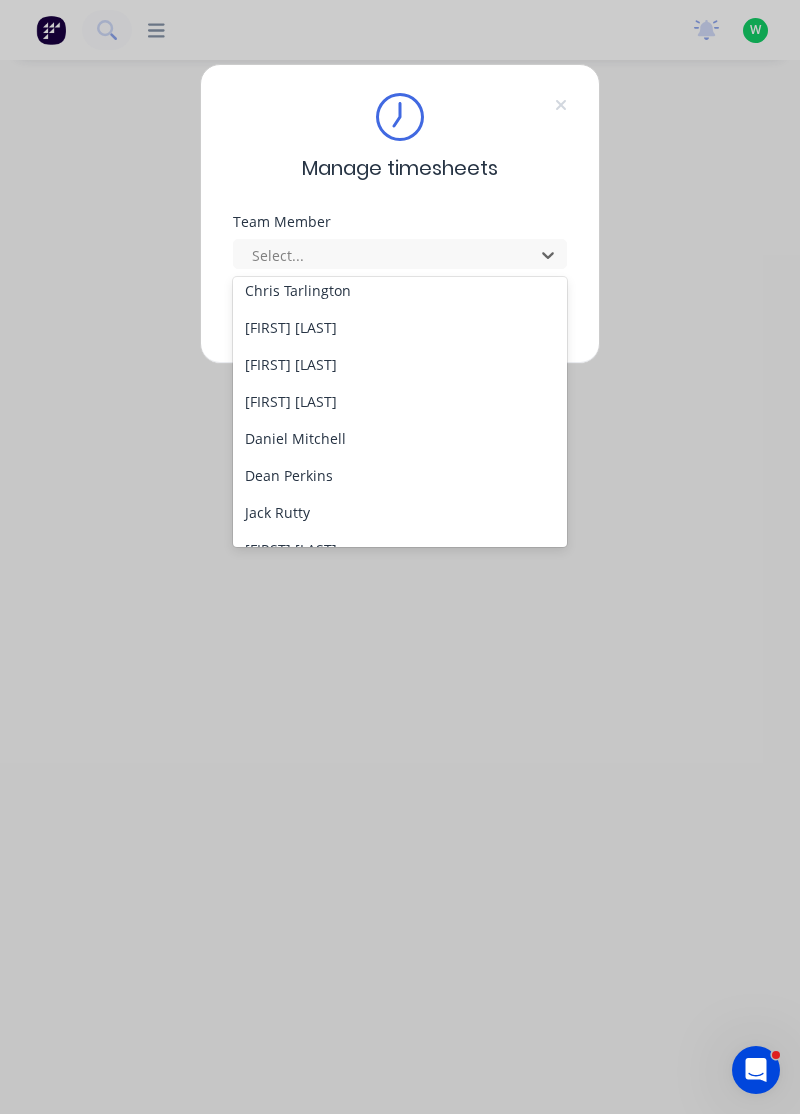 click on "Dean Perkins" at bounding box center (400, 475) 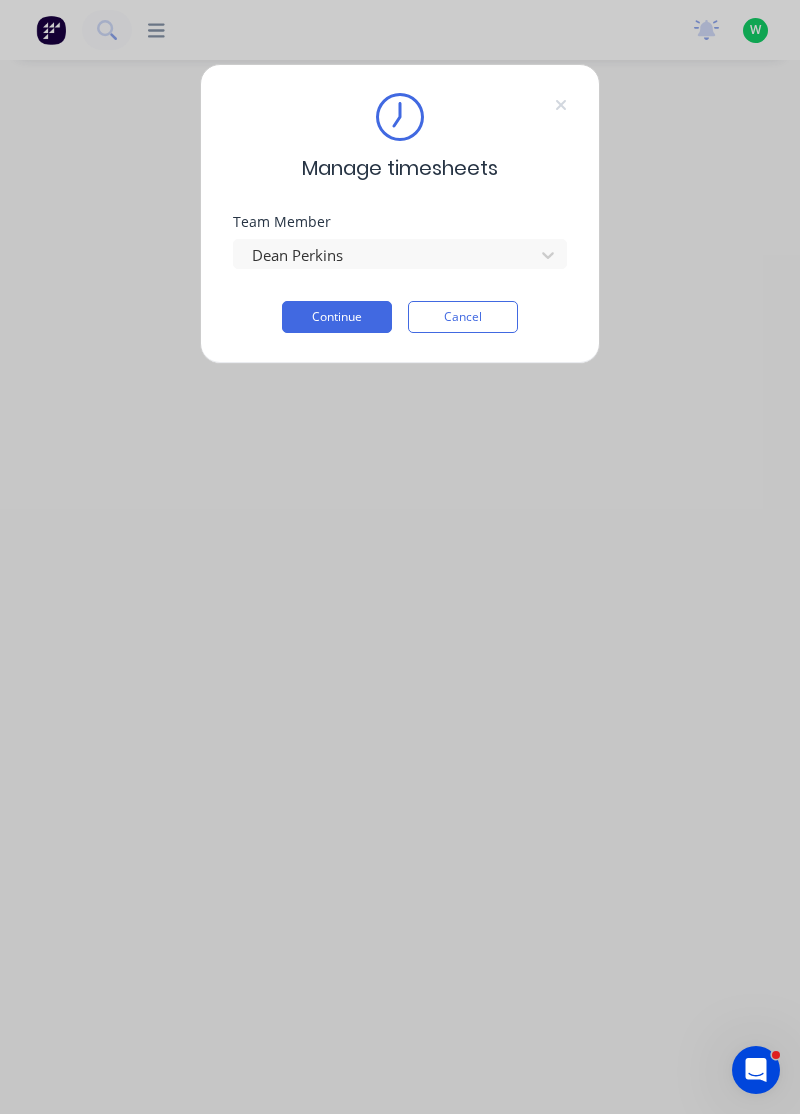 click on "Continue" at bounding box center [337, 317] 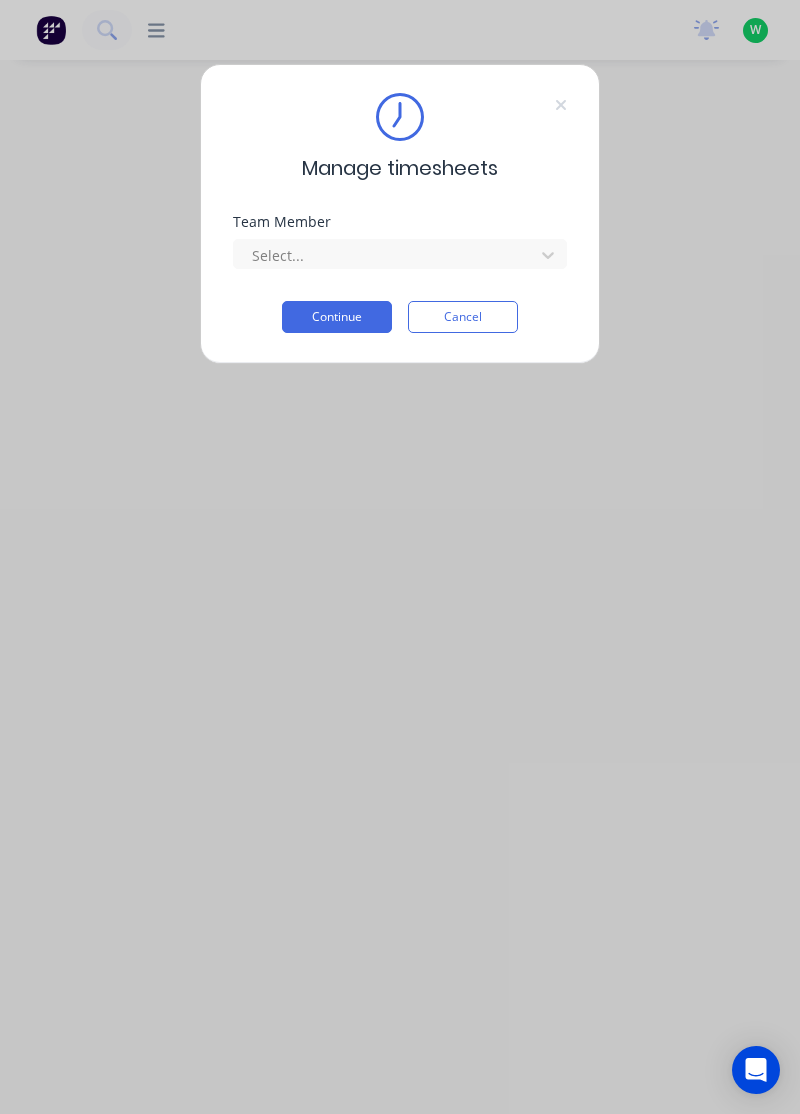 scroll, scrollTop: 0, scrollLeft: 0, axis: both 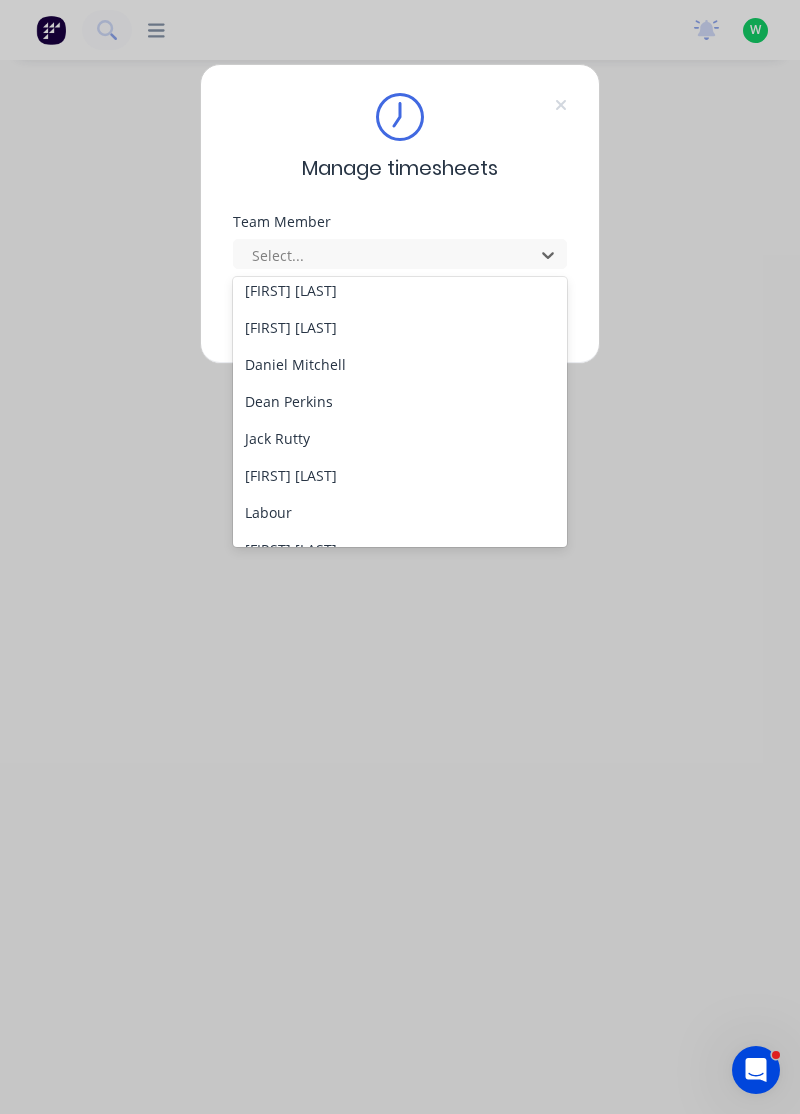 click on "Jack Rutty" at bounding box center (400, 438) 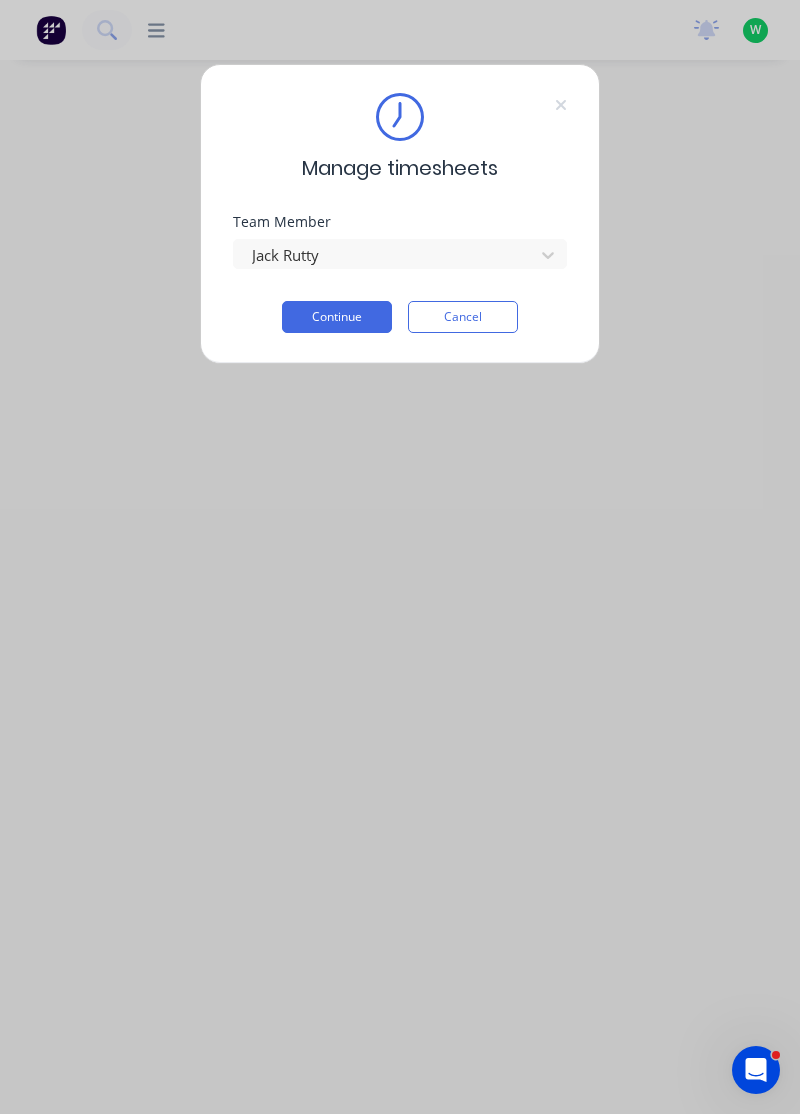 click on "Continue" at bounding box center [337, 317] 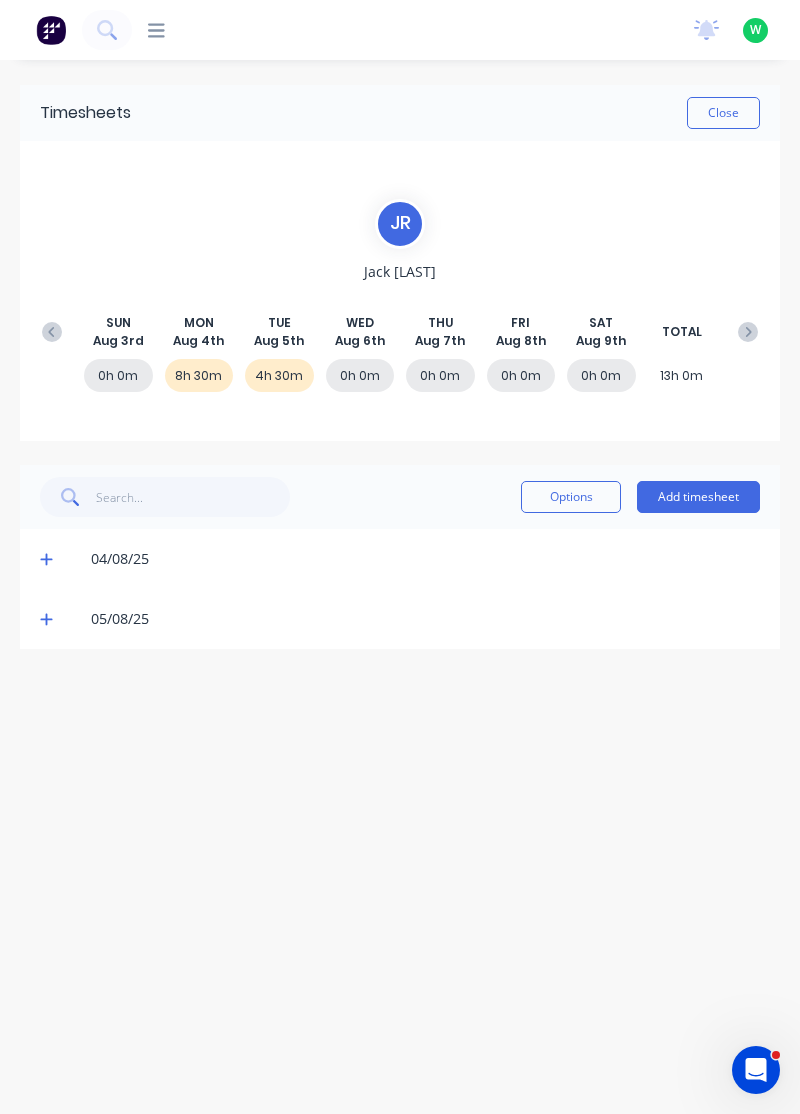 click 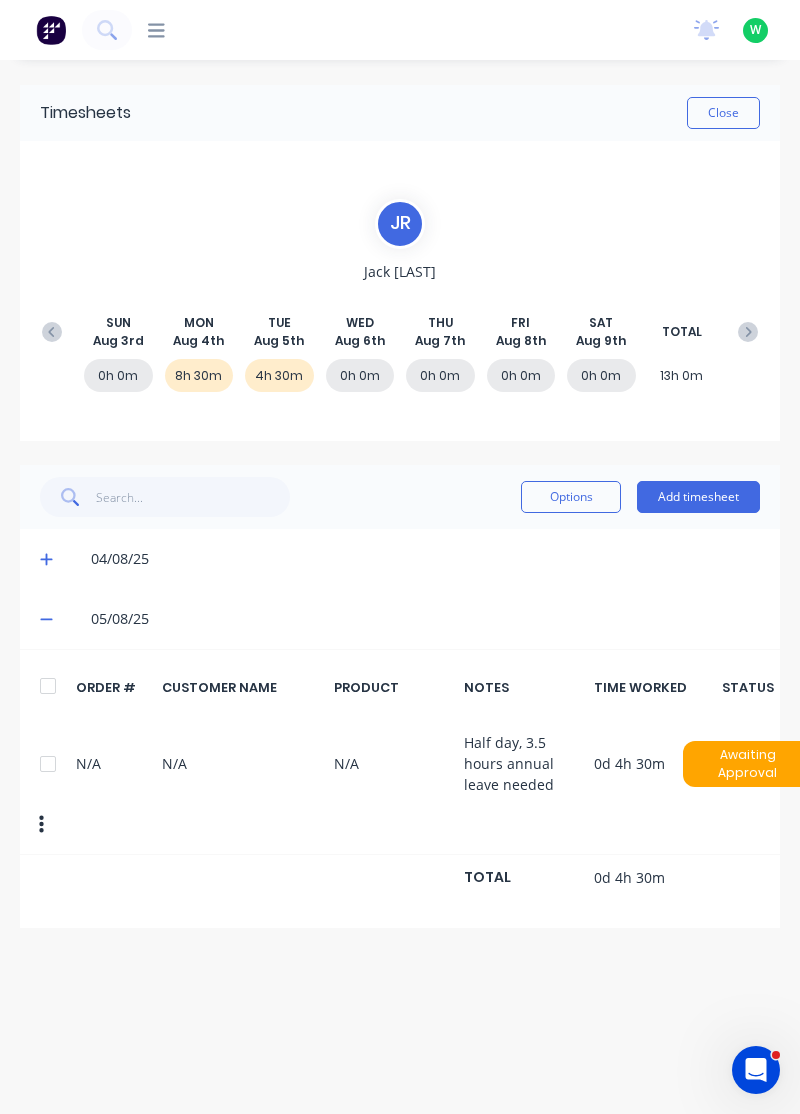 click 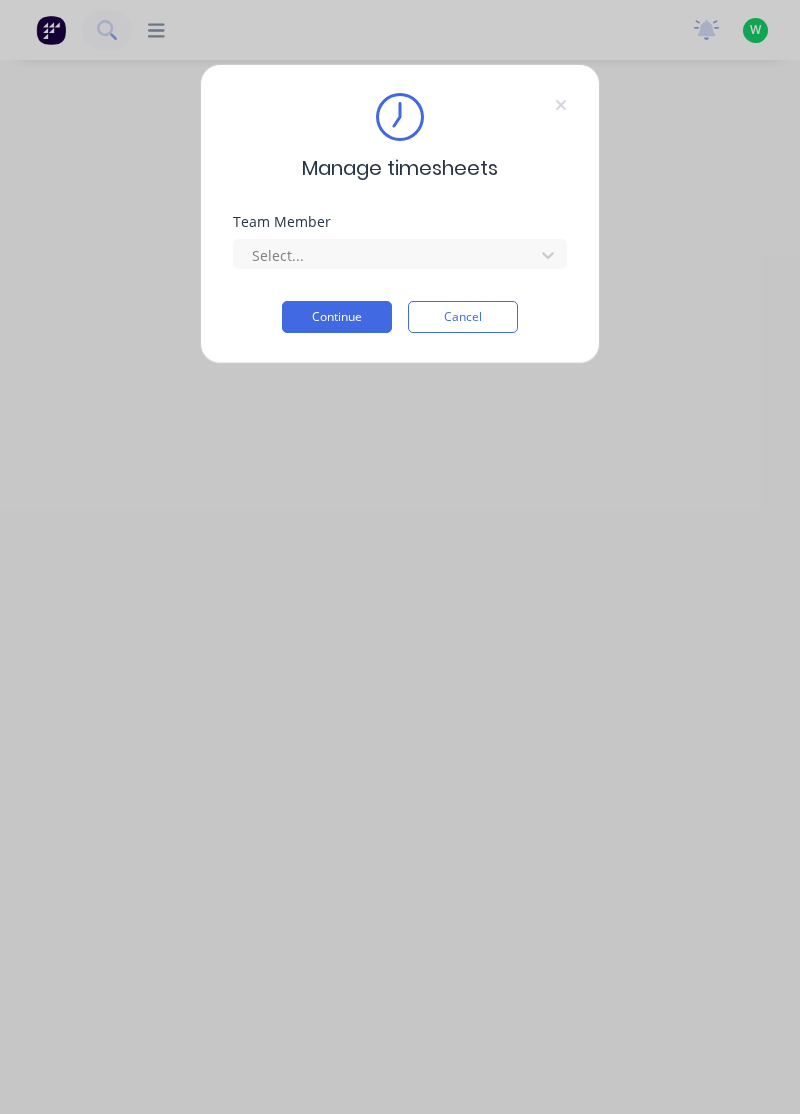 scroll, scrollTop: 0, scrollLeft: 0, axis: both 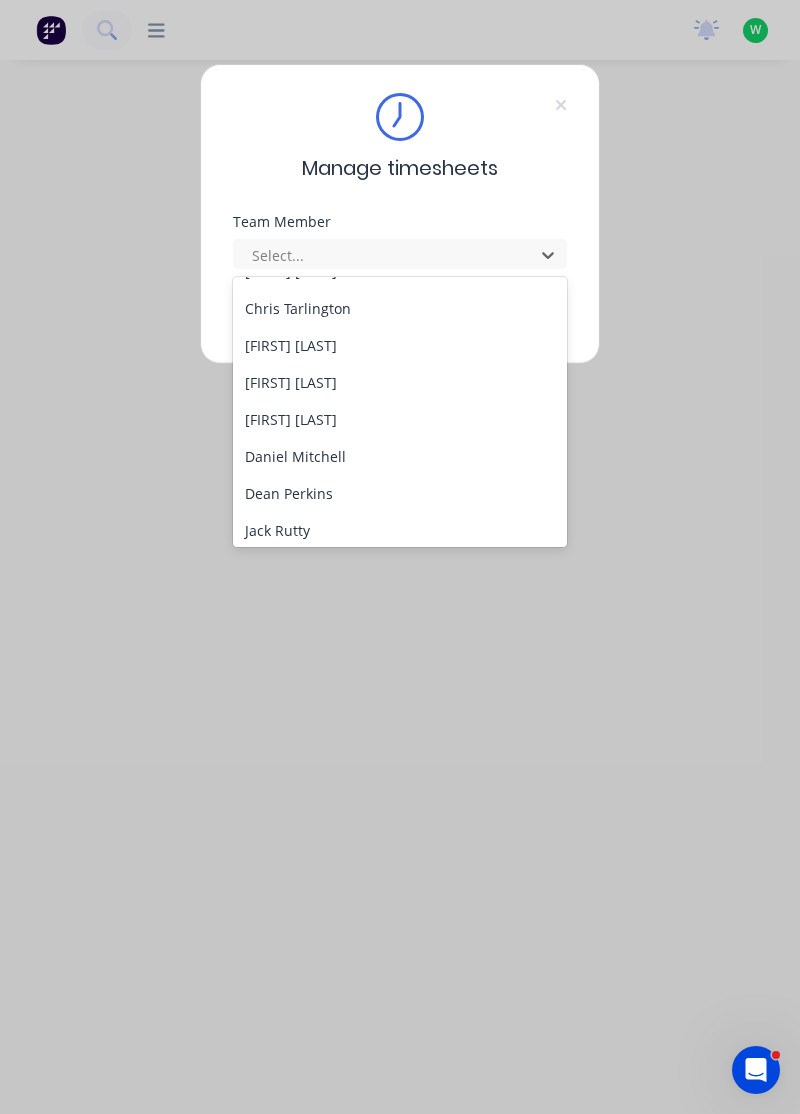 click on "Jack Rutty" at bounding box center [400, 530] 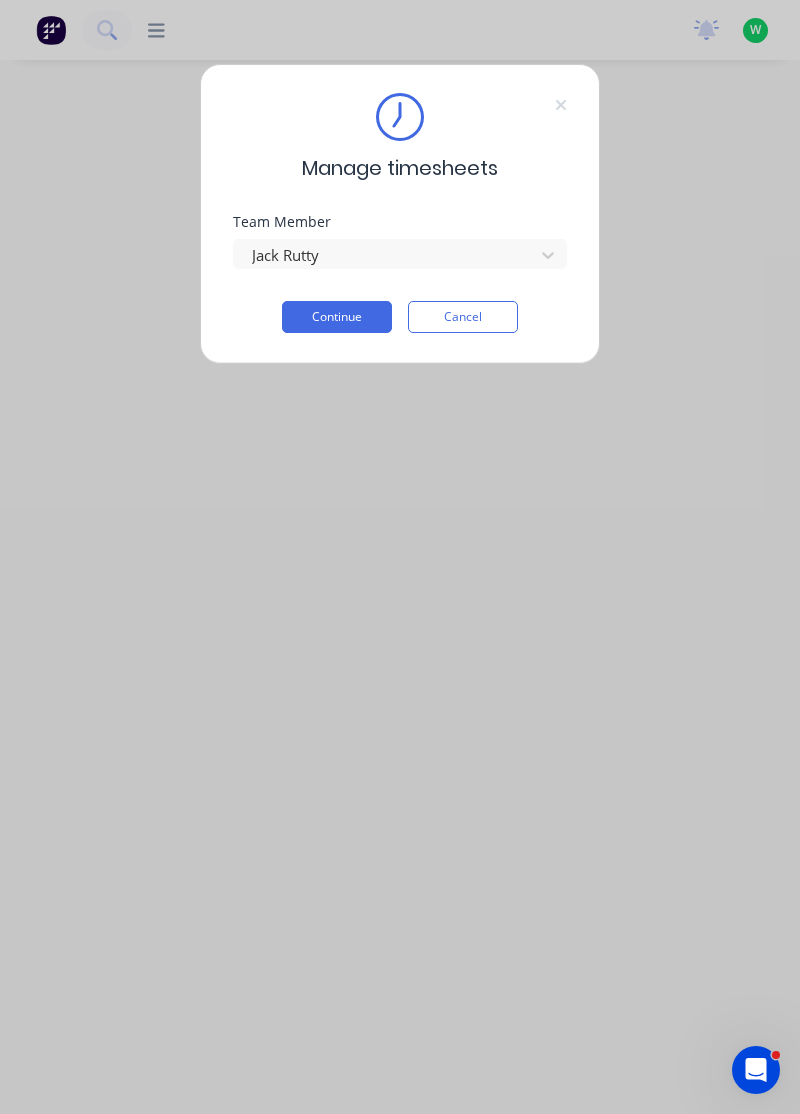 click on "Continue" at bounding box center [337, 317] 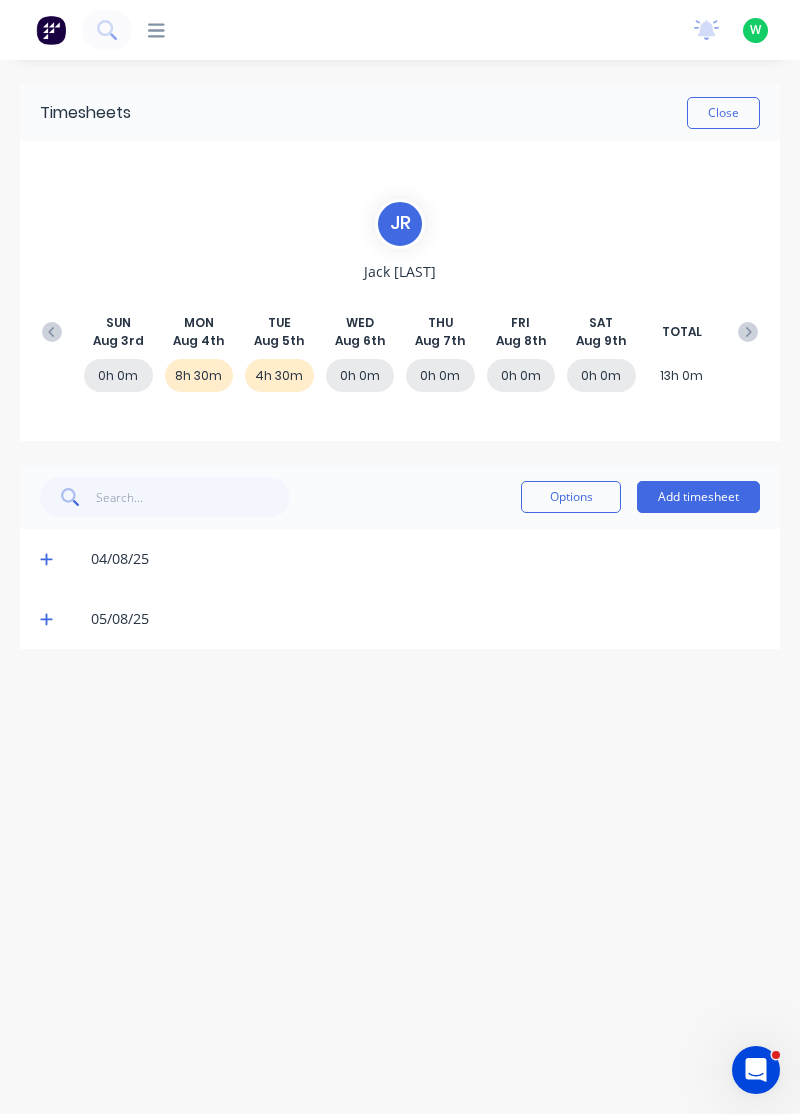 click on "Add timesheet" at bounding box center [698, 497] 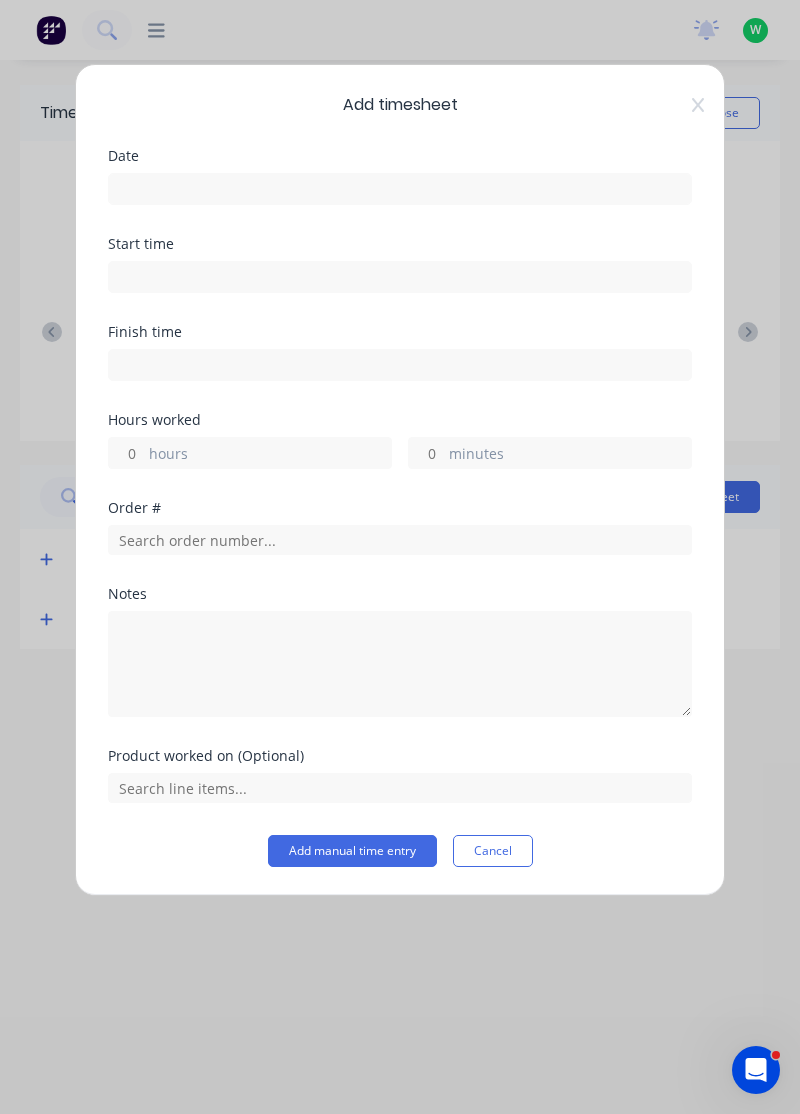 click at bounding box center (400, 189) 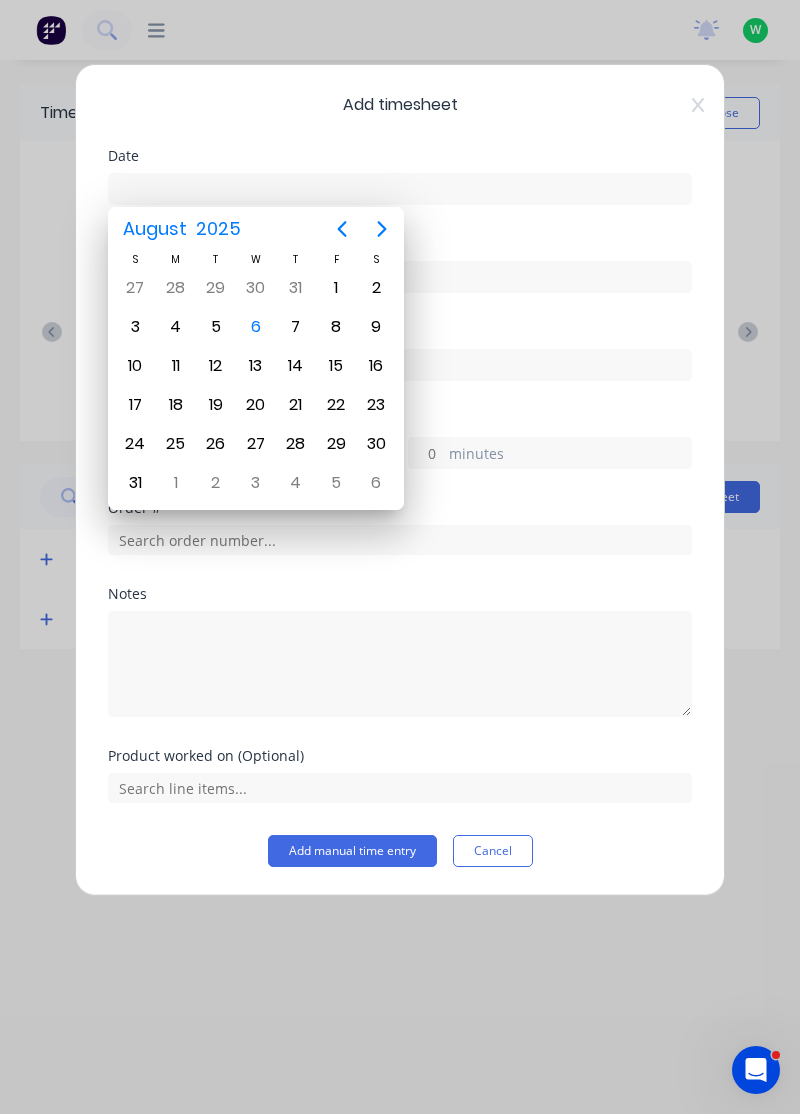click on "5" at bounding box center [216, 327] 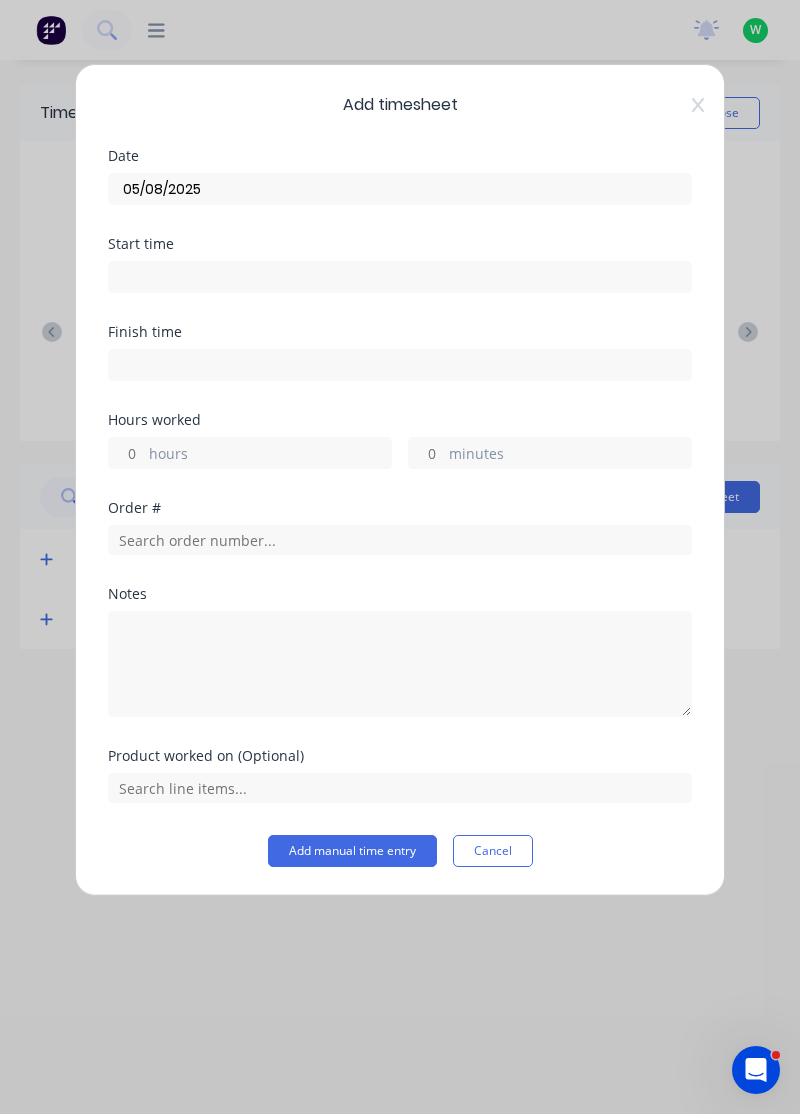 click on "hours" at bounding box center [270, 455] 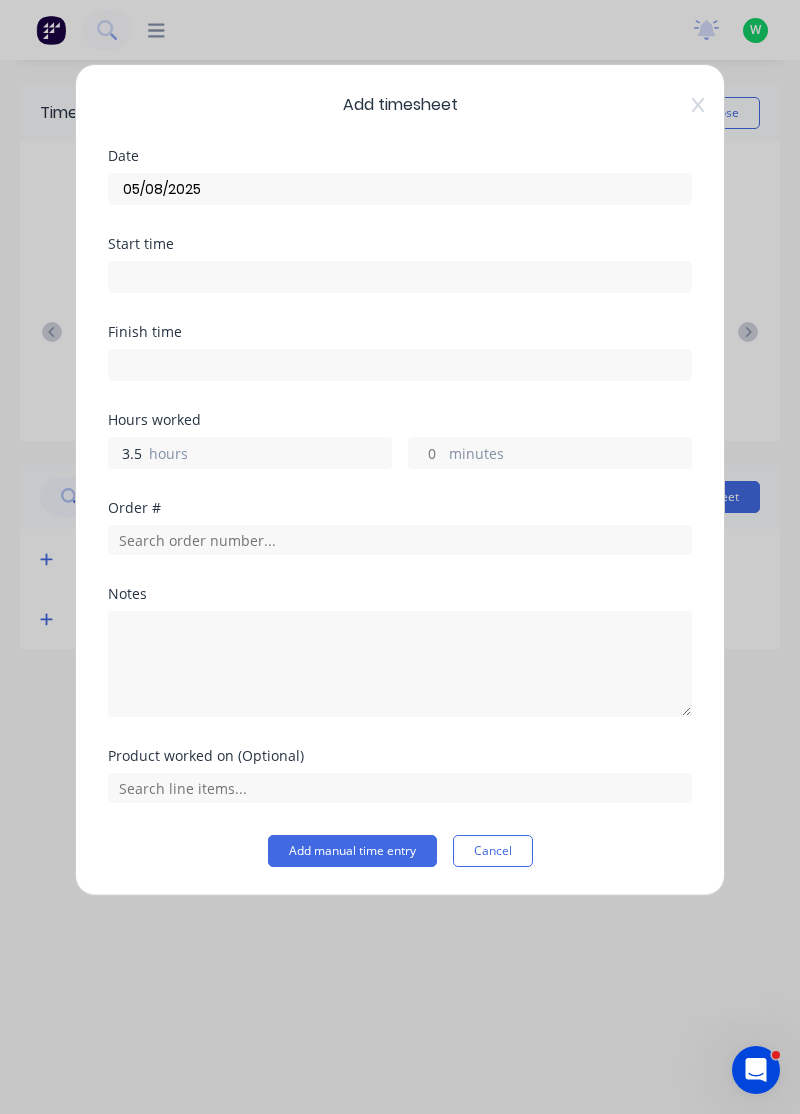 type on "3.5" 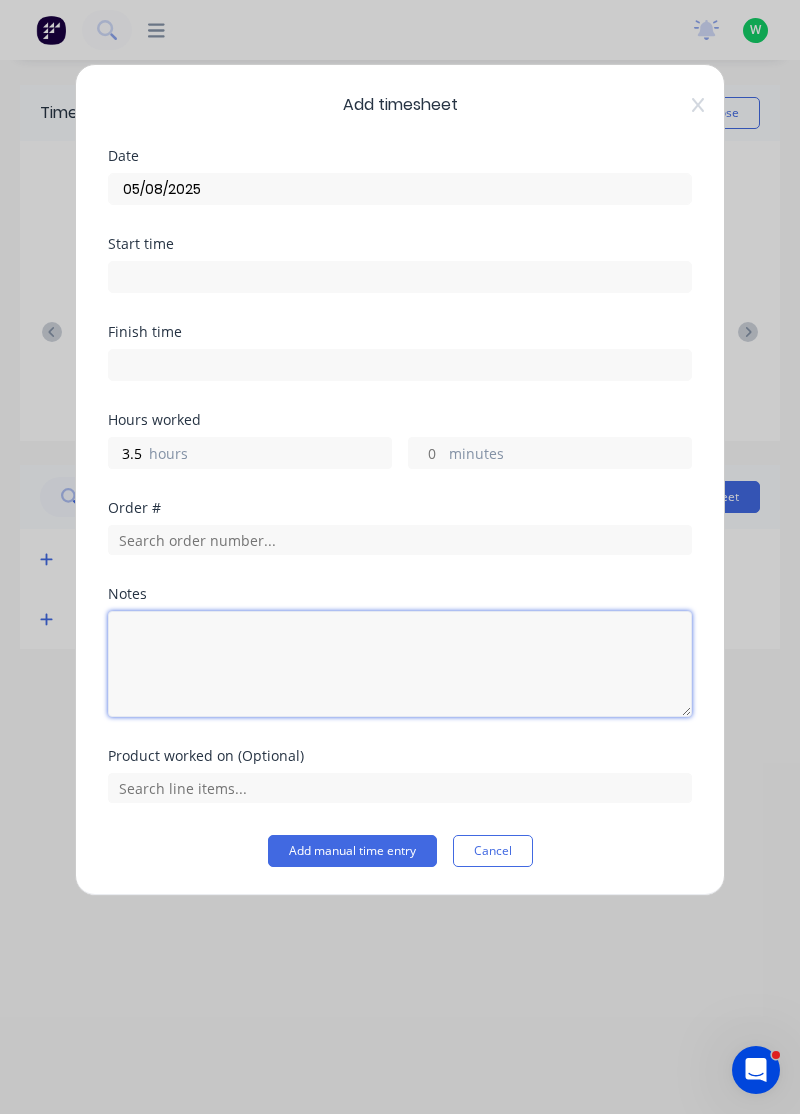click at bounding box center [400, 664] 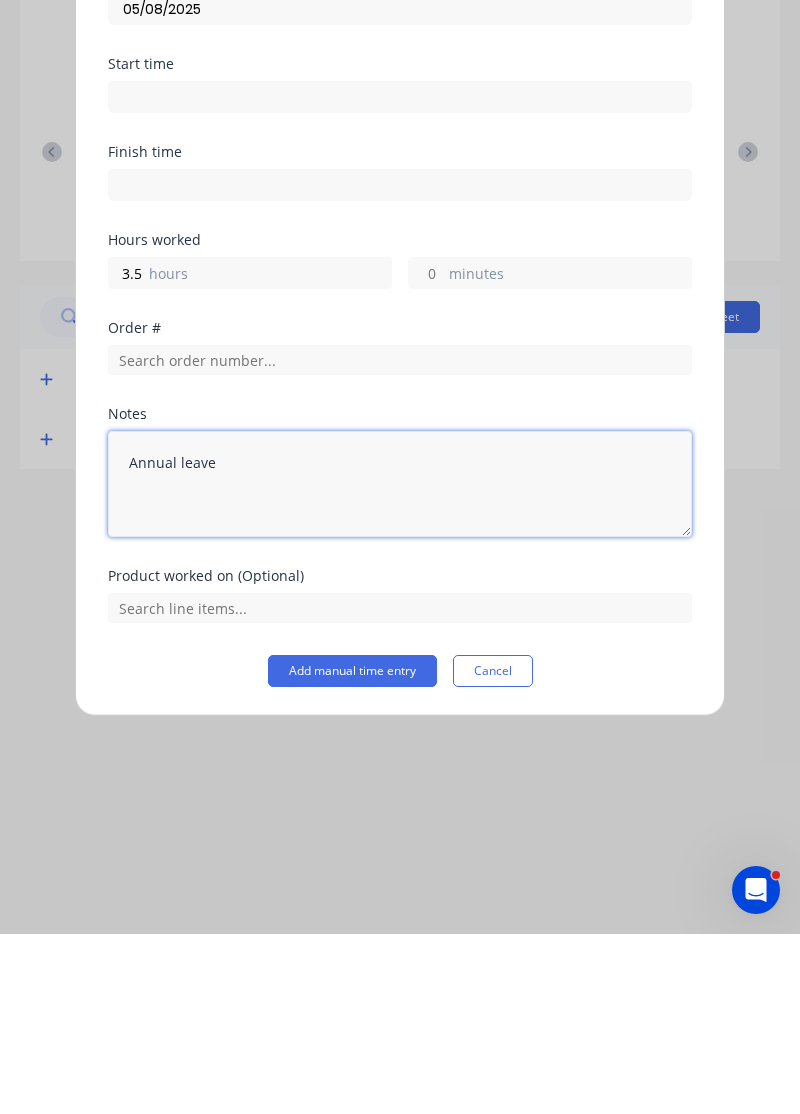 type on "Annual leave" 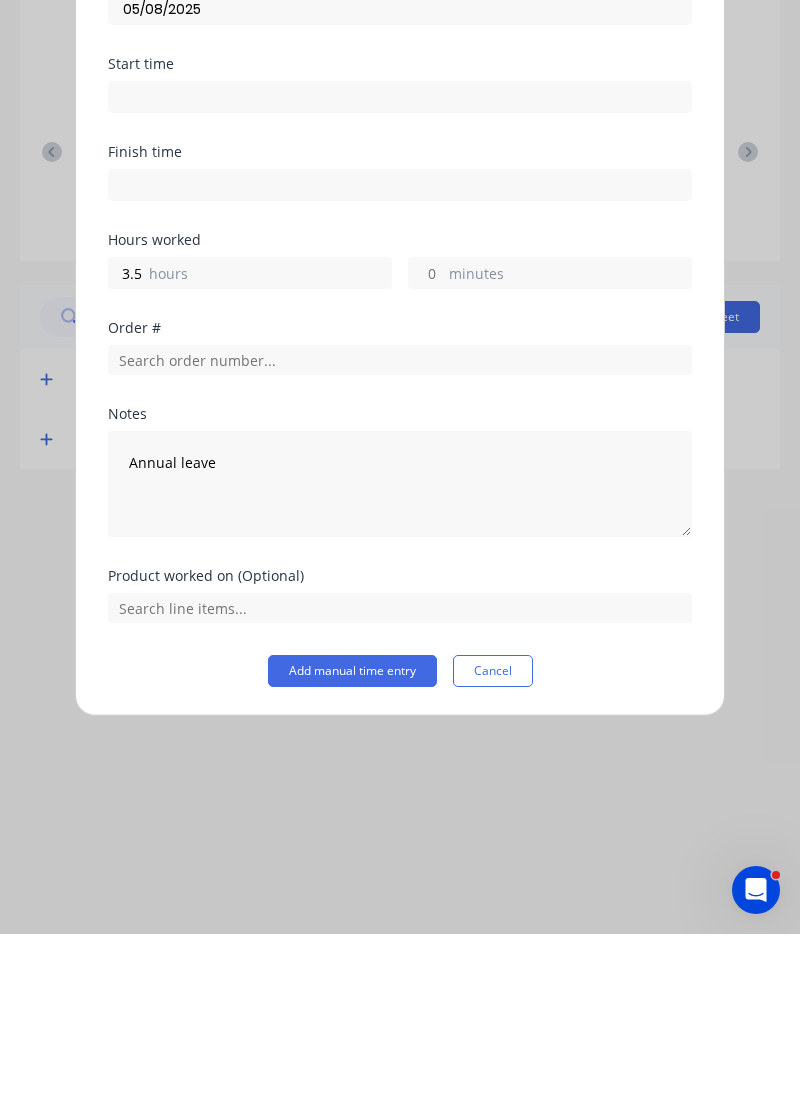 click on "Add manual time entry" at bounding box center [352, 851] 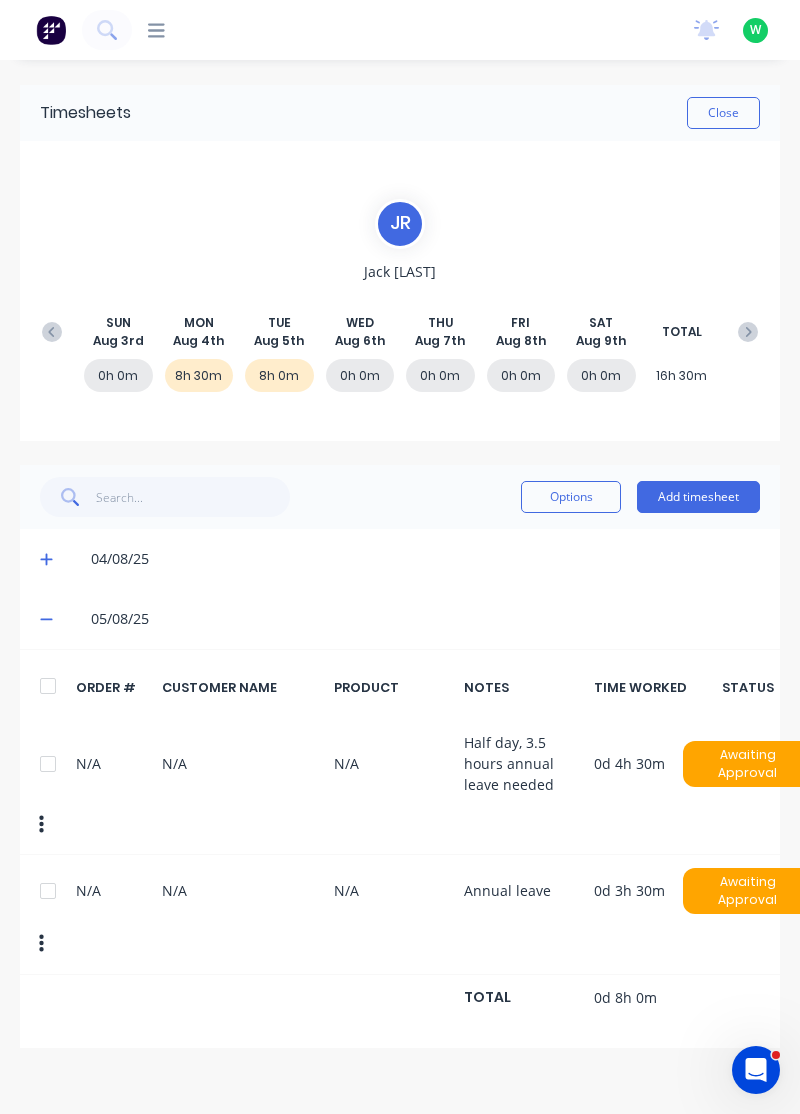 scroll, scrollTop: 0, scrollLeft: 13, axis: horizontal 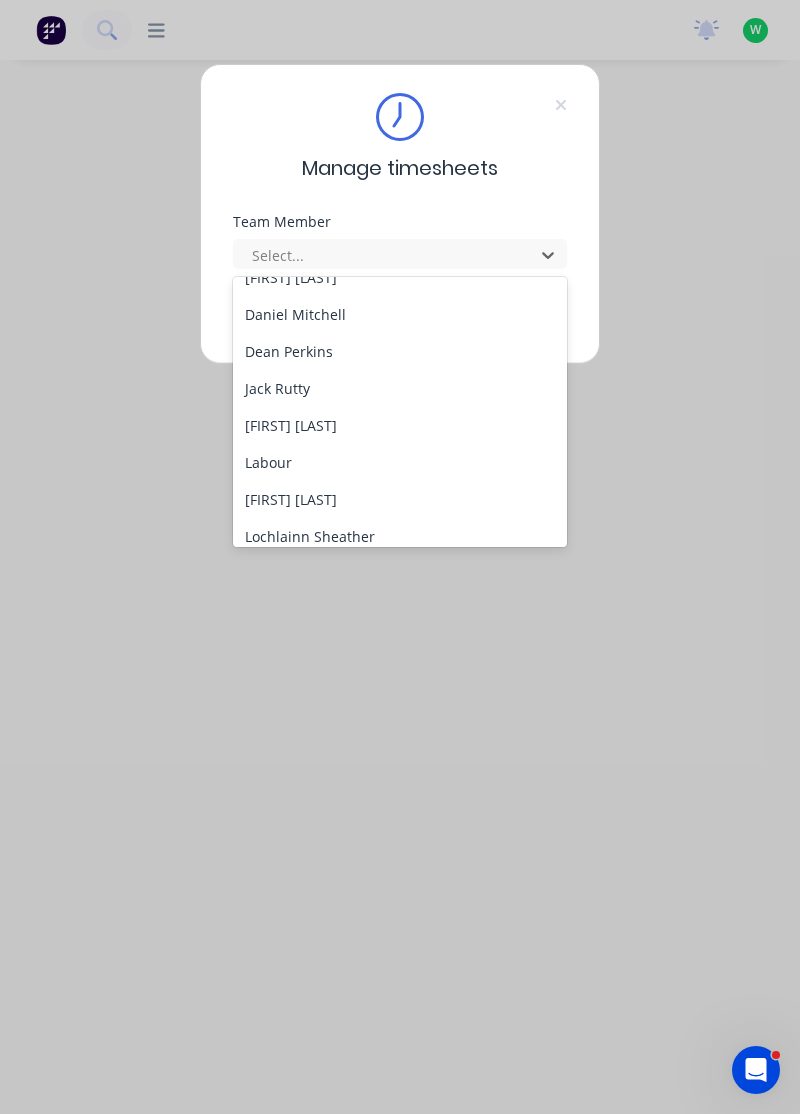 click on "[FIRST] [LAST]" at bounding box center (400, 425) 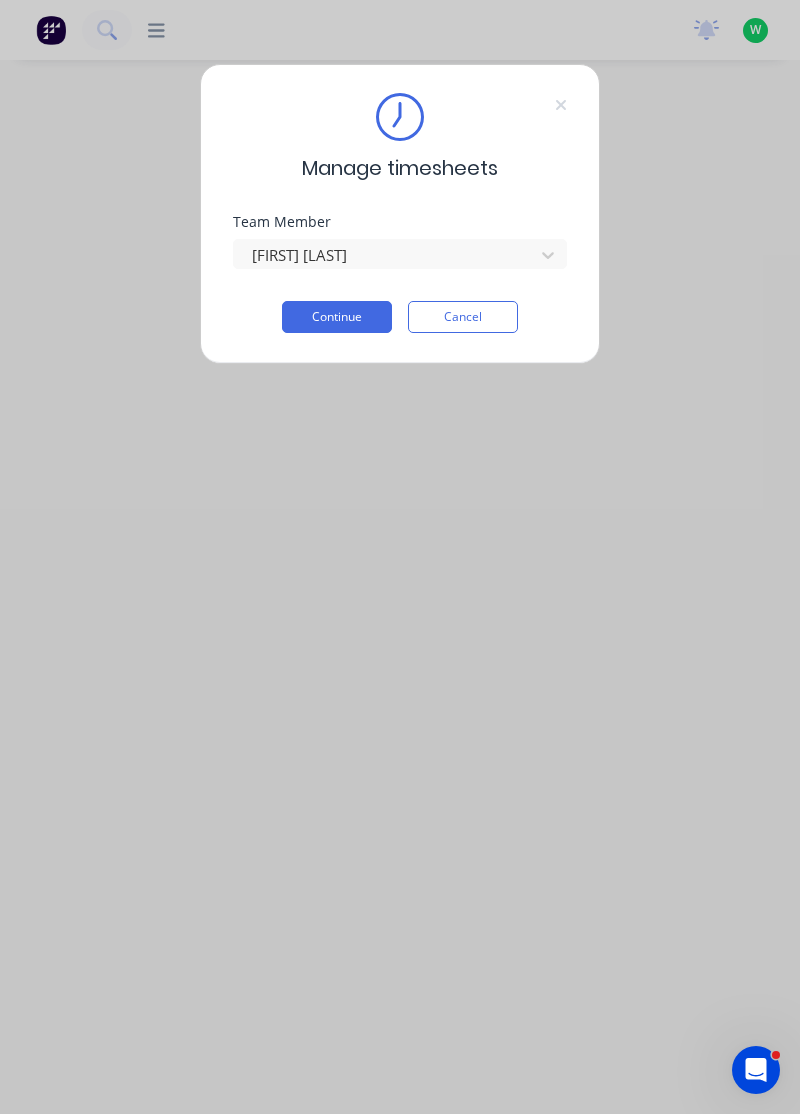 click on "Continue" at bounding box center [337, 317] 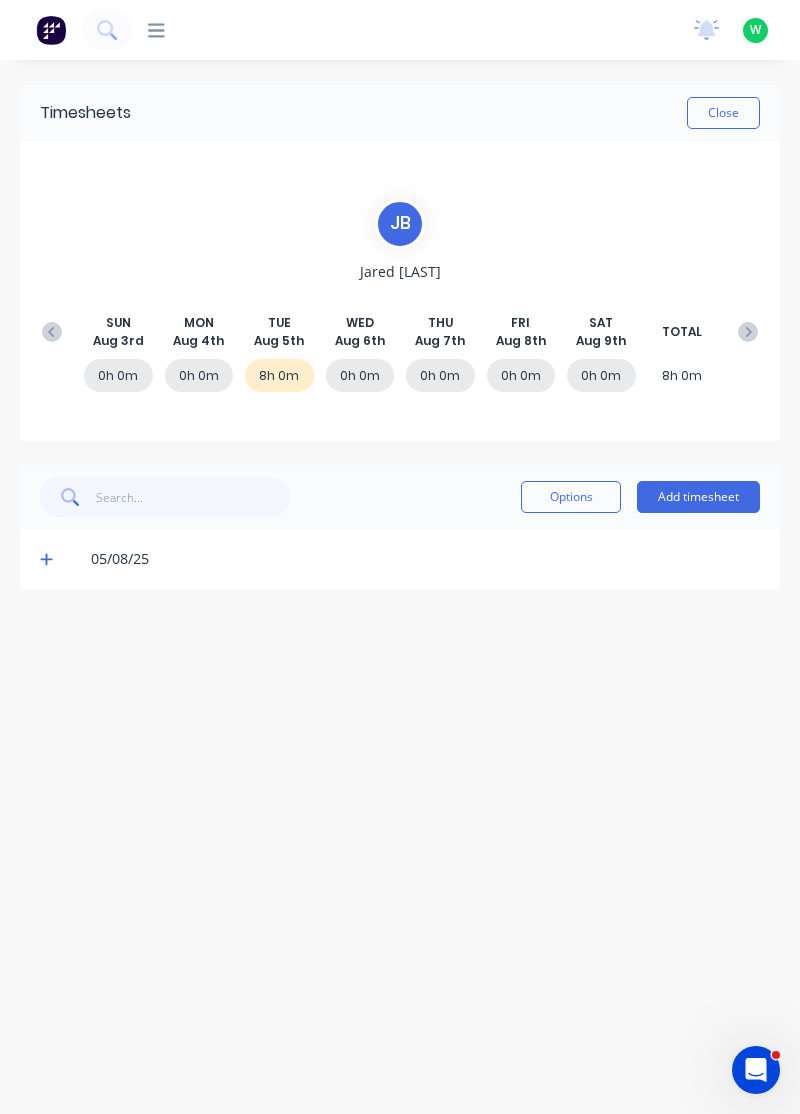 click 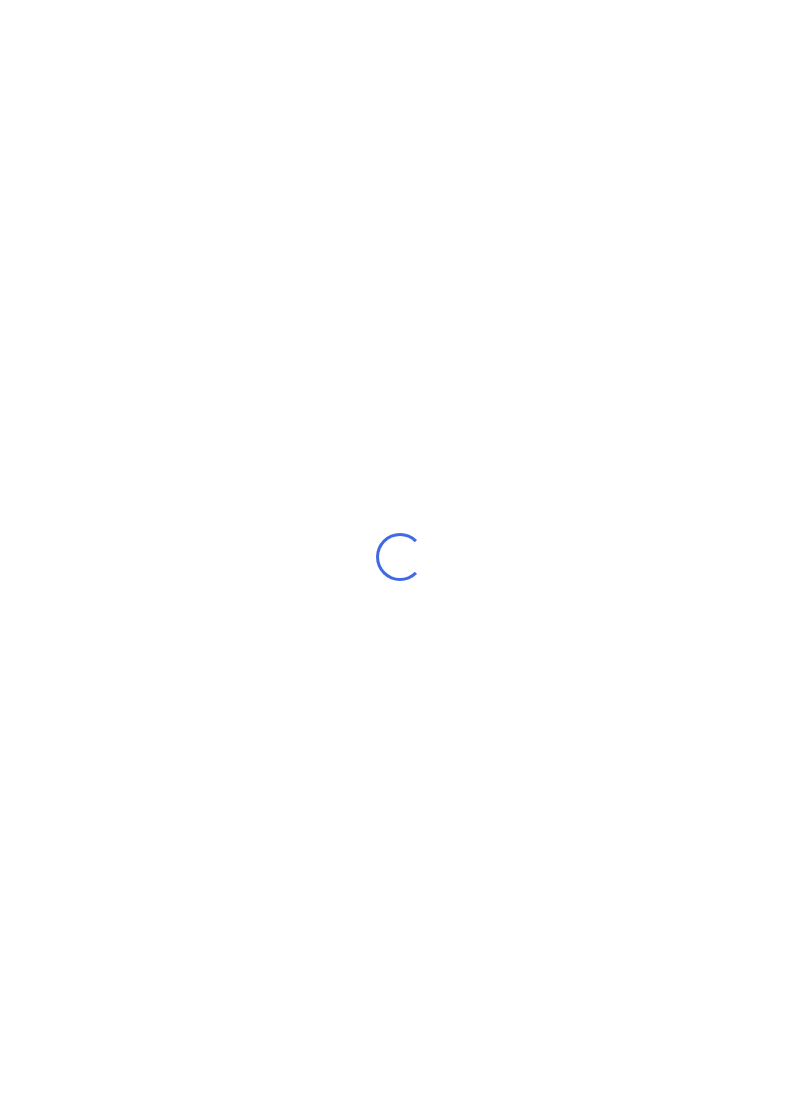 scroll, scrollTop: 0, scrollLeft: 0, axis: both 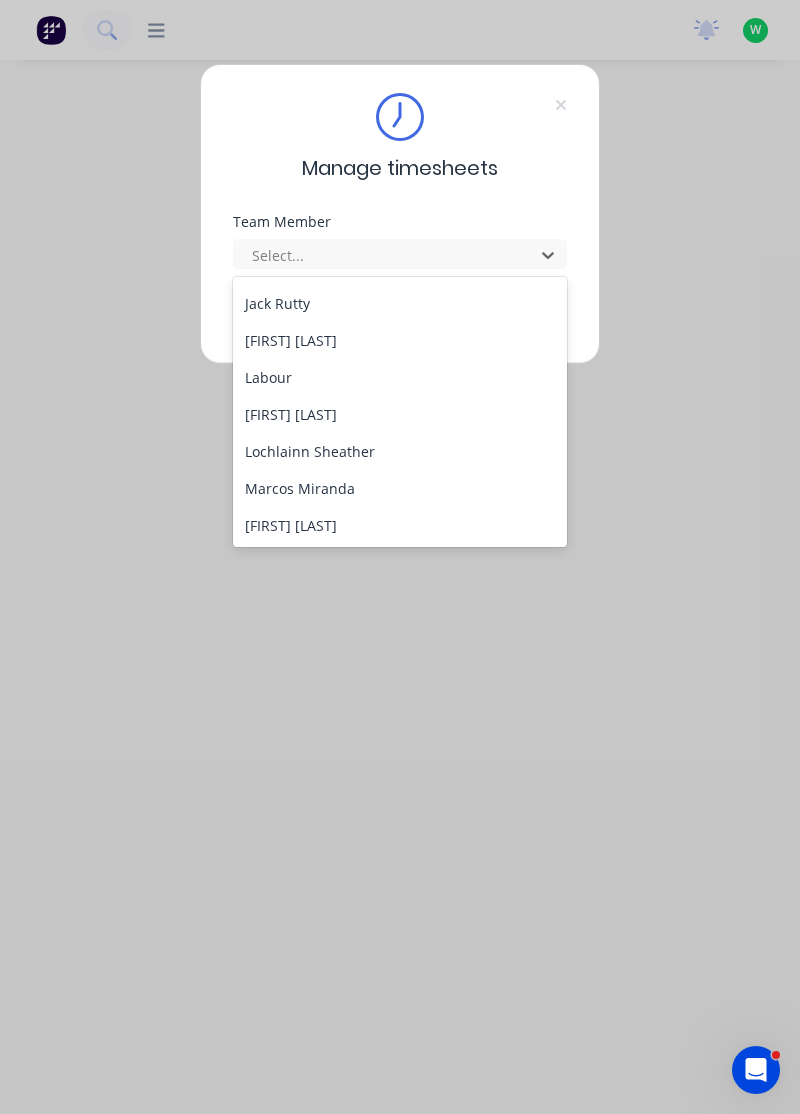 click on "[FIRST] [LAST]" at bounding box center [400, 414] 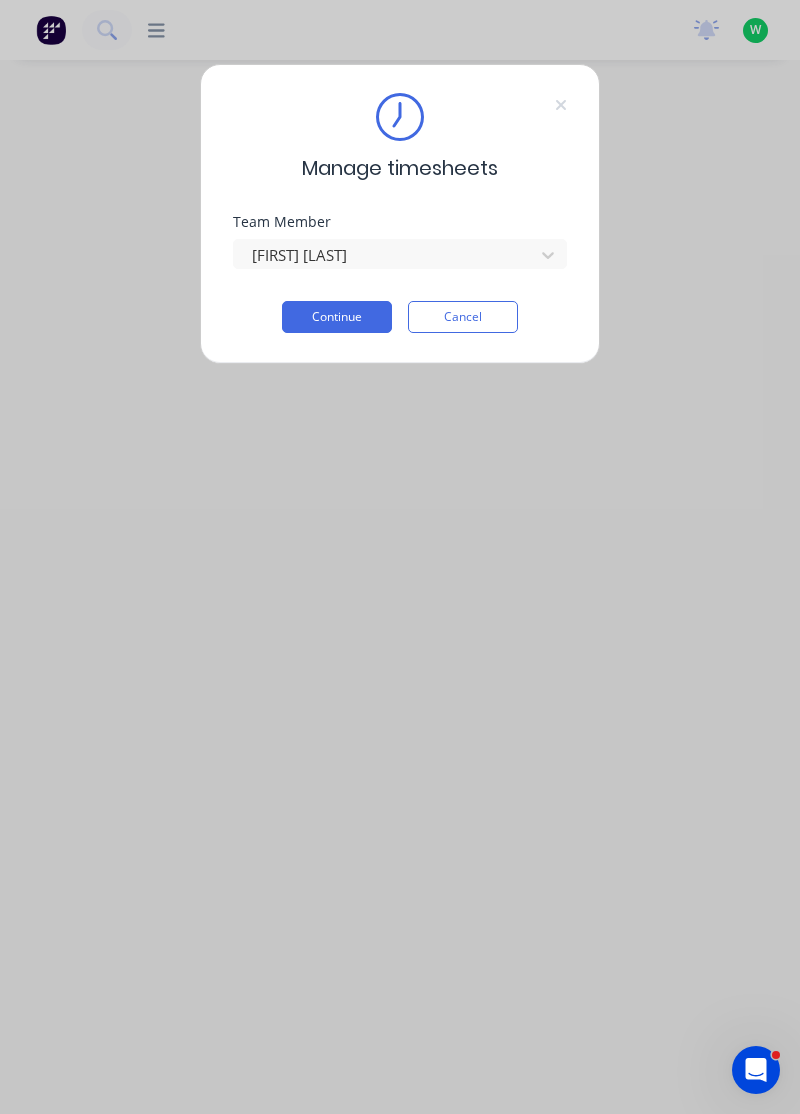 click on "Continue" at bounding box center (337, 317) 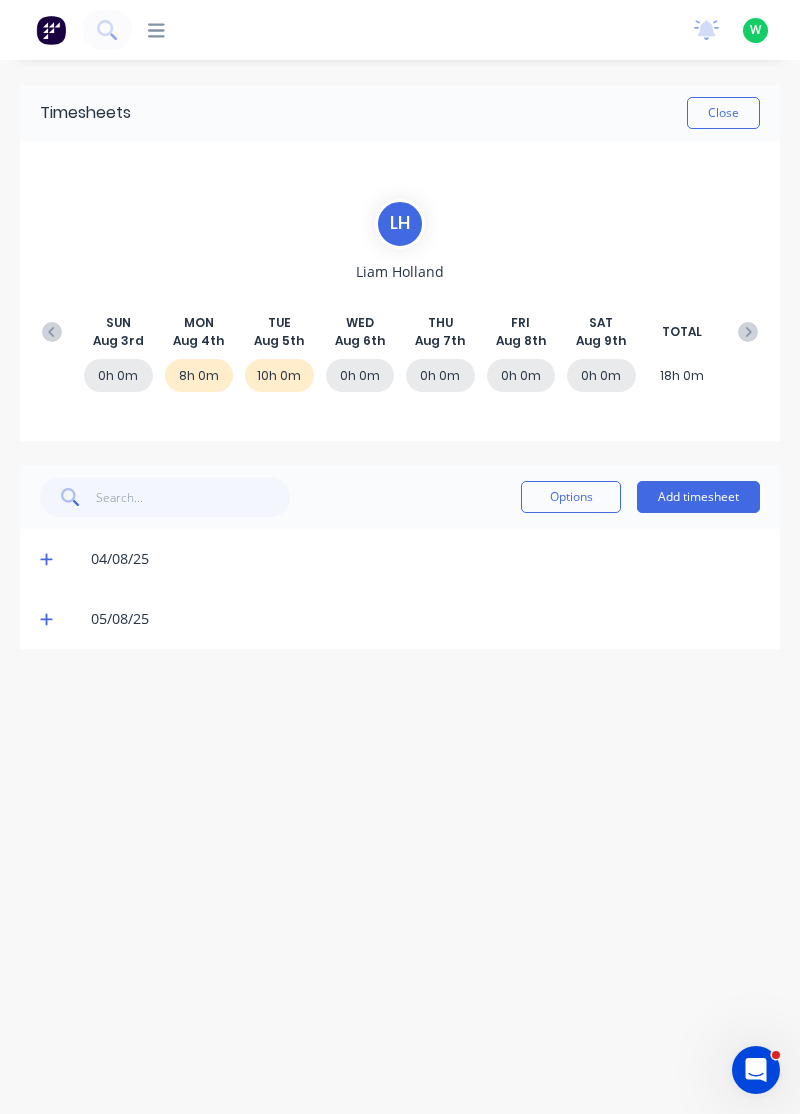 click on "05/08/25" at bounding box center [400, 619] 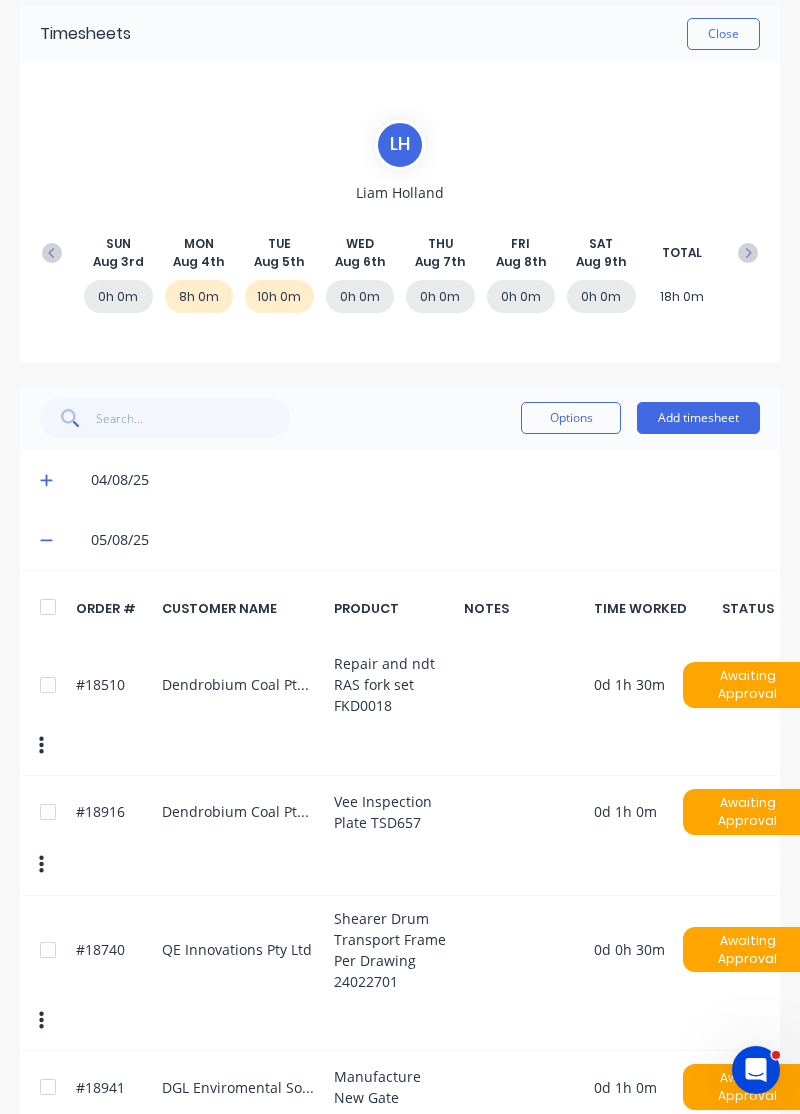 scroll, scrollTop: 0, scrollLeft: 0, axis: both 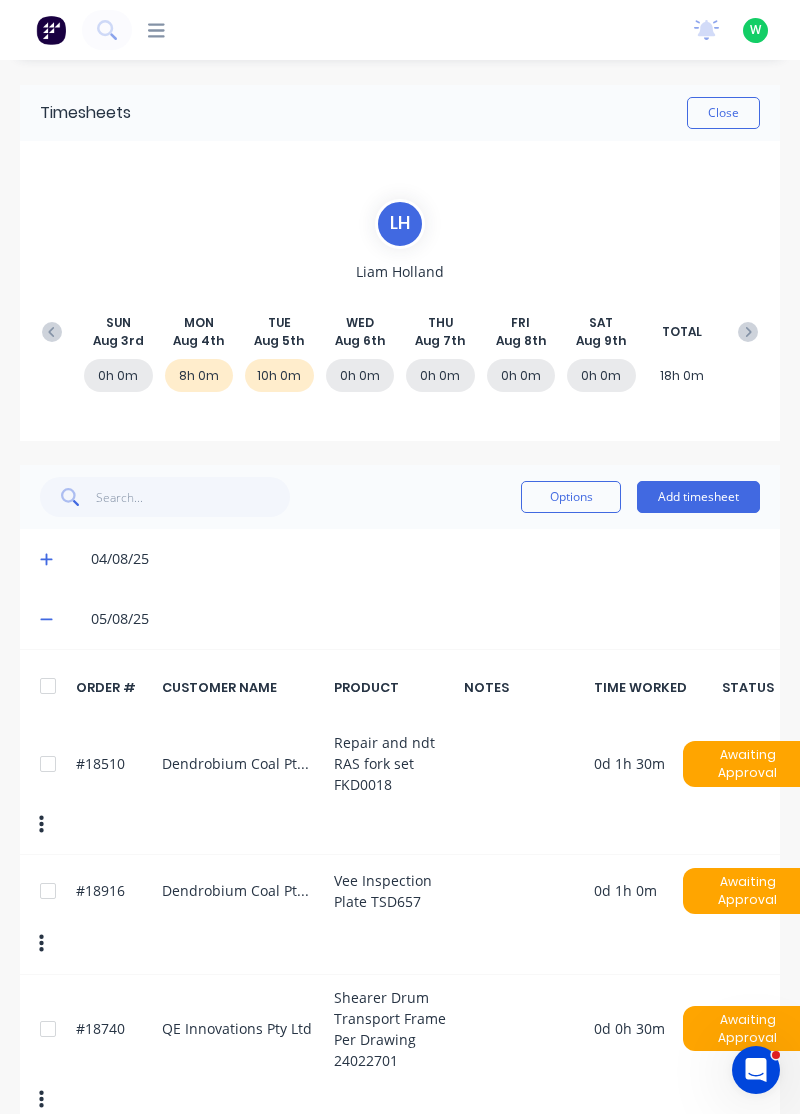 click 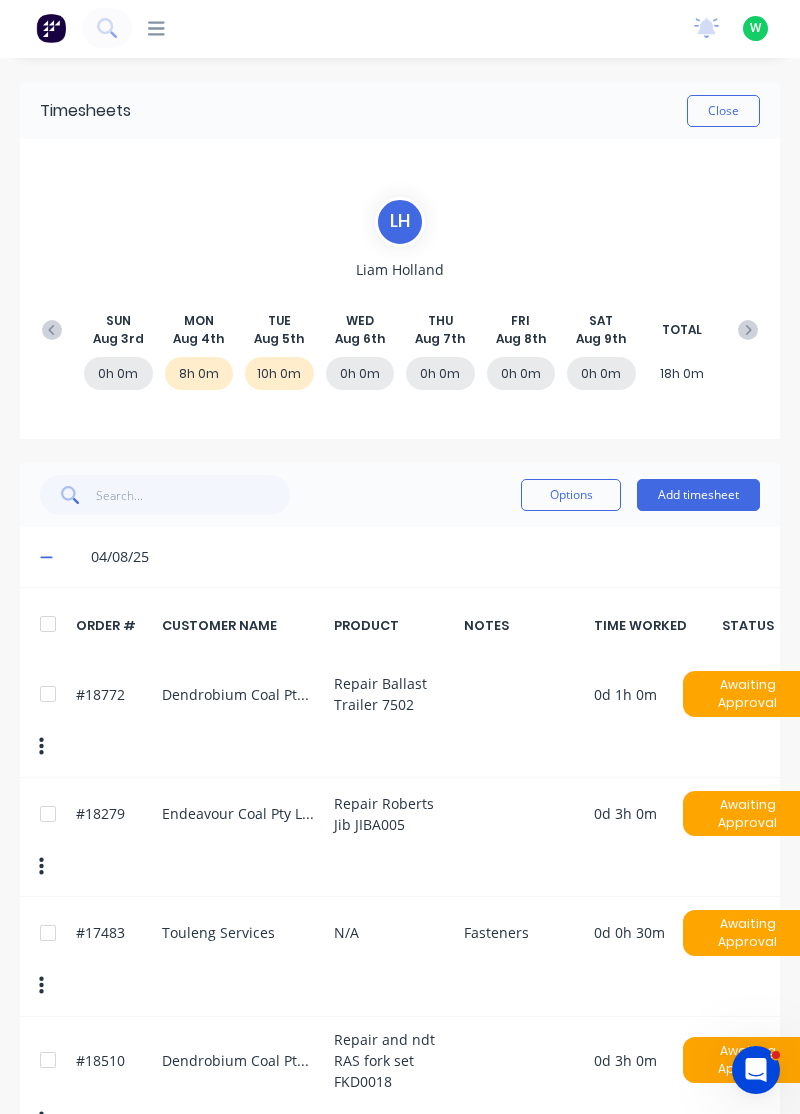scroll, scrollTop: 0, scrollLeft: 0, axis: both 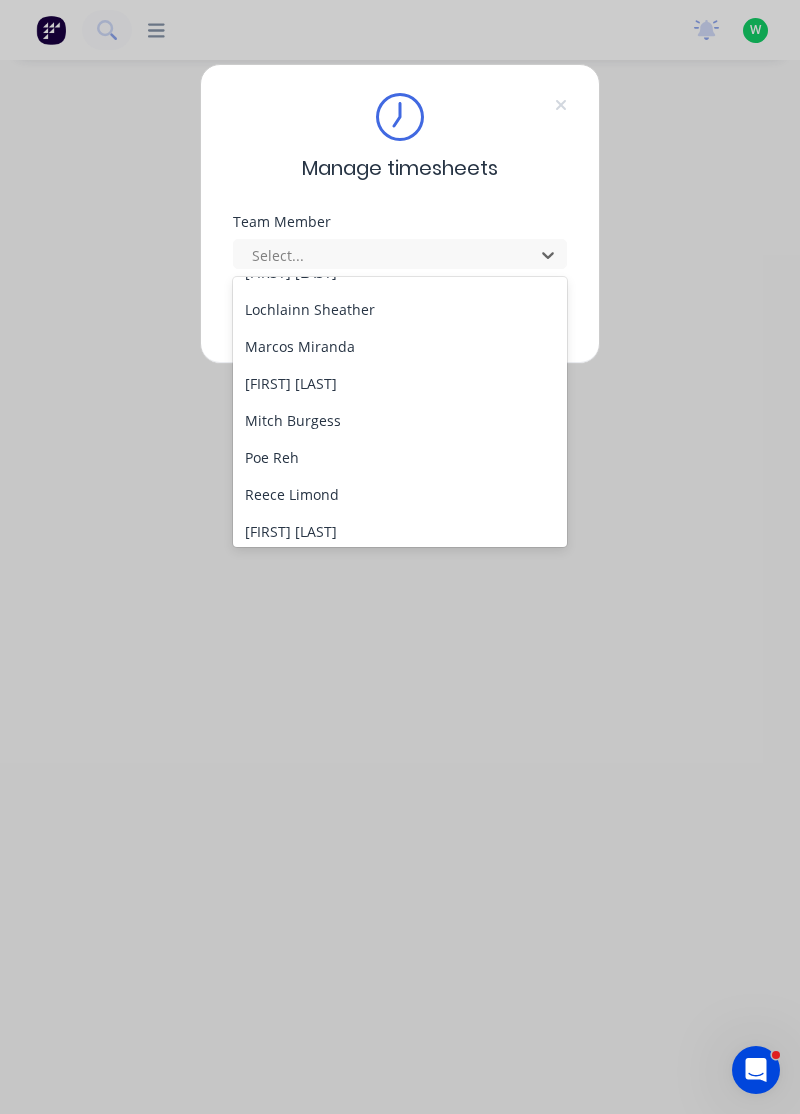 click on "Lochlainn Sheather" at bounding box center (400, 309) 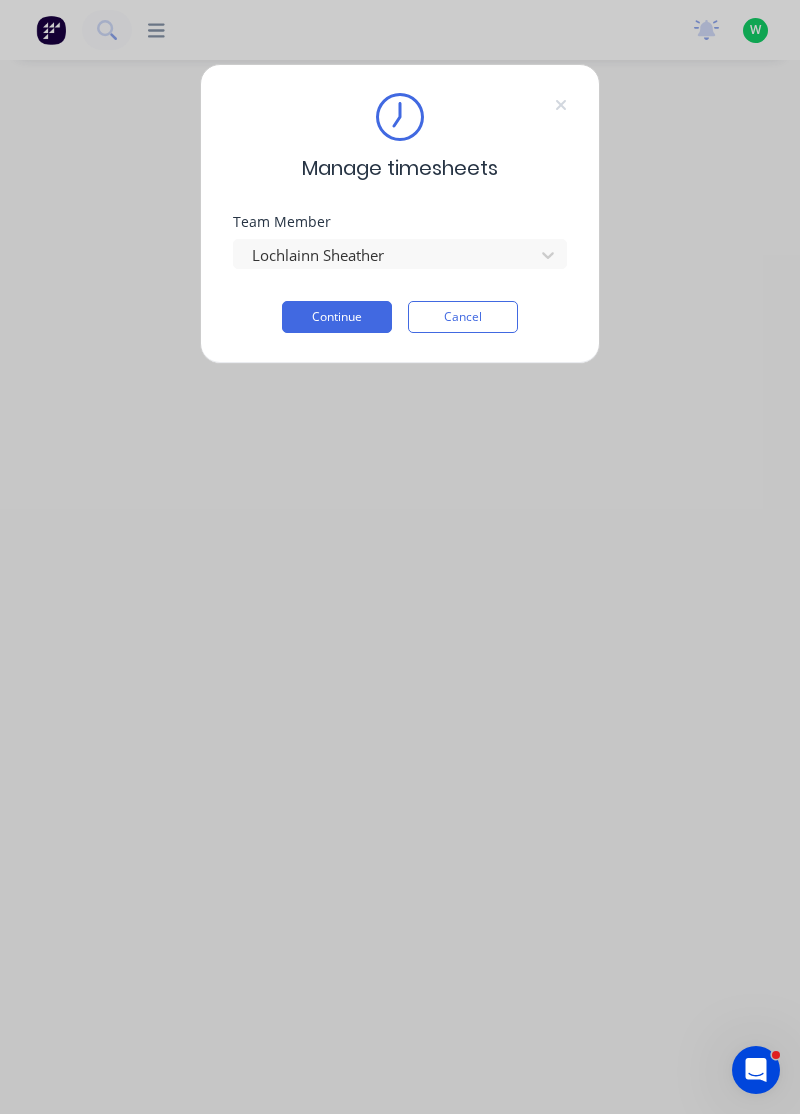click on "Continue" at bounding box center (337, 317) 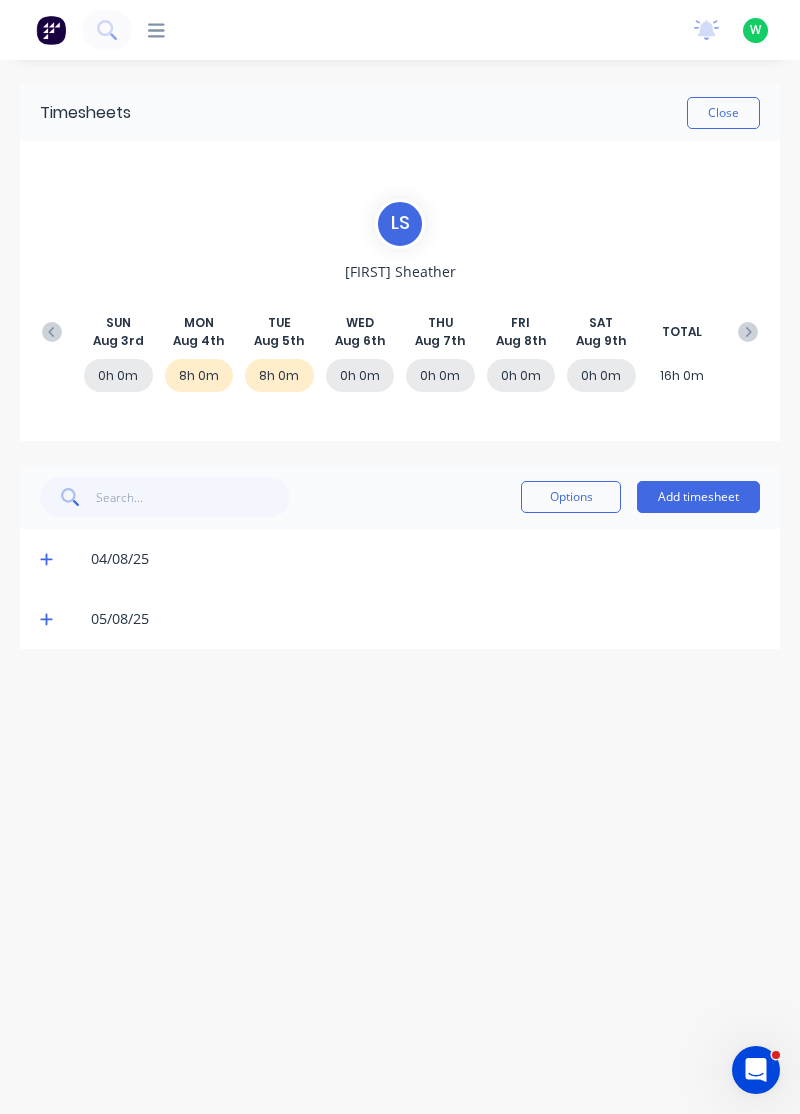 click on "05/08/25" at bounding box center [400, 619] 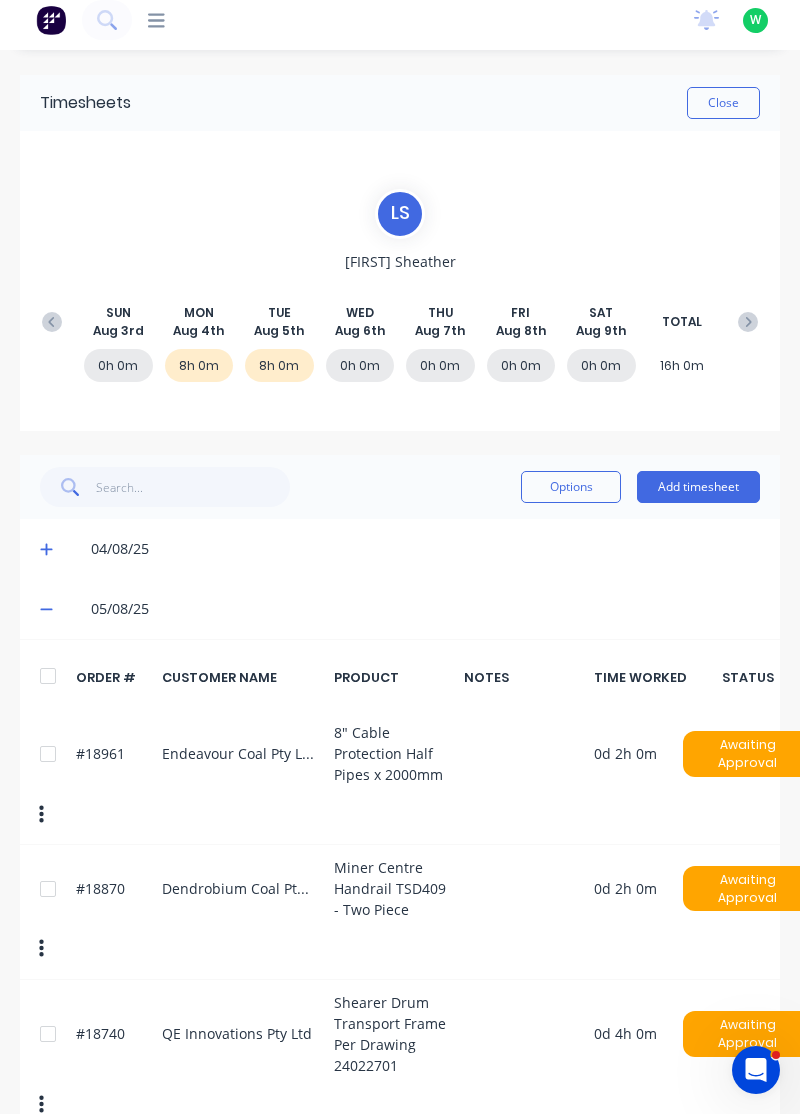scroll, scrollTop: 0, scrollLeft: 0, axis: both 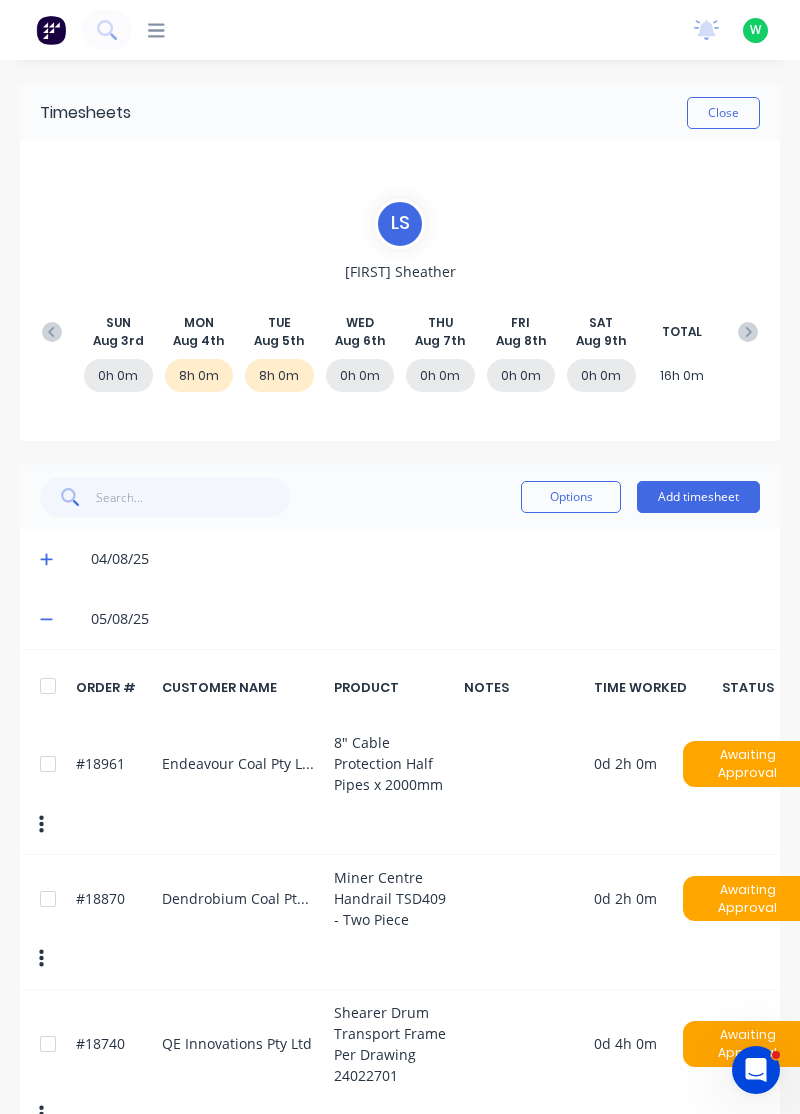click at bounding box center [49, 559] 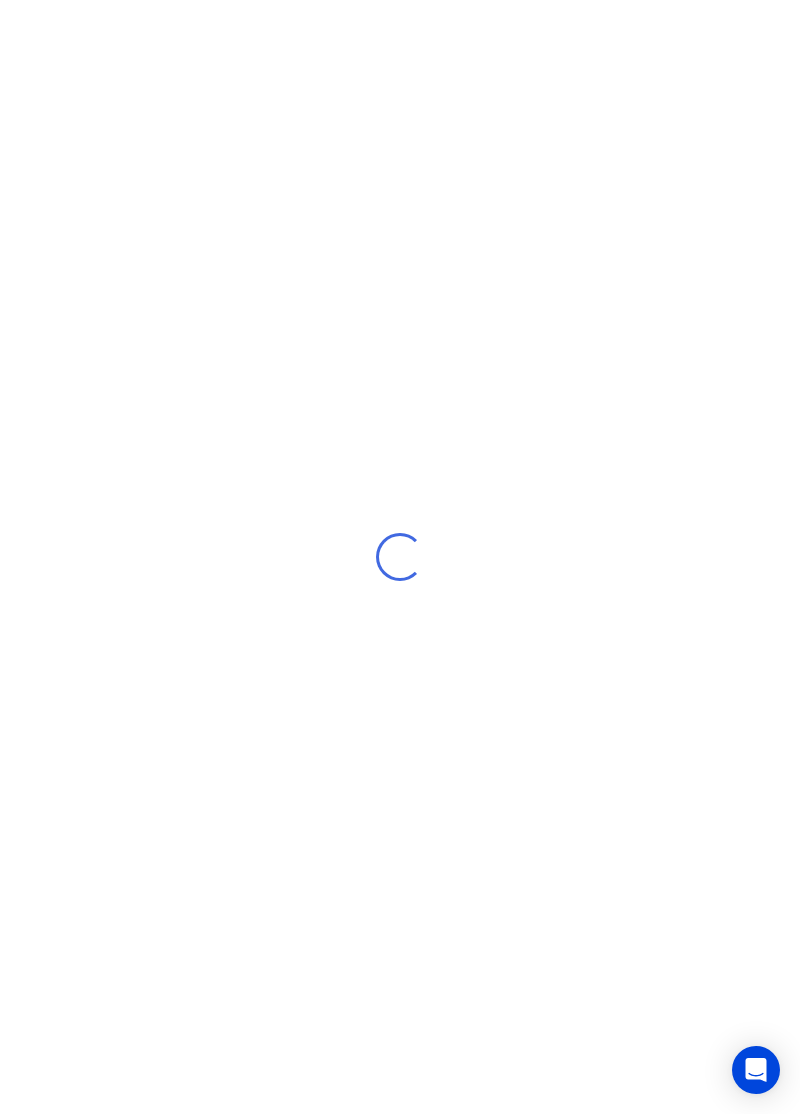 scroll, scrollTop: 0, scrollLeft: 0, axis: both 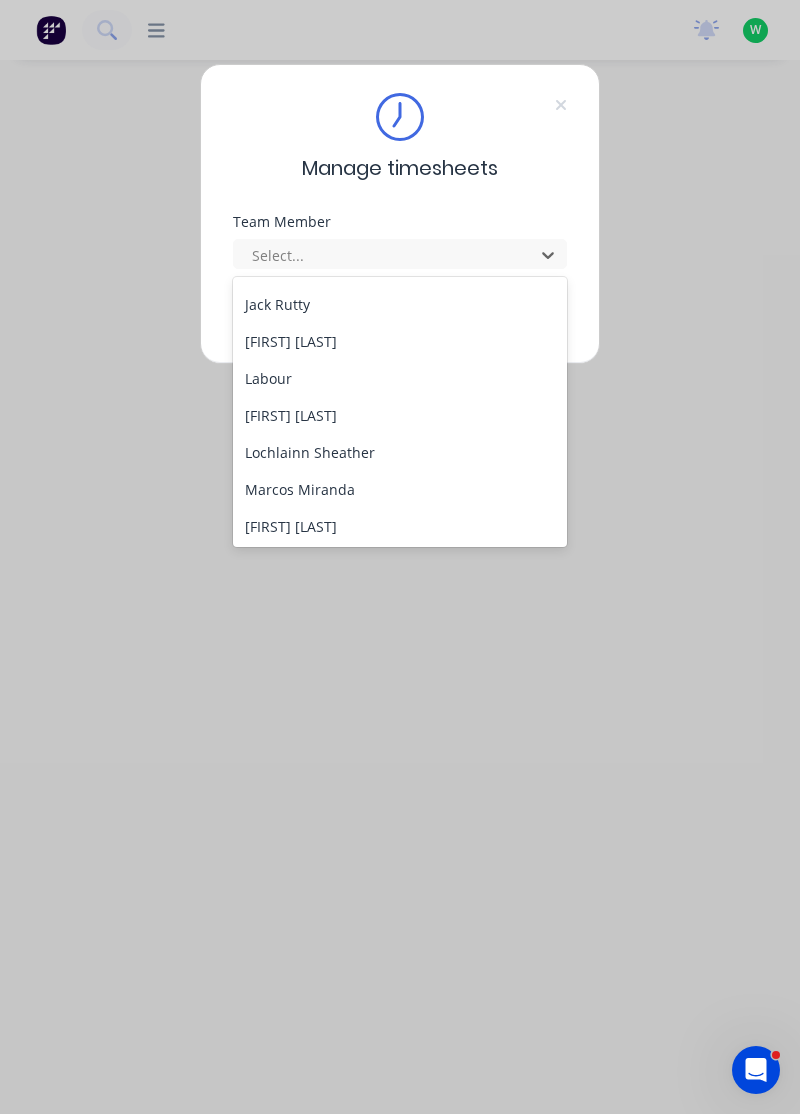 click on "Marcos Miranda" at bounding box center (400, 489) 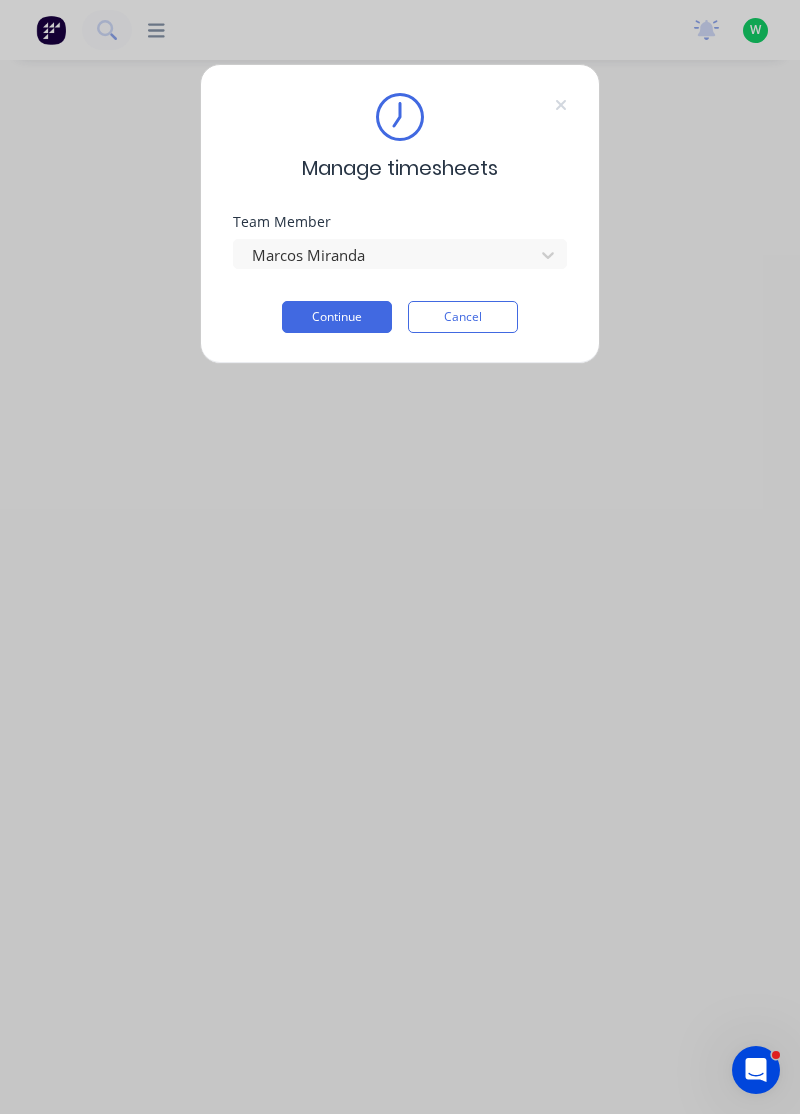 click on "Continue" at bounding box center [337, 317] 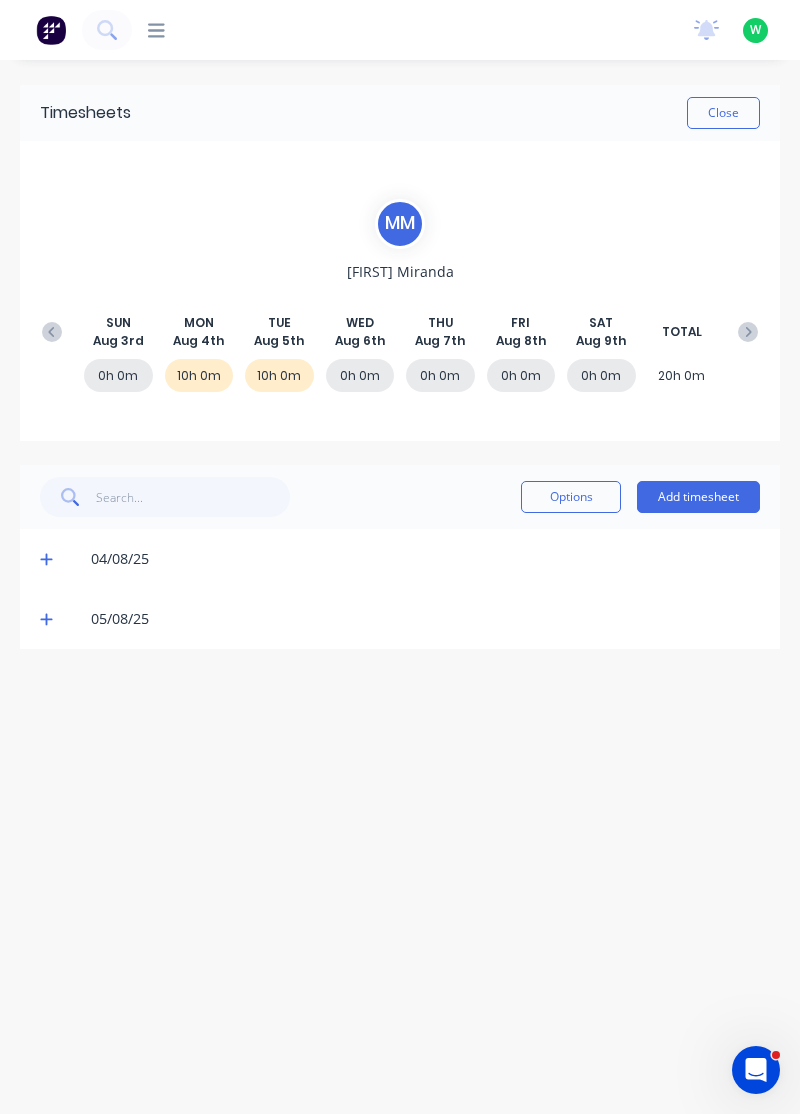 click 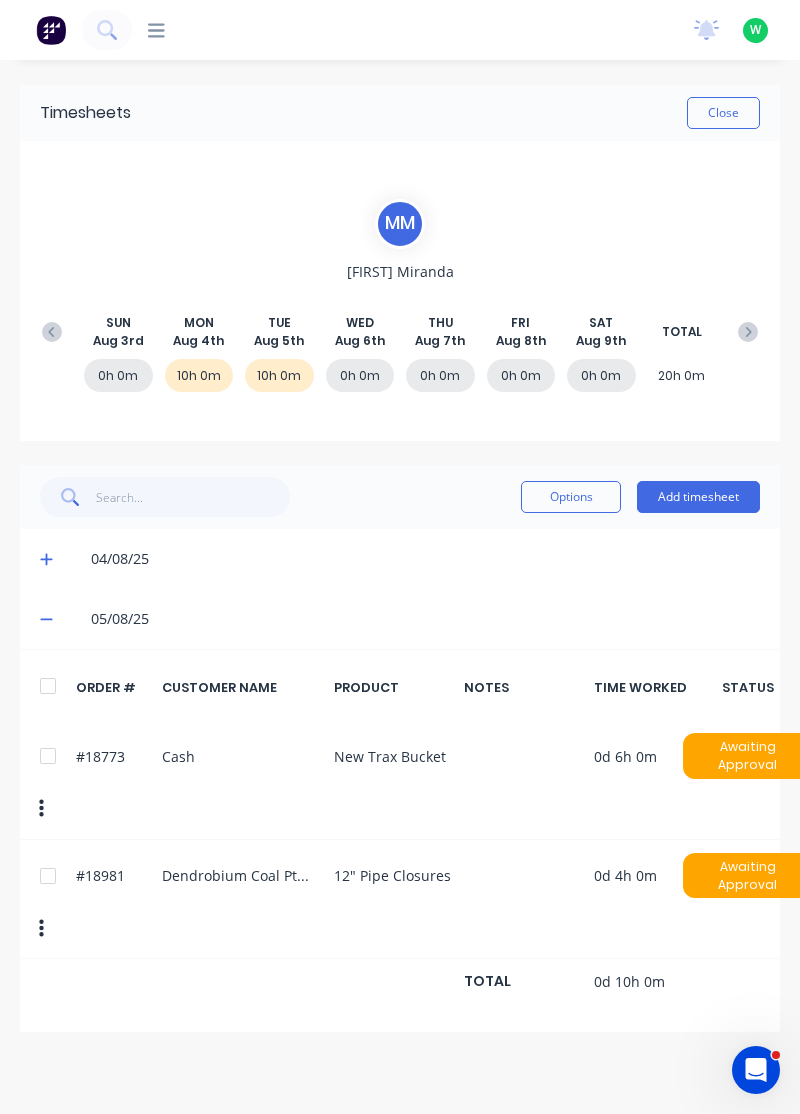click 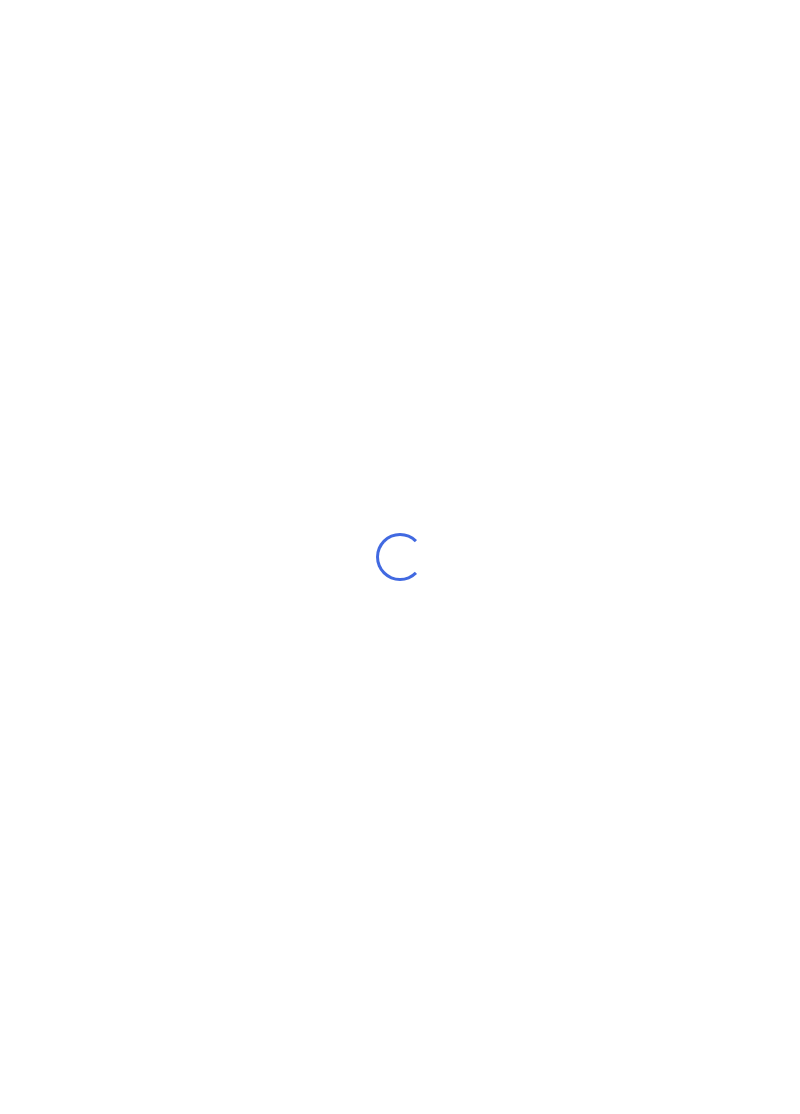 scroll, scrollTop: 0, scrollLeft: 0, axis: both 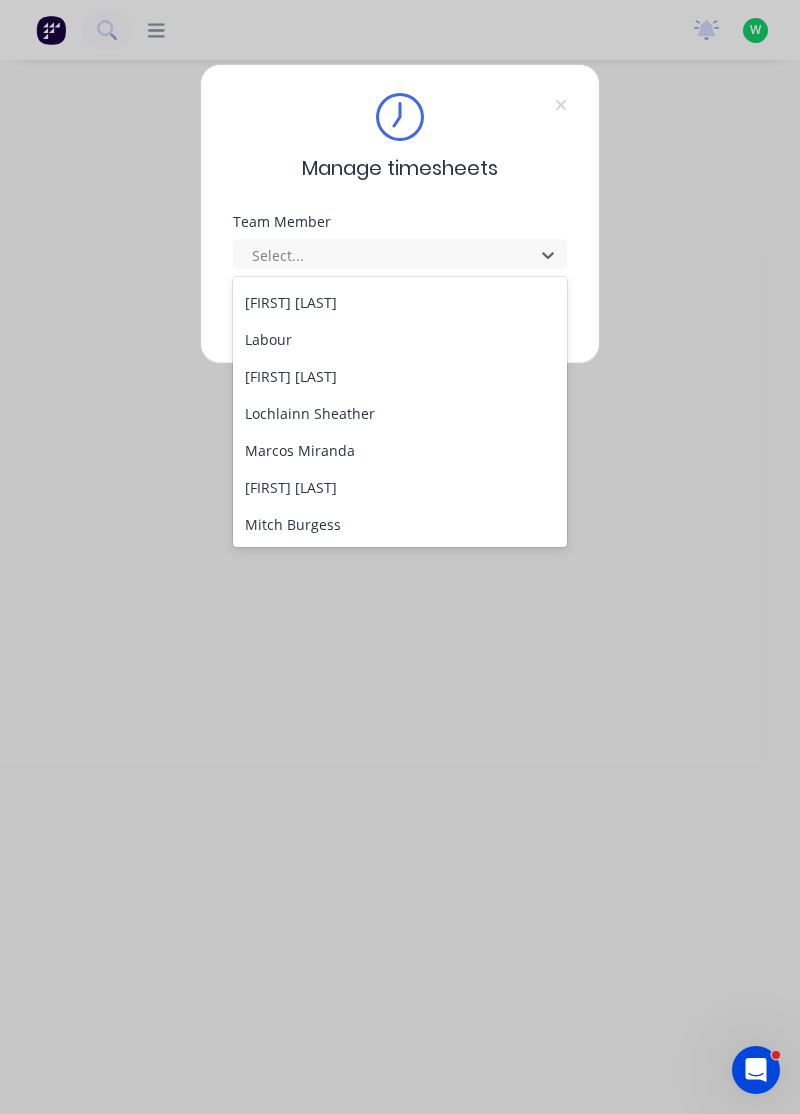click on "Marcos Miranda" at bounding box center (400, 450) 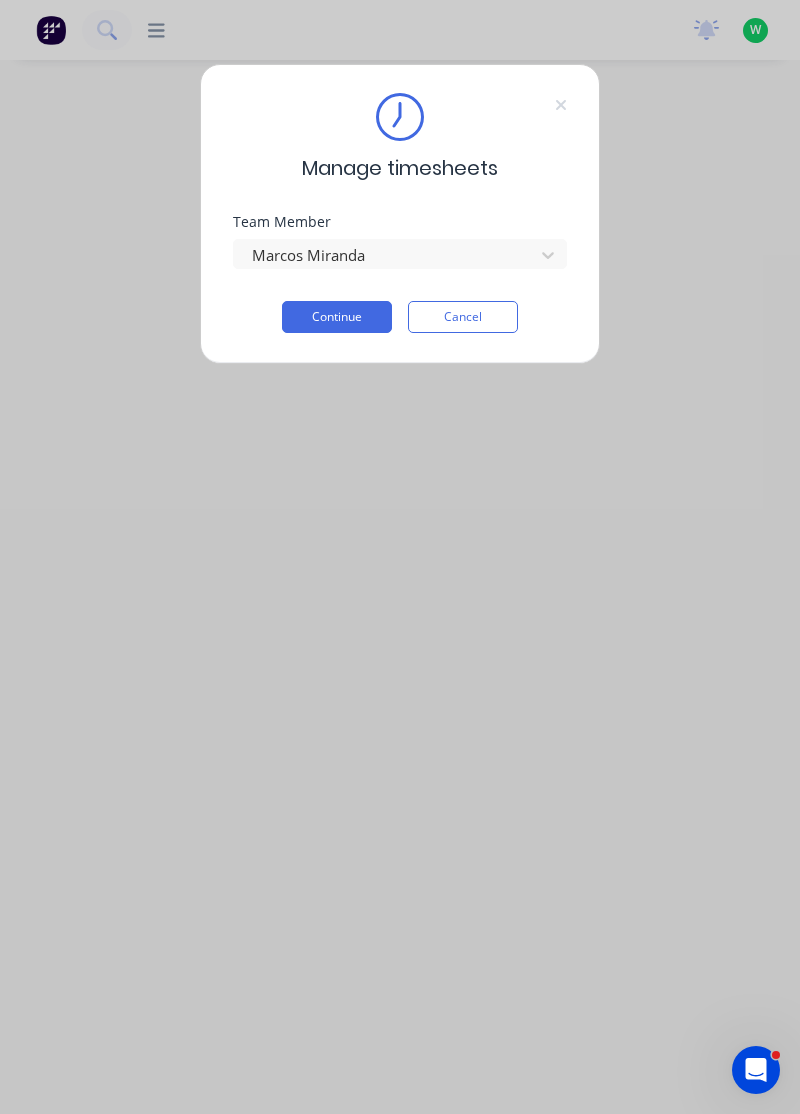 click on "Continue" at bounding box center [337, 317] 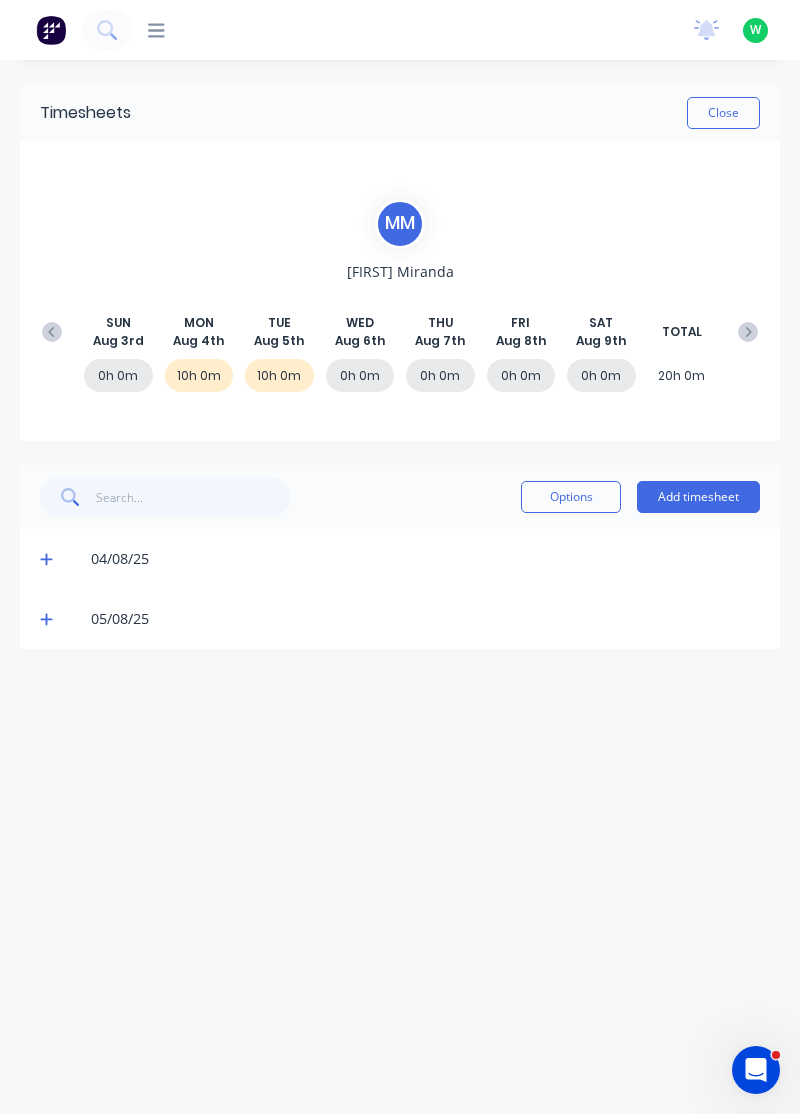 click 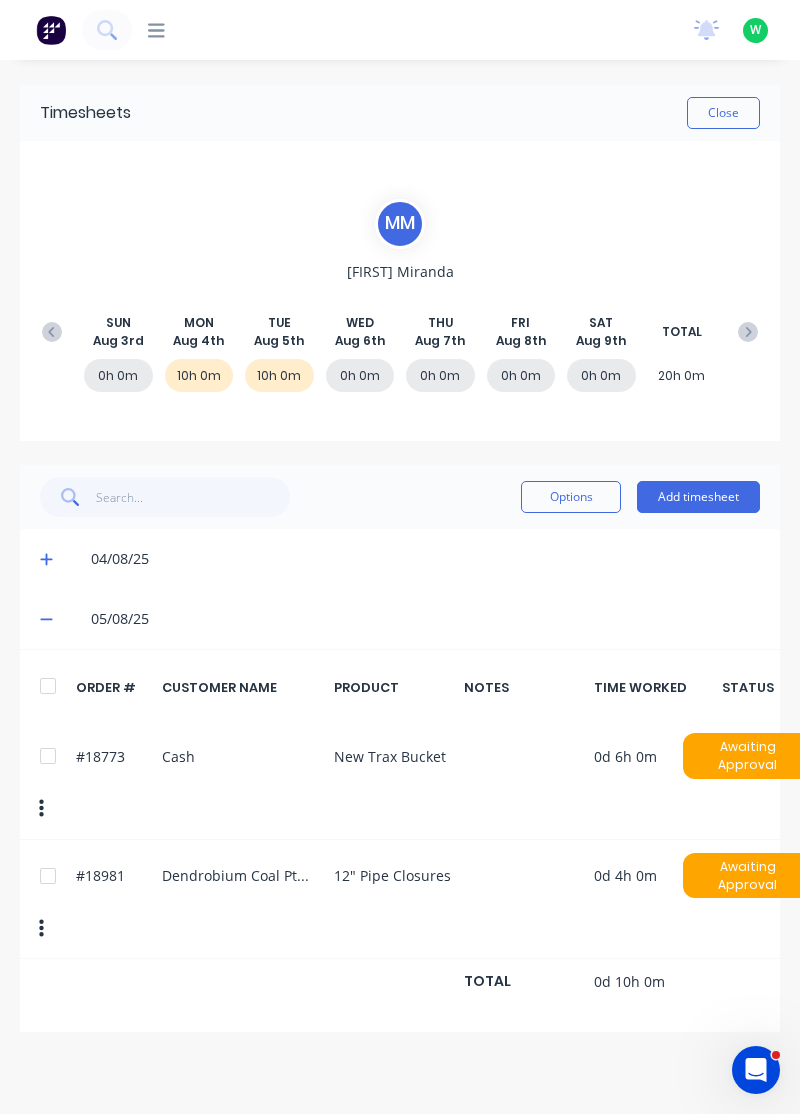 click 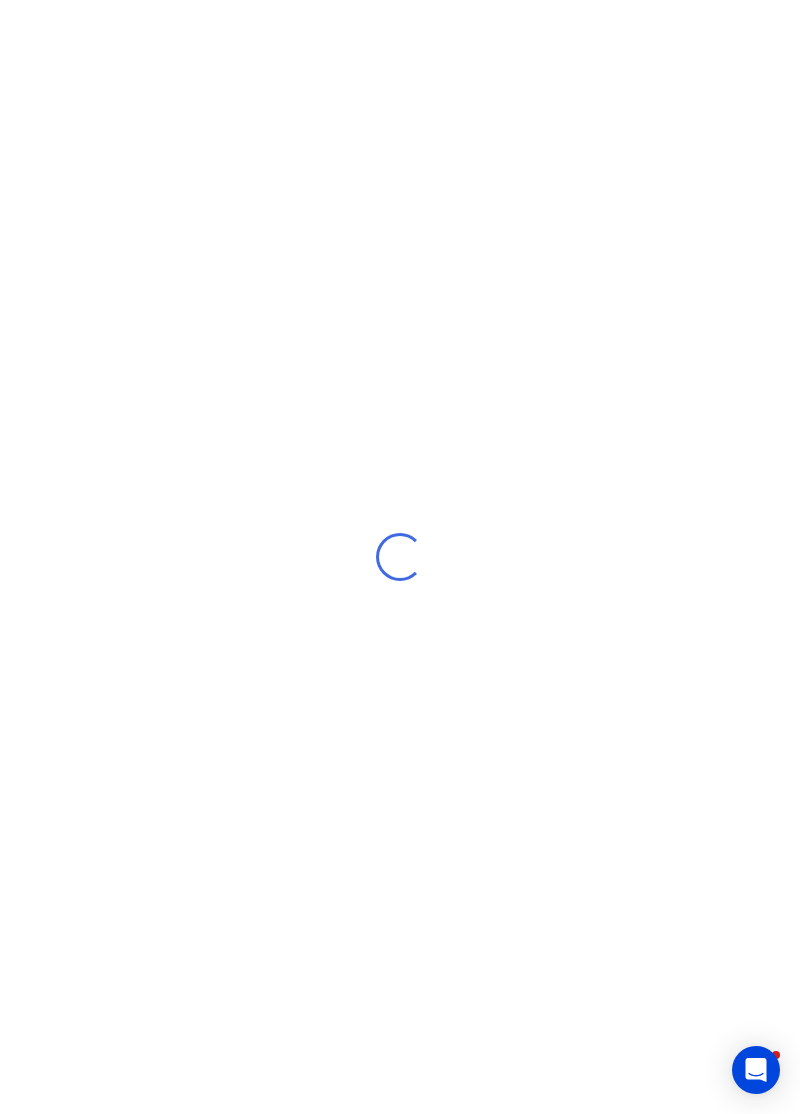 scroll, scrollTop: 0, scrollLeft: 0, axis: both 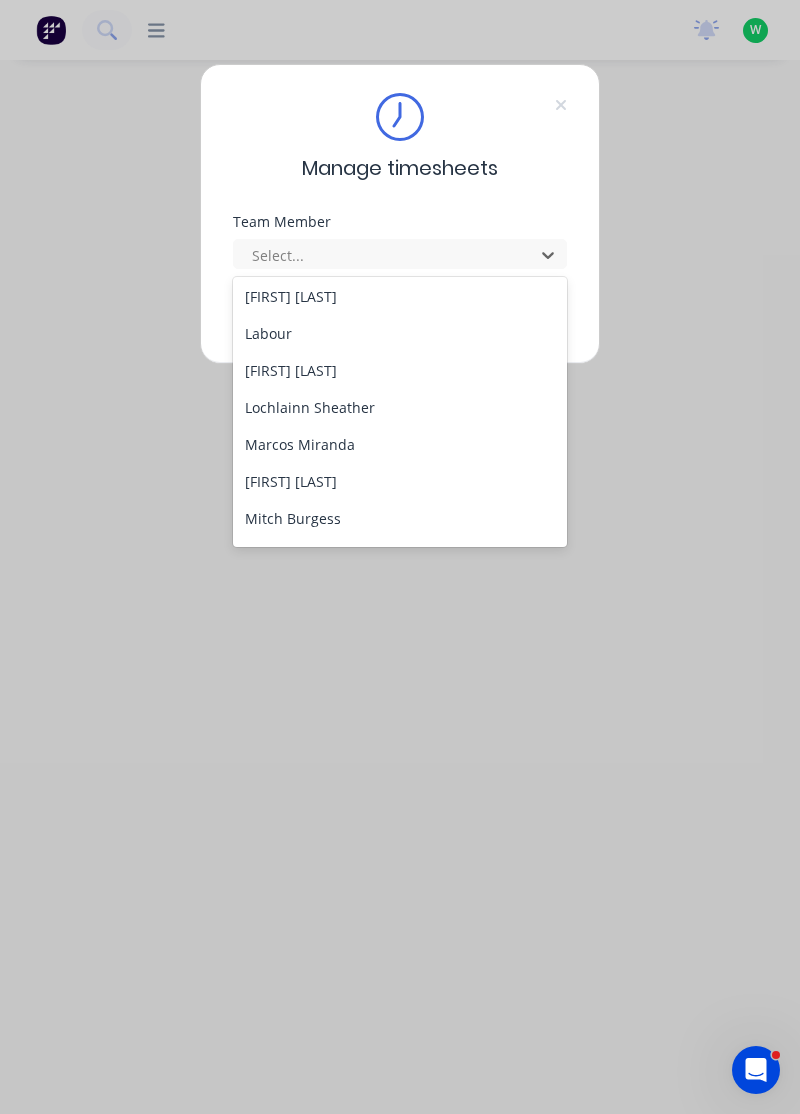 click on "[FIRST] [LAST]" at bounding box center [400, 481] 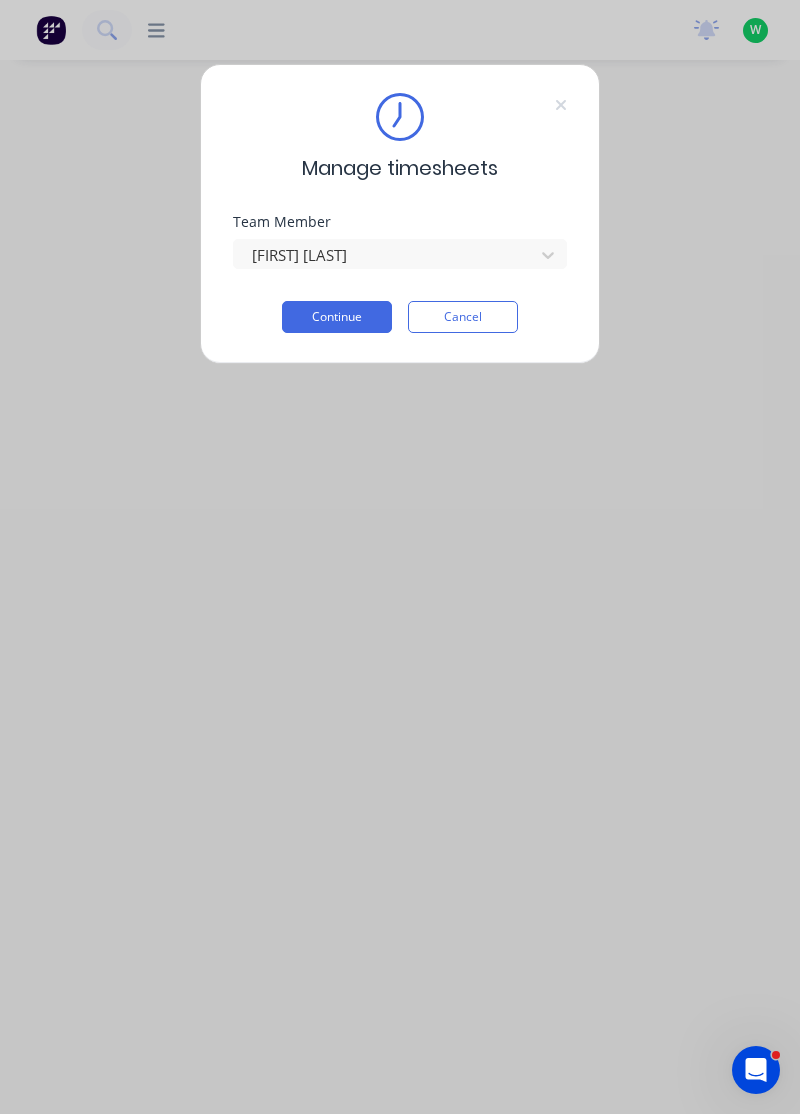 click on "Continue" at bounding box center [337, 317] 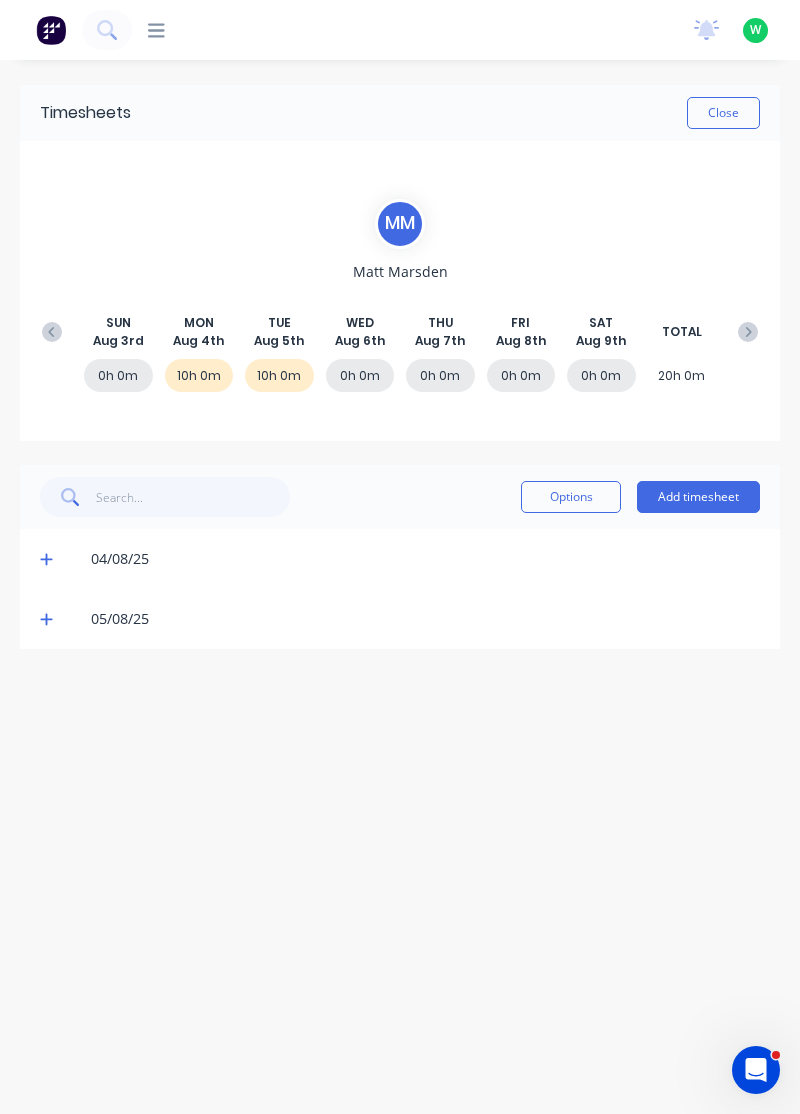 click at bounding box center (49, 619) 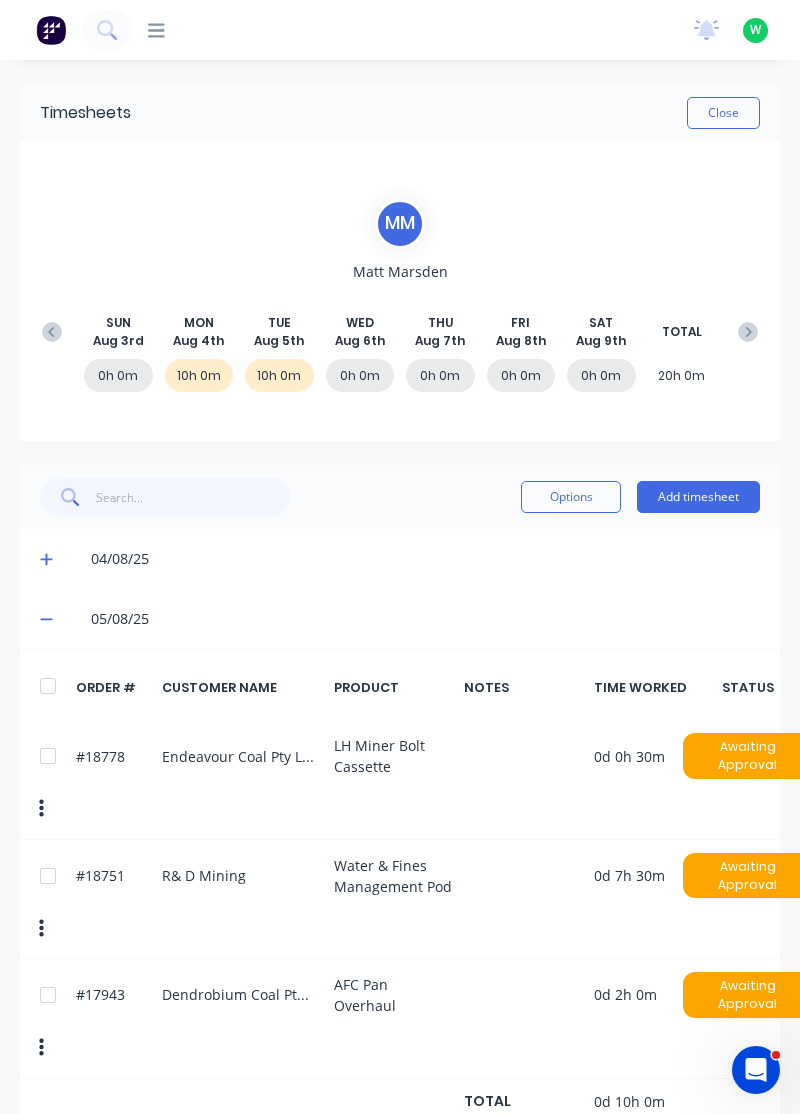 click at bounding box center [49, 559] 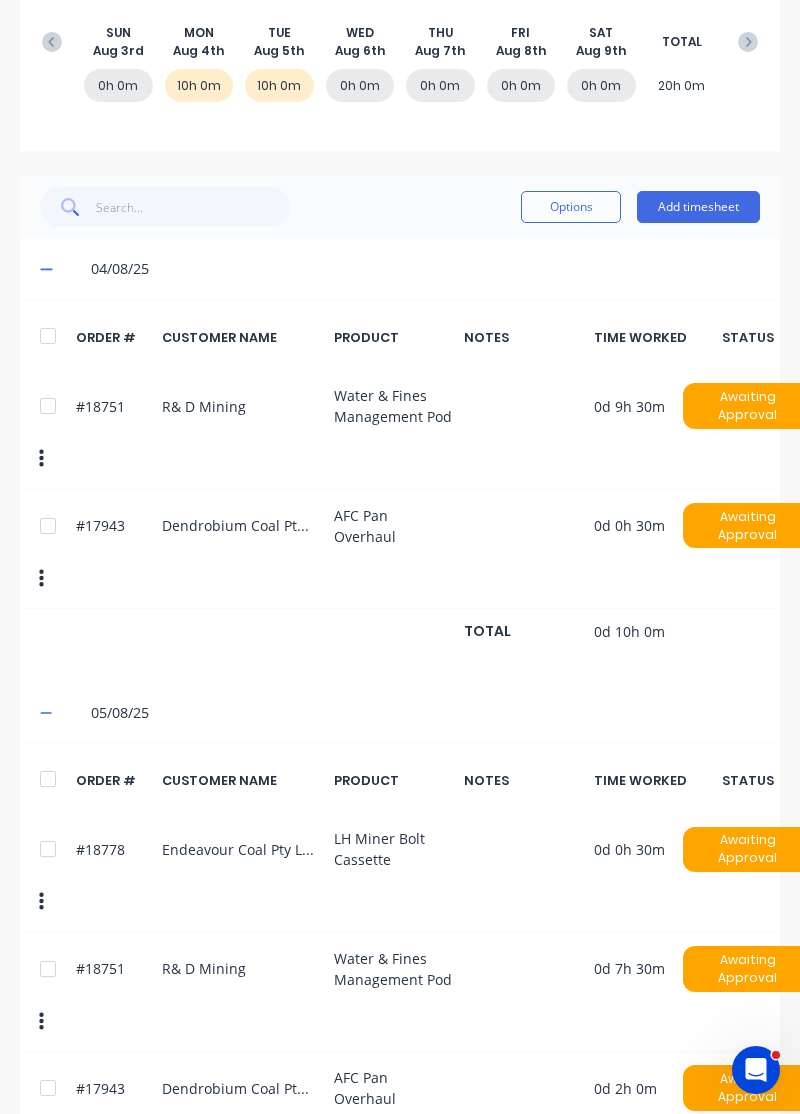 scroll, scrollTop: 0, scrollLeft: 0, axis: both 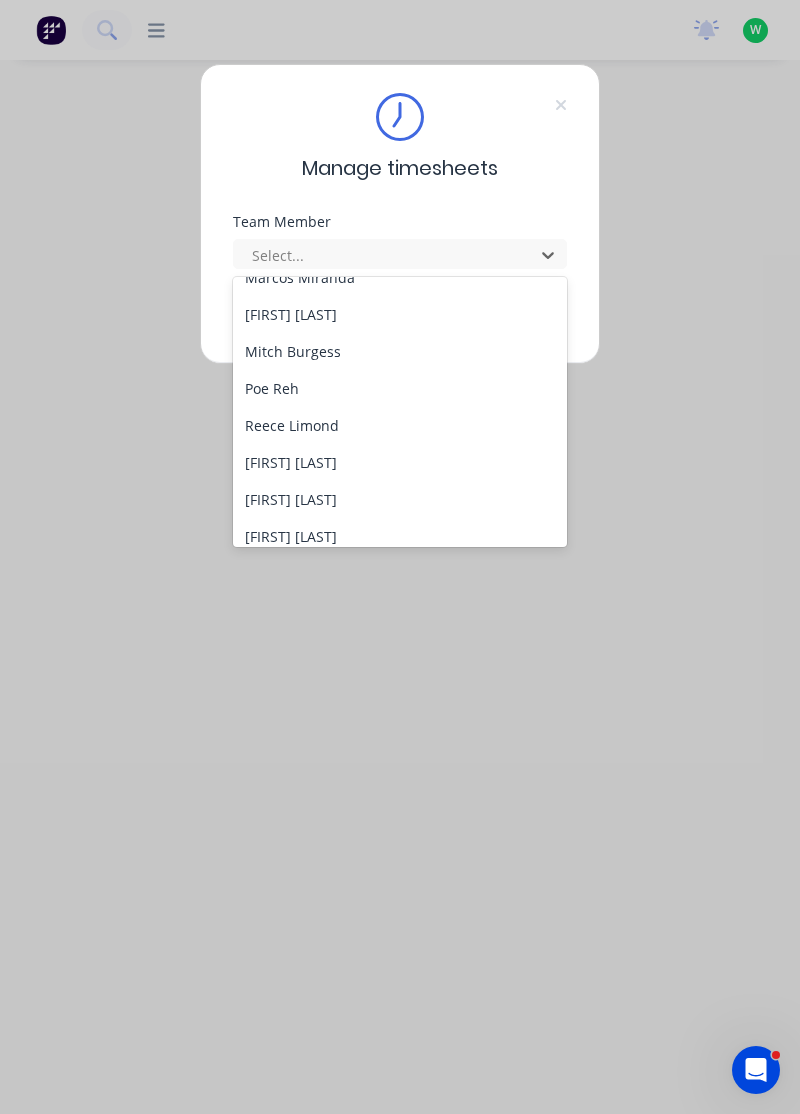 click on "[FIRST] [LAST]" at bounding box center [400, 314] 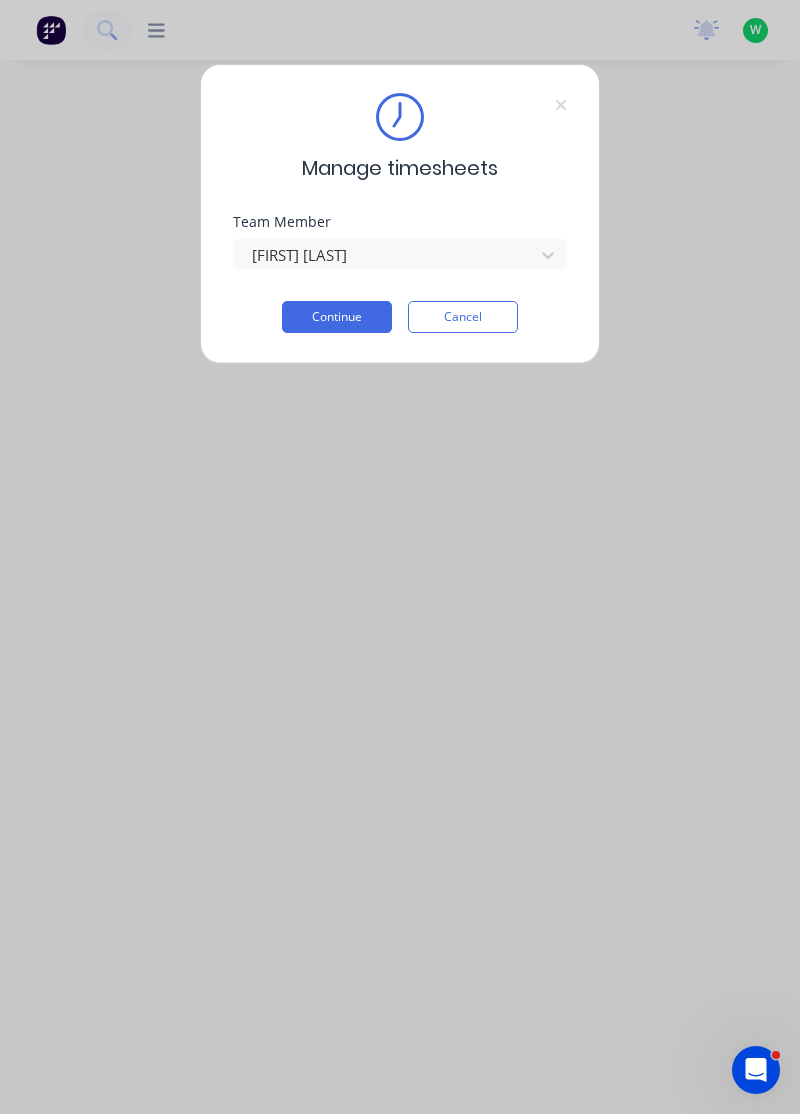 click on "Continue" at bounding box center [337, 317] 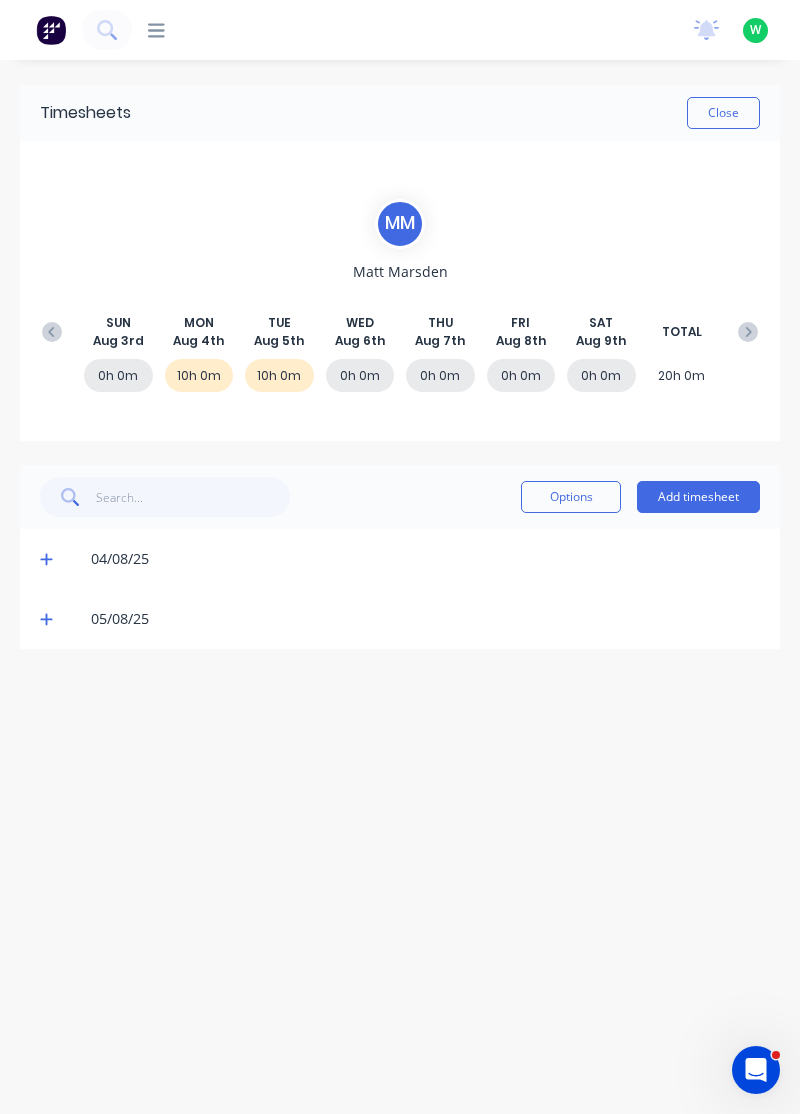 click on "04/08/25" at bounding box center [400, 559] 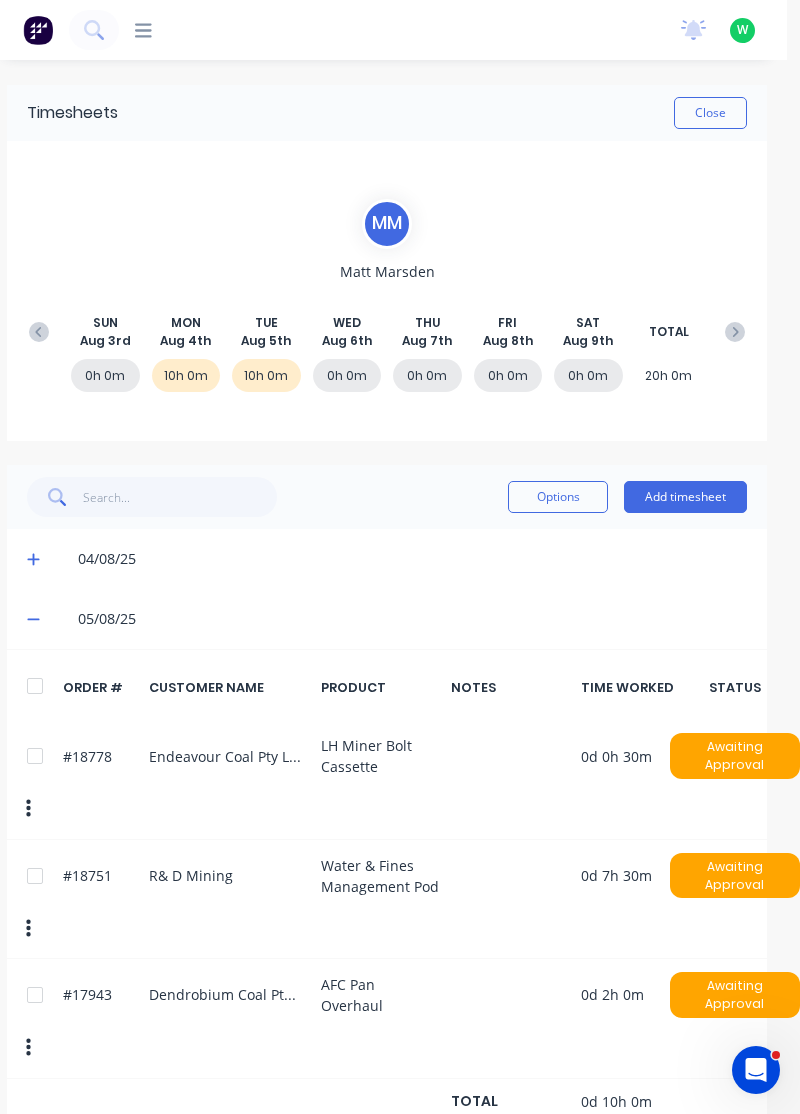 scroll, scrollTop: 0, scrollLeft: 0, axis: both 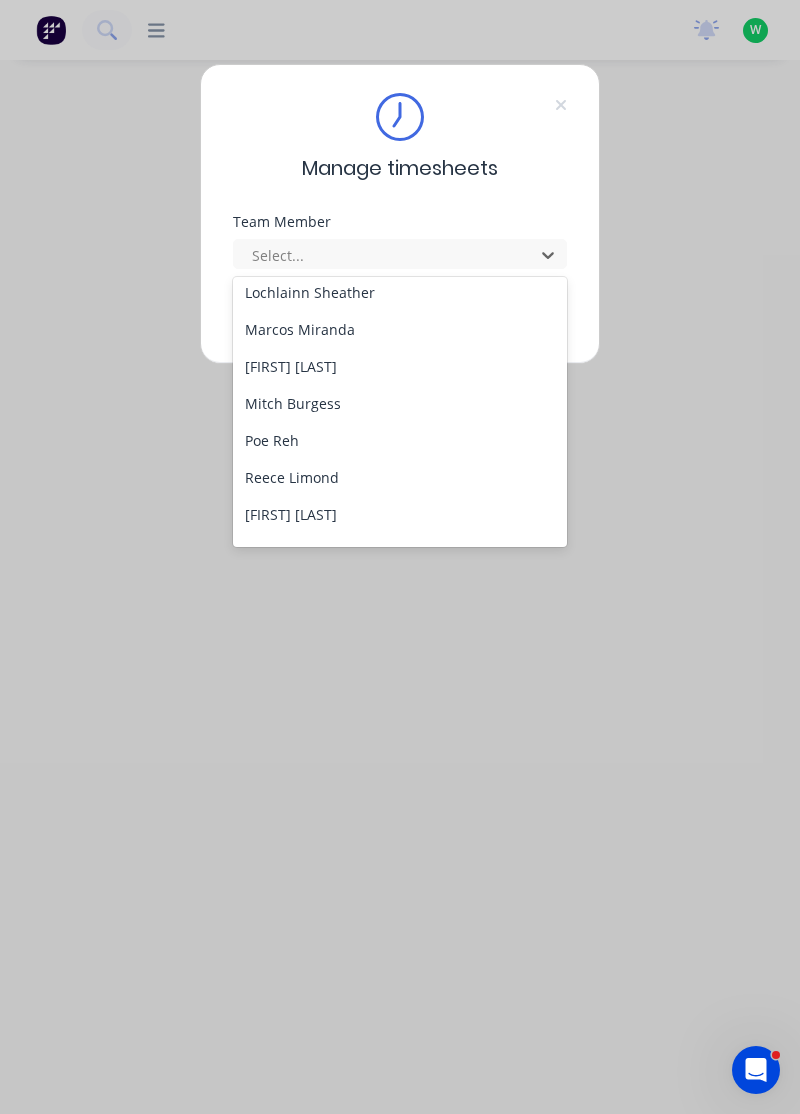 click on "Mitch Burgess" at bounding box center [400, 403] 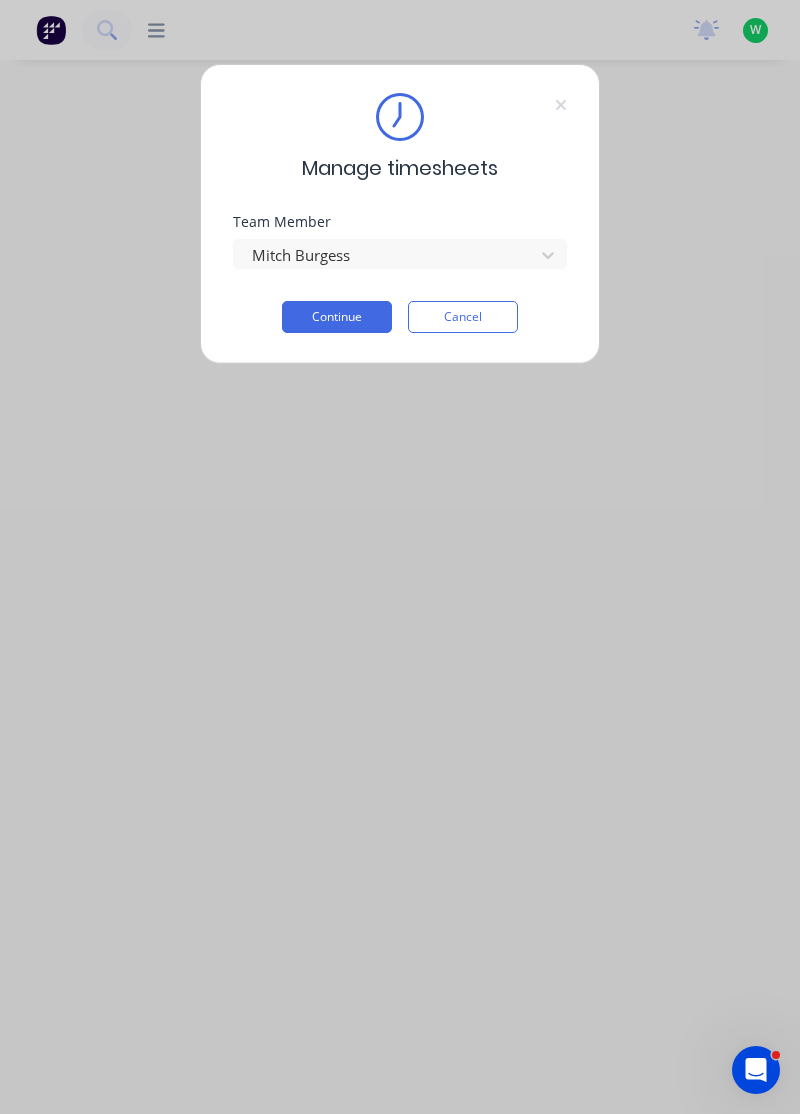 click on "Continue" at bounding box center [337, 317] 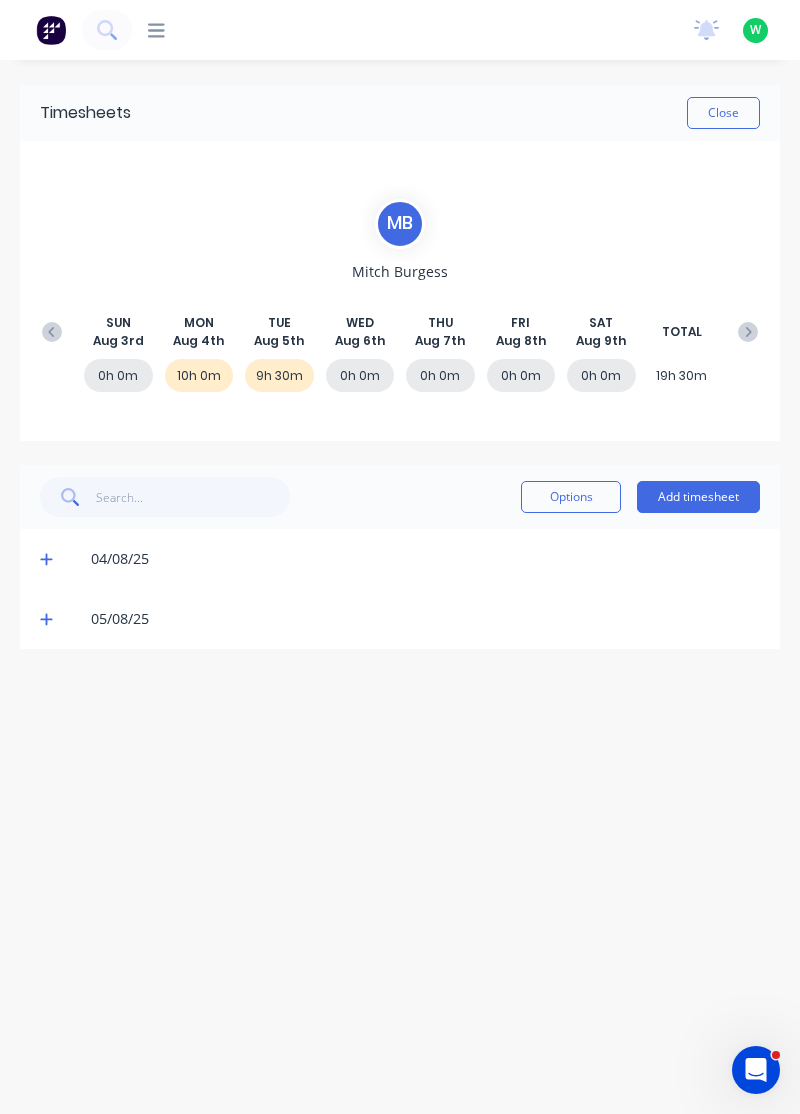 click 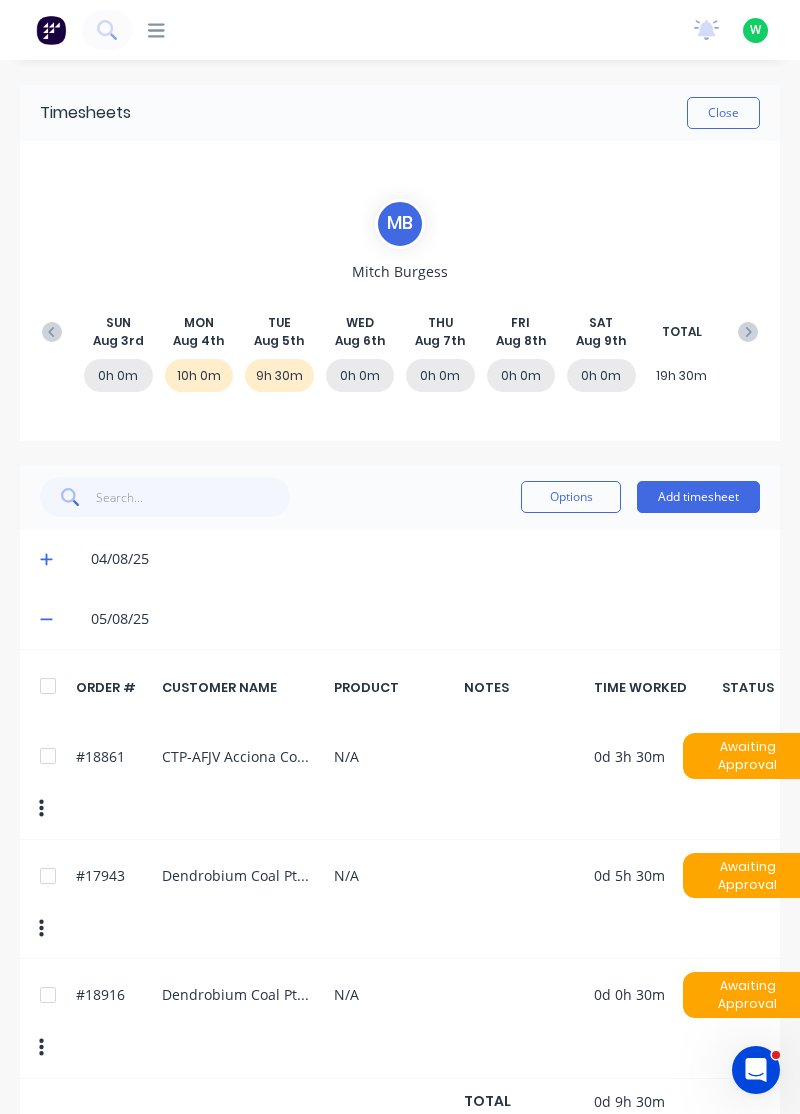 click on "04/08/25" at bounding box center [400, 559] 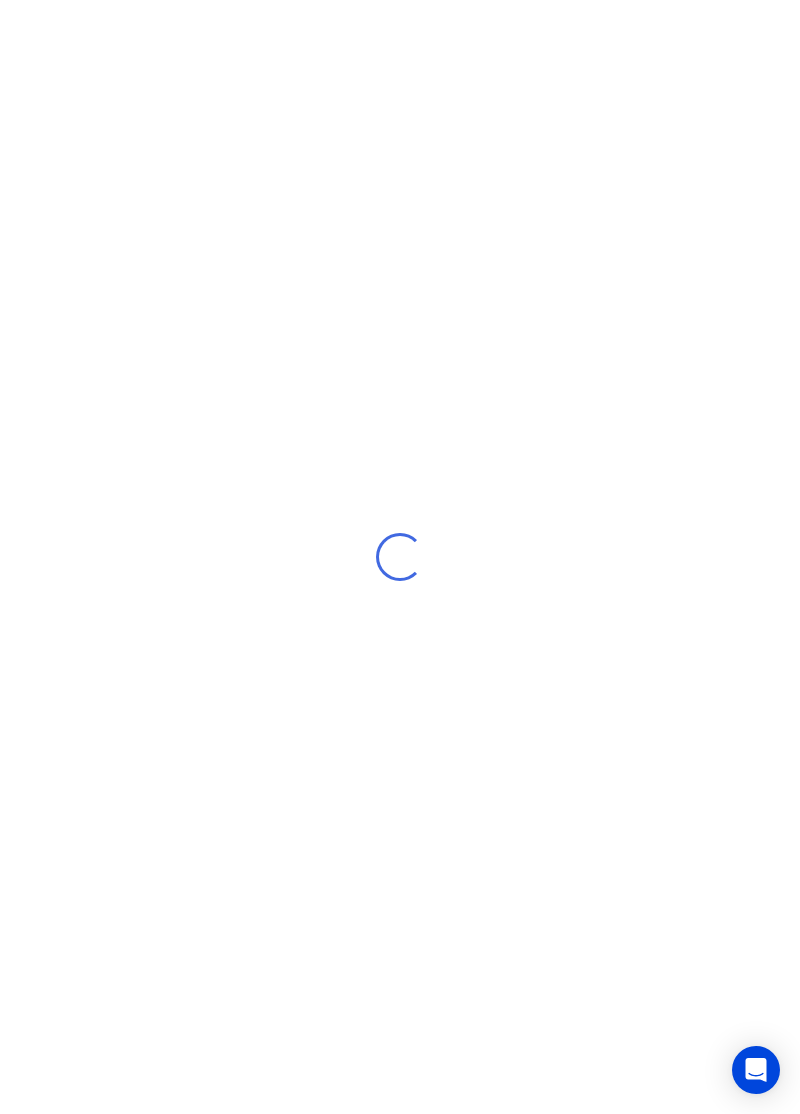 scroll, scrollTop: 0, scrollLeft: 0, axis: both 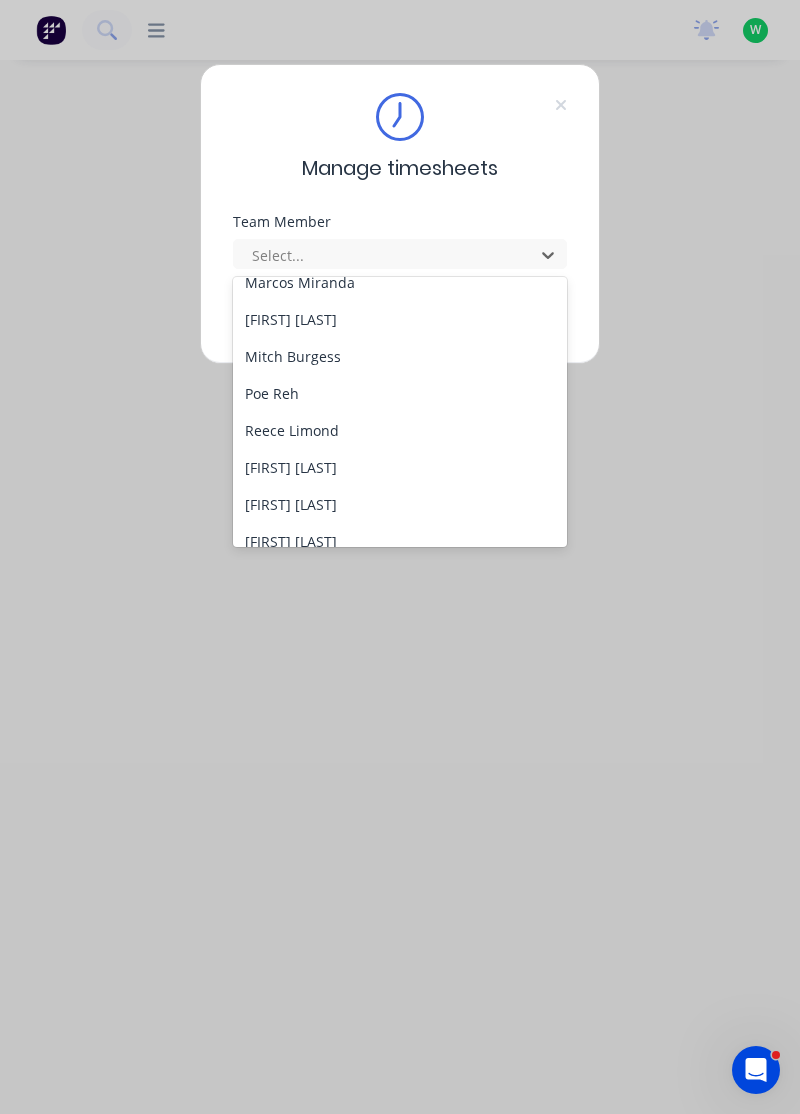 click on "Poe Reh" at bounding box center [400, 393] 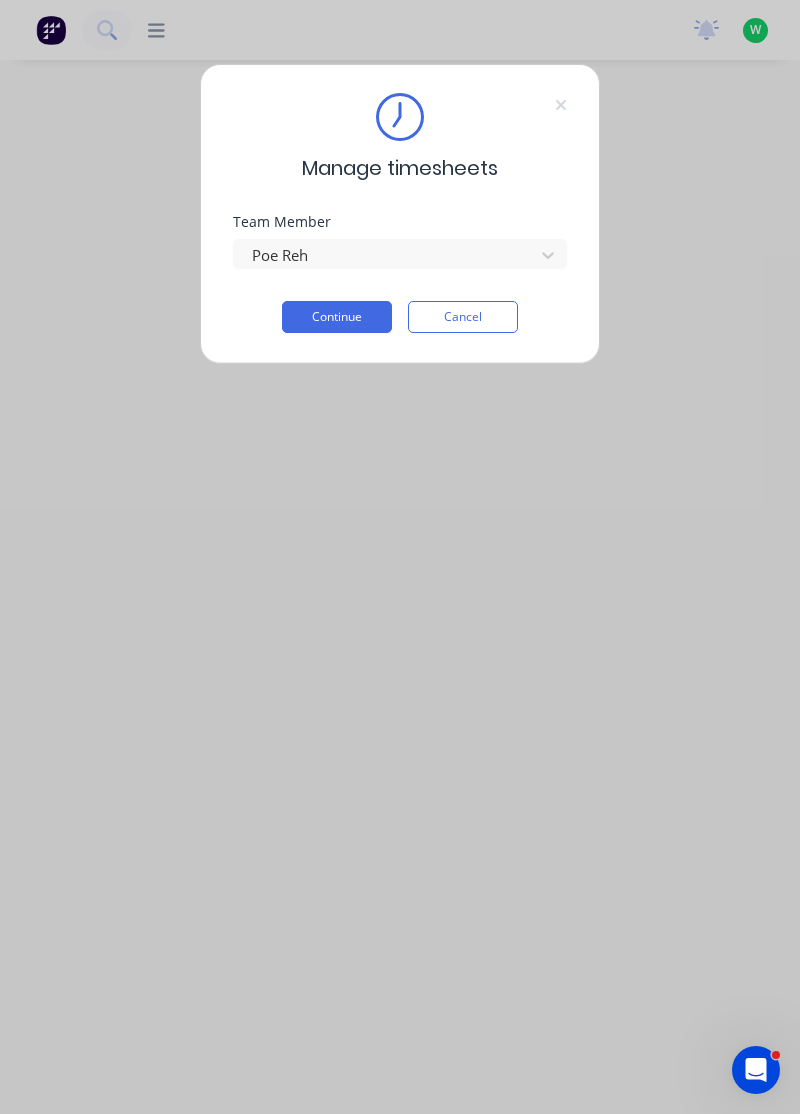 click on "Continue" at bounding box center (337, 317) 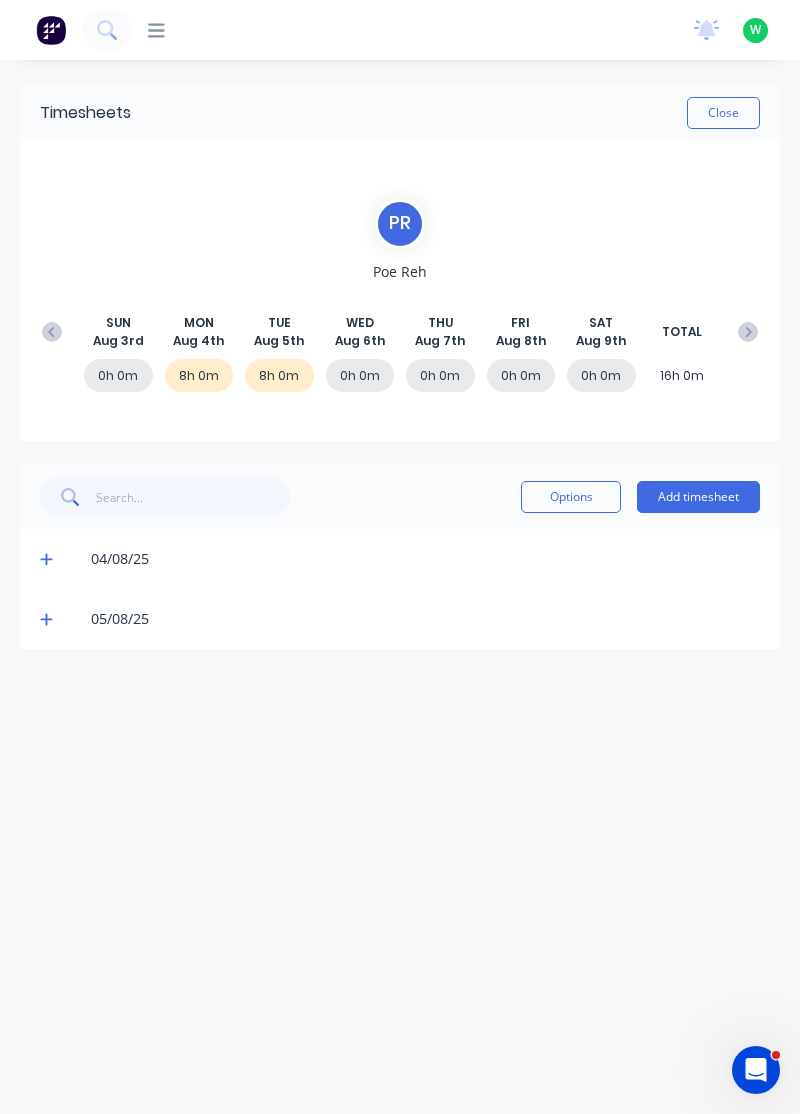 click 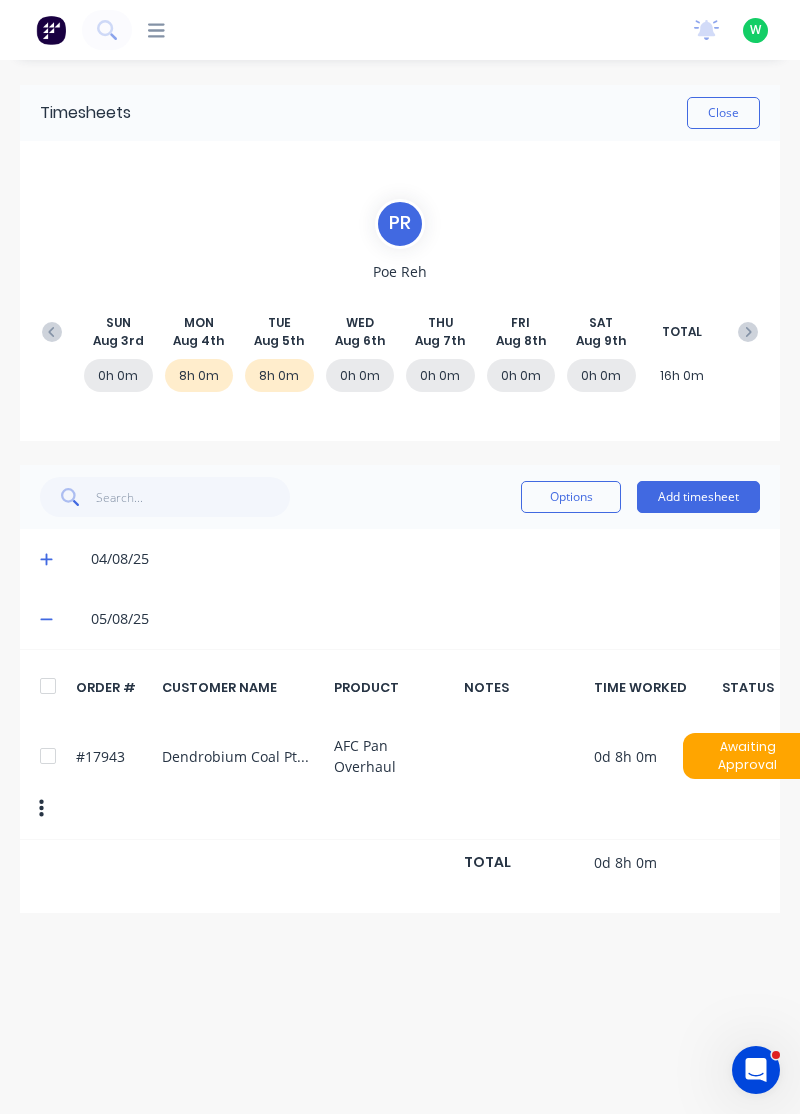 click 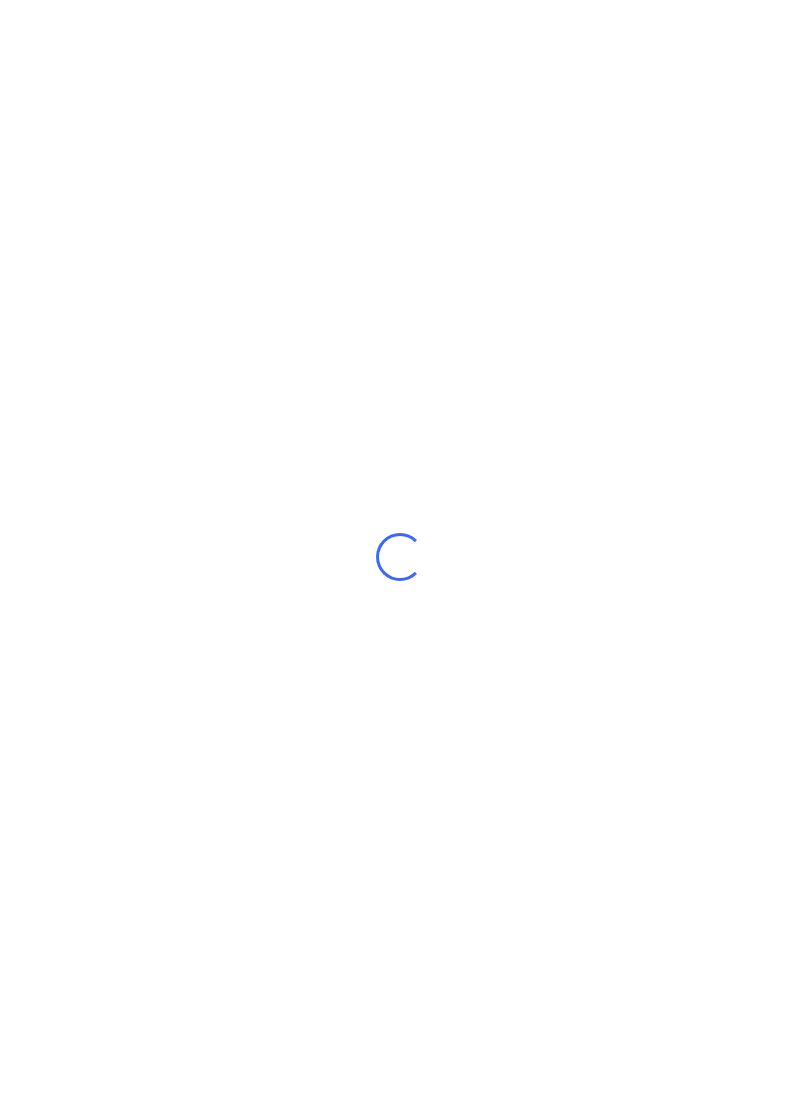 scroll, scrollTop: 0, scrollLeft: 0, axis: both 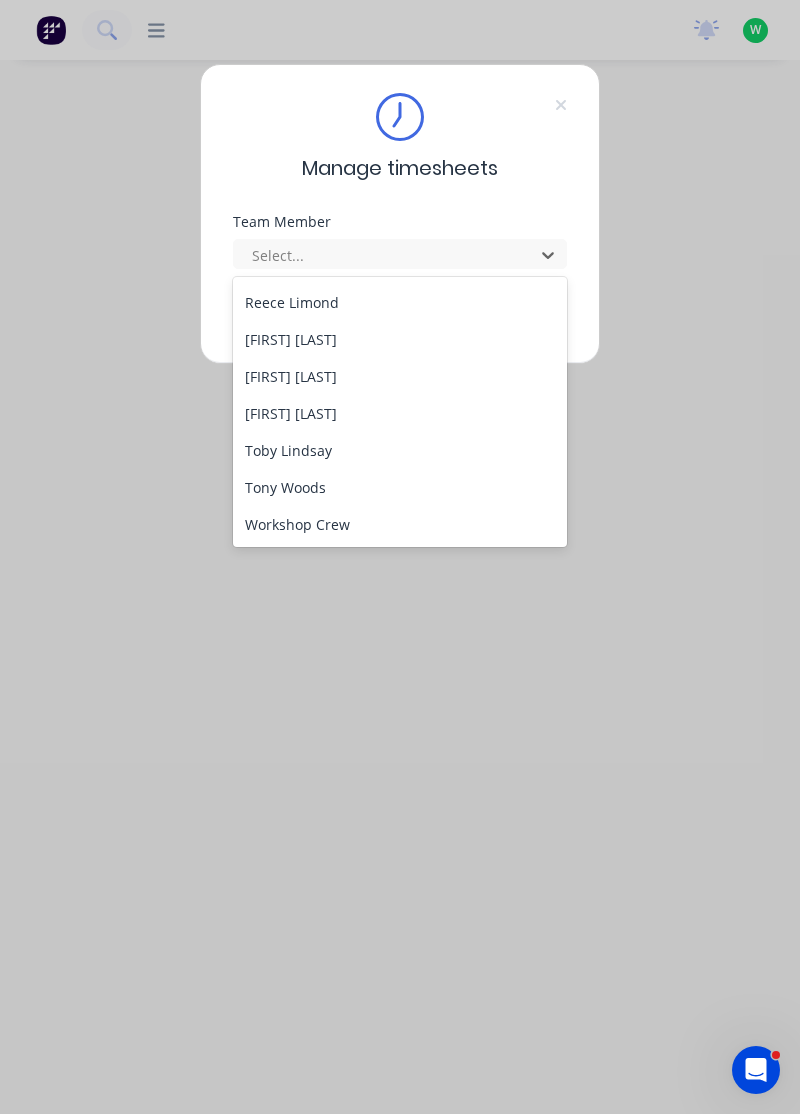 click on "[FIRST] [LAST]" at bounding box center (400, 376) 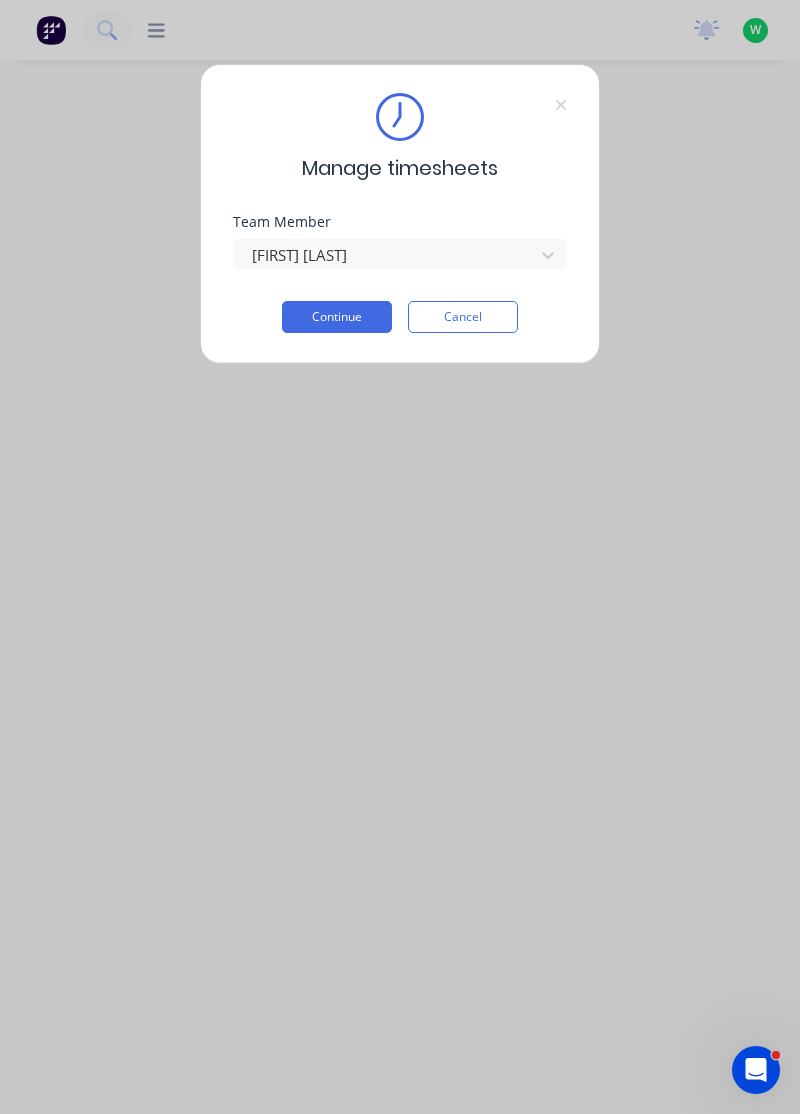 click on "Continue" at bounding box center (337, 317) 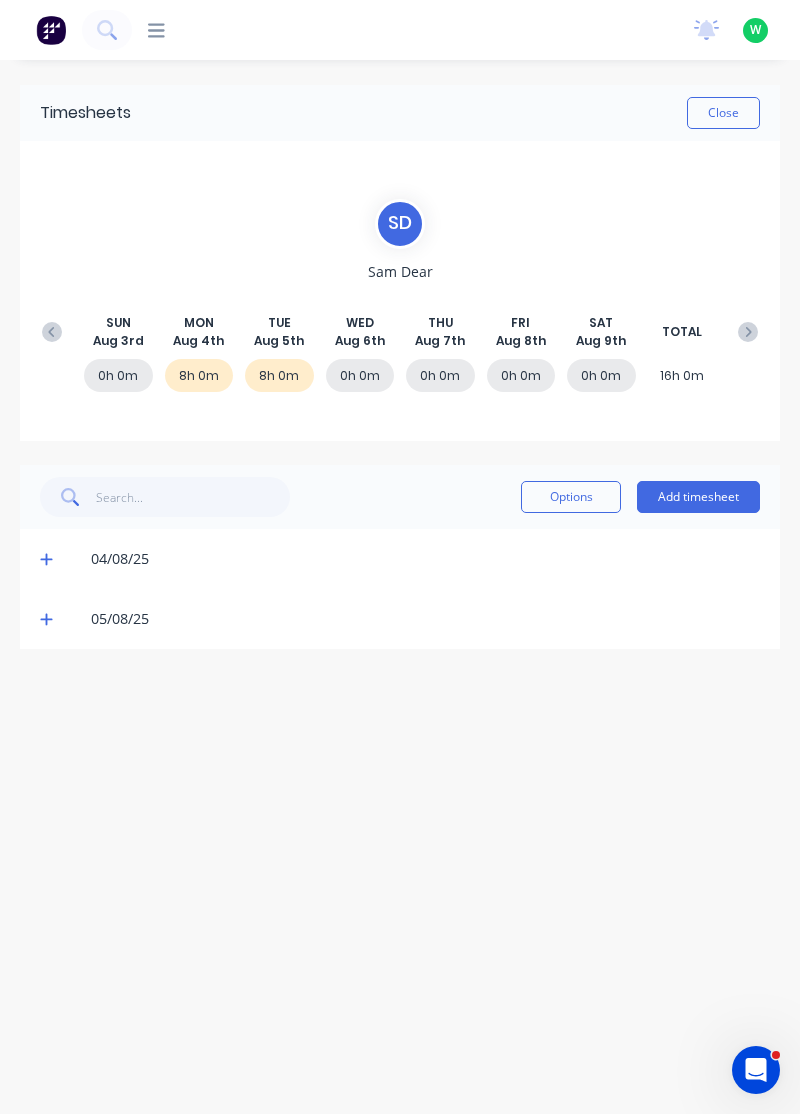 click 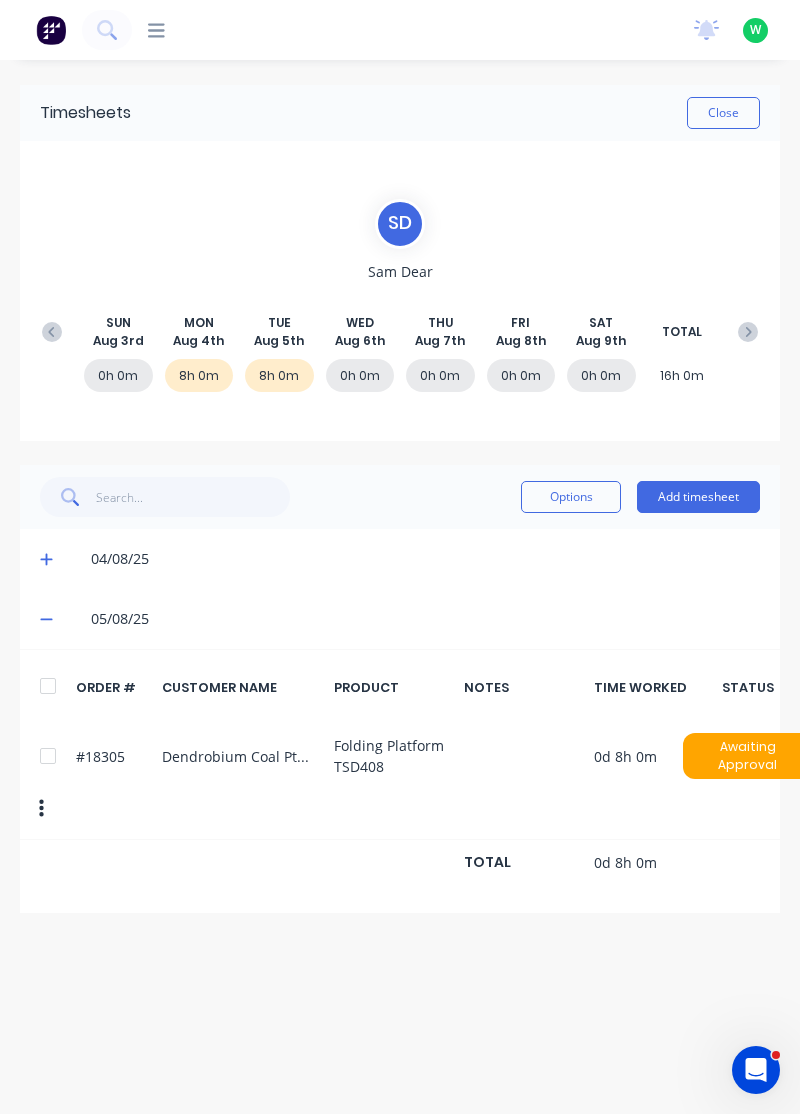 click 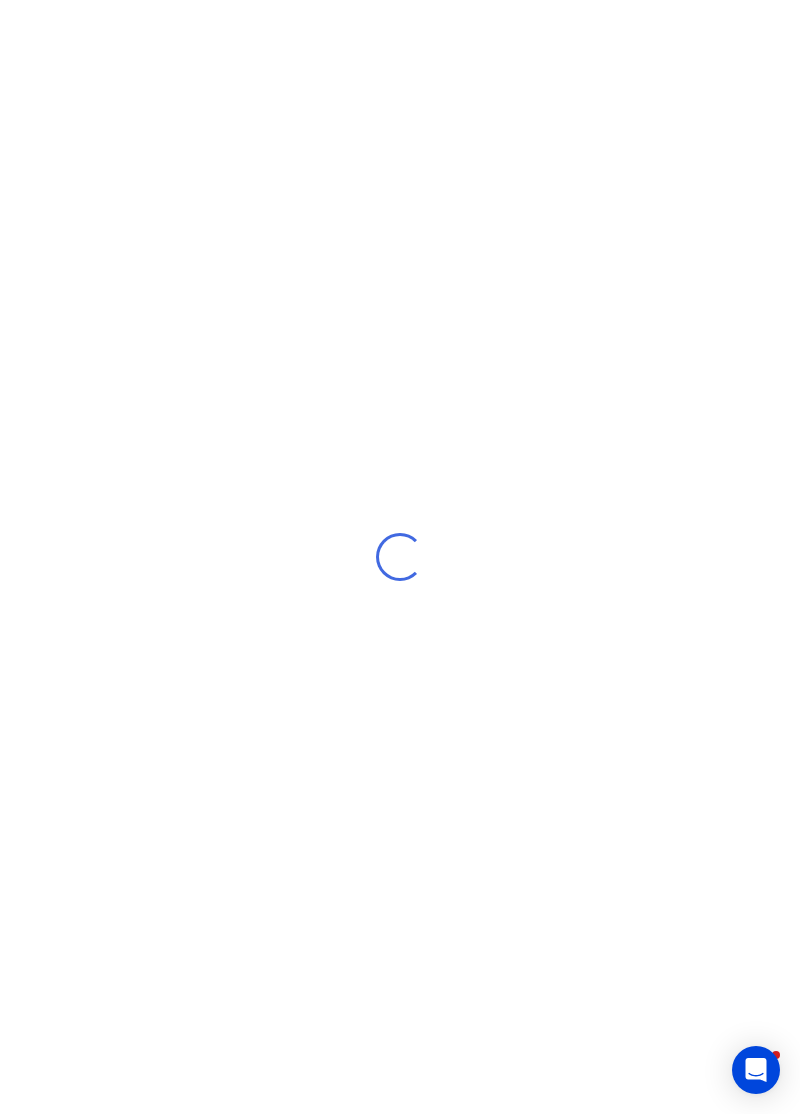 scroll, scrollTop: 0, scrollLeft: 0, axis: both 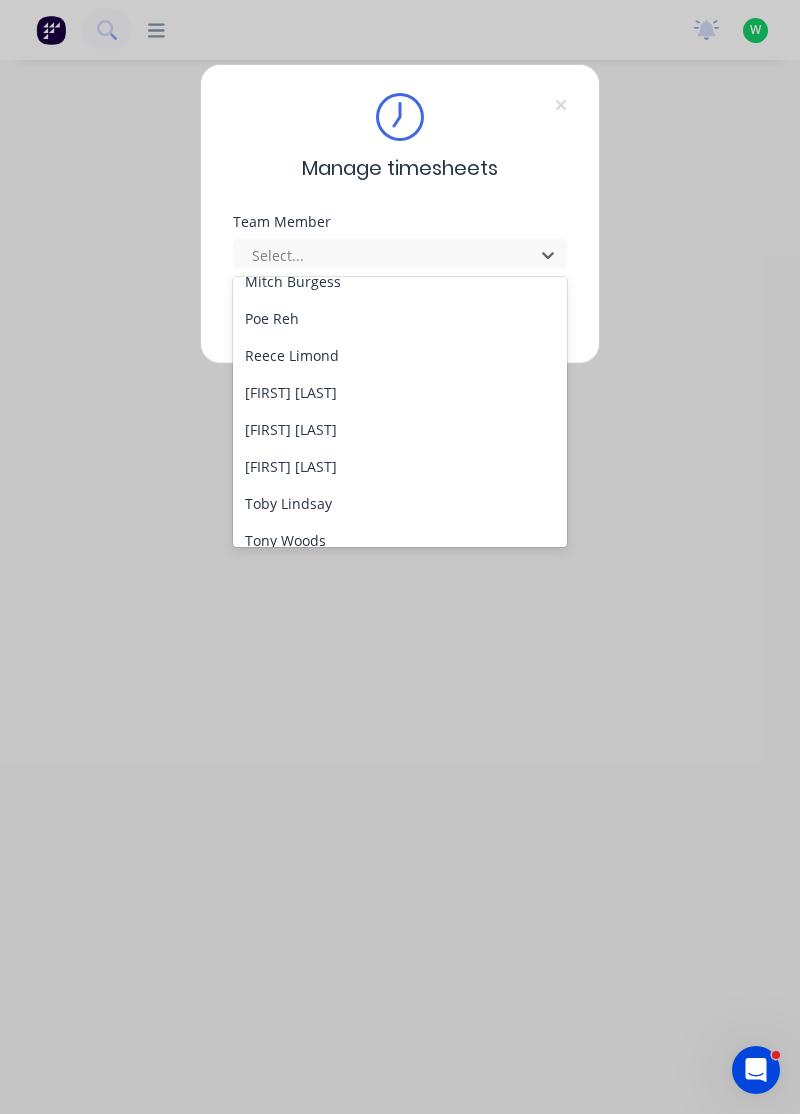 click on "[FIRST] [LAST]" at bounding box center [400, 392] 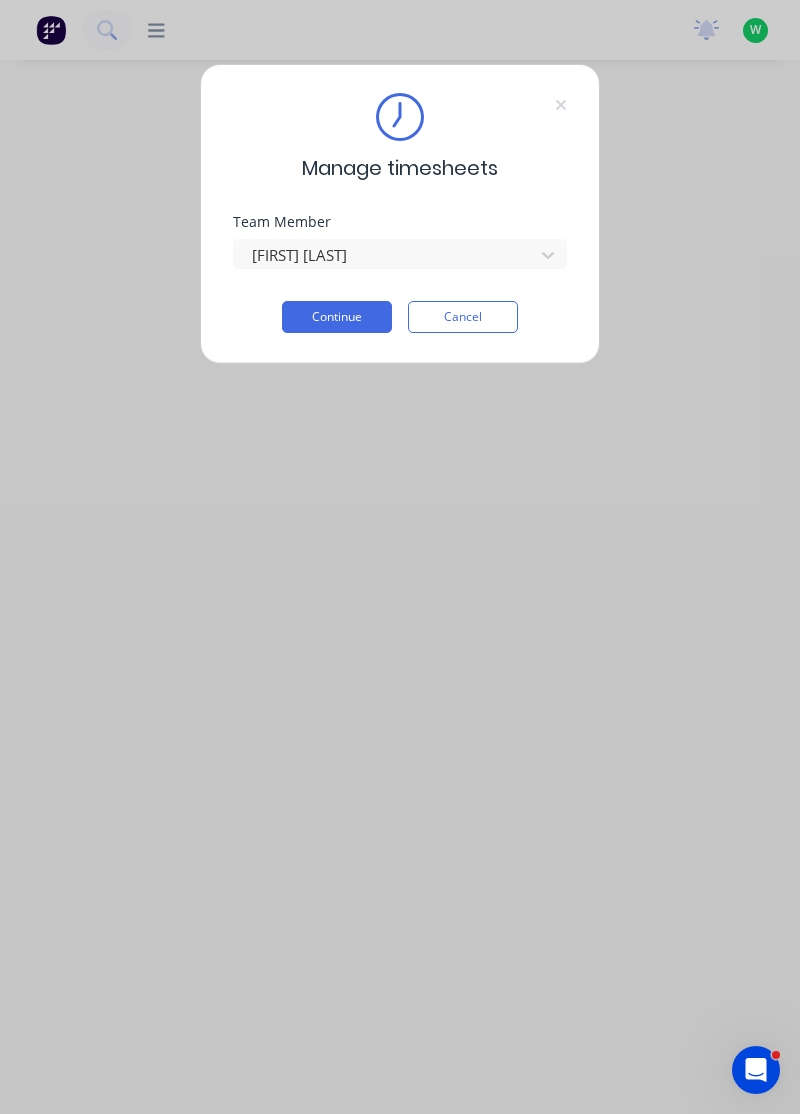 click on "Continue" at bounding box center [337, 317] 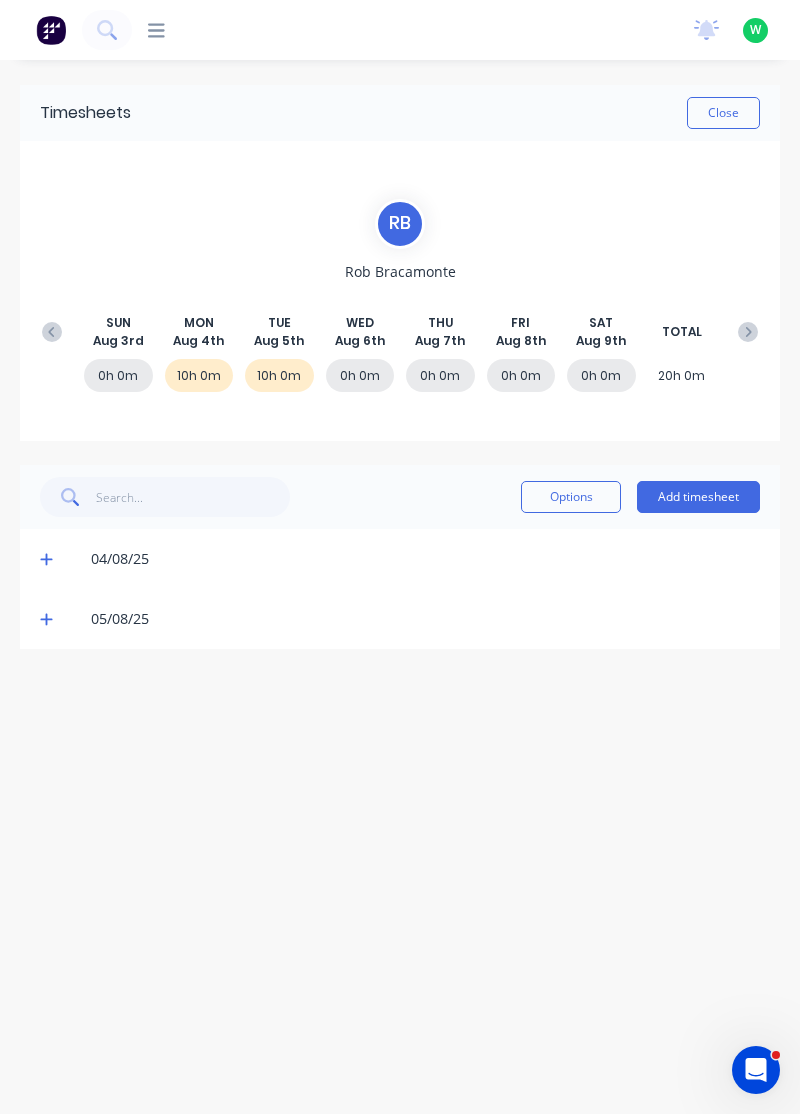 click 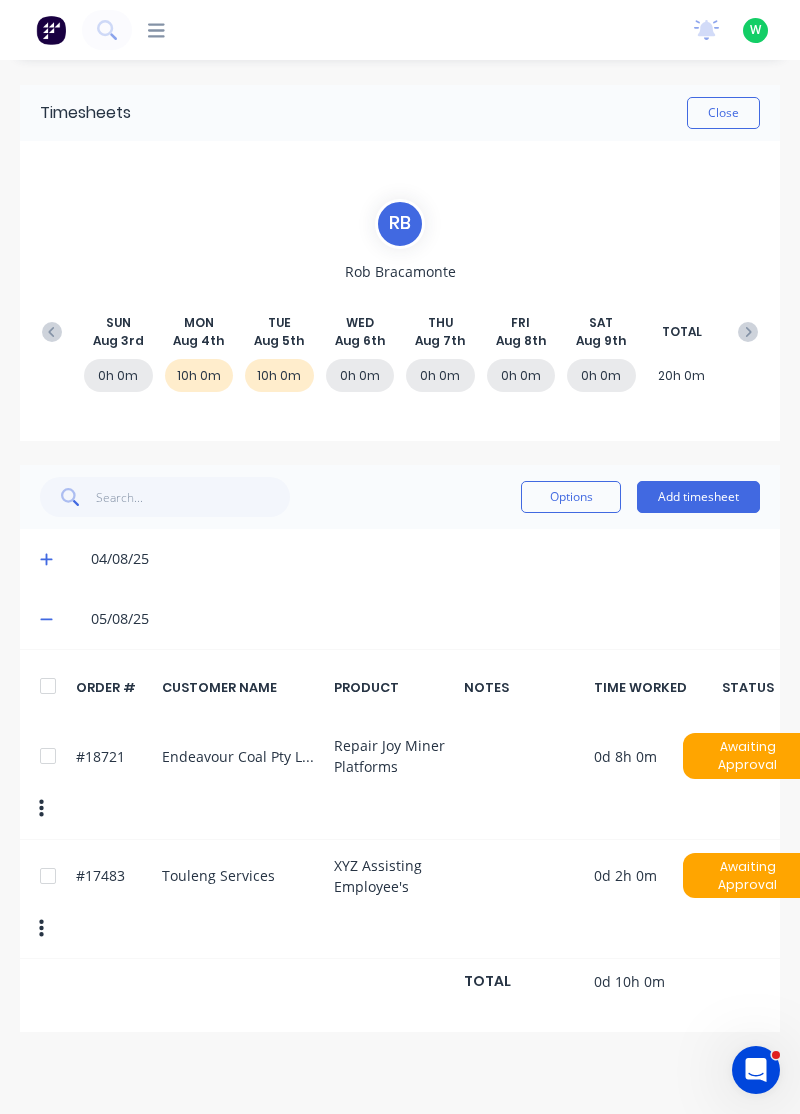 click 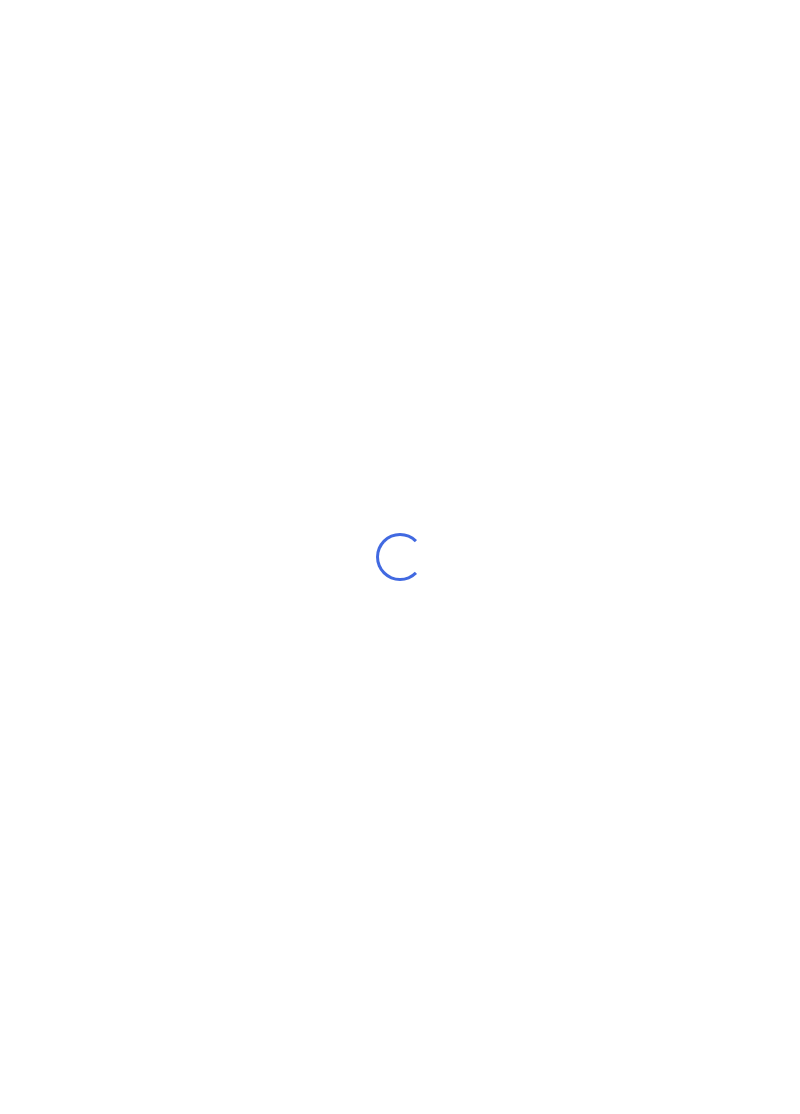 scroll, scrollTop: 0, scrollLeft: 0, axis: both 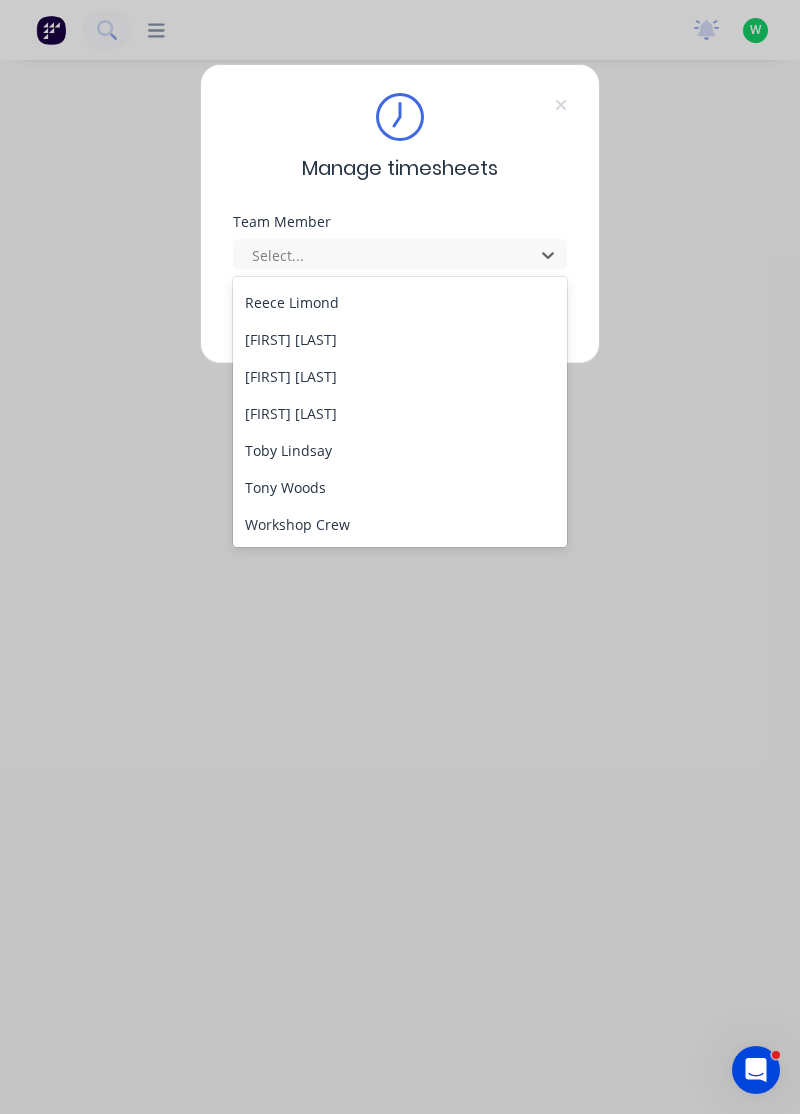 click on "[FIRST] [LAST]" at bounding box center (400, 376) 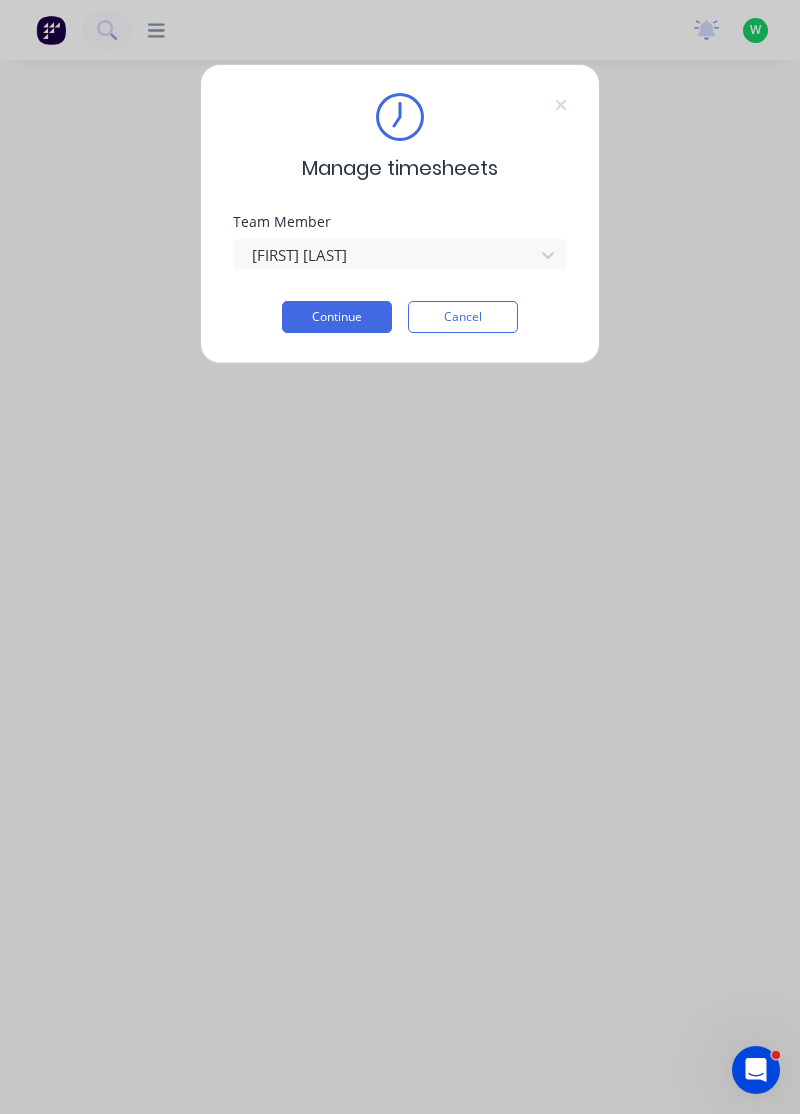 click on "Continue" at bounding box center (337, 317) 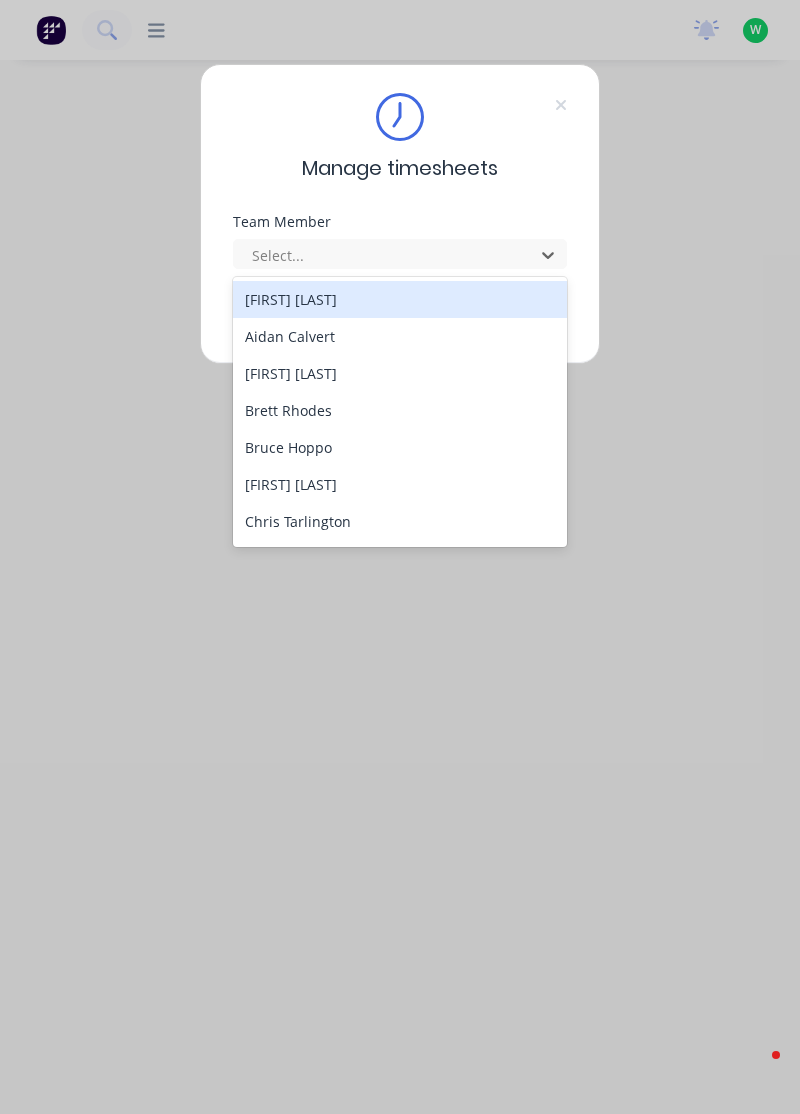 scroll, scrollTop: 0, scrollLeft: 0, axis: both 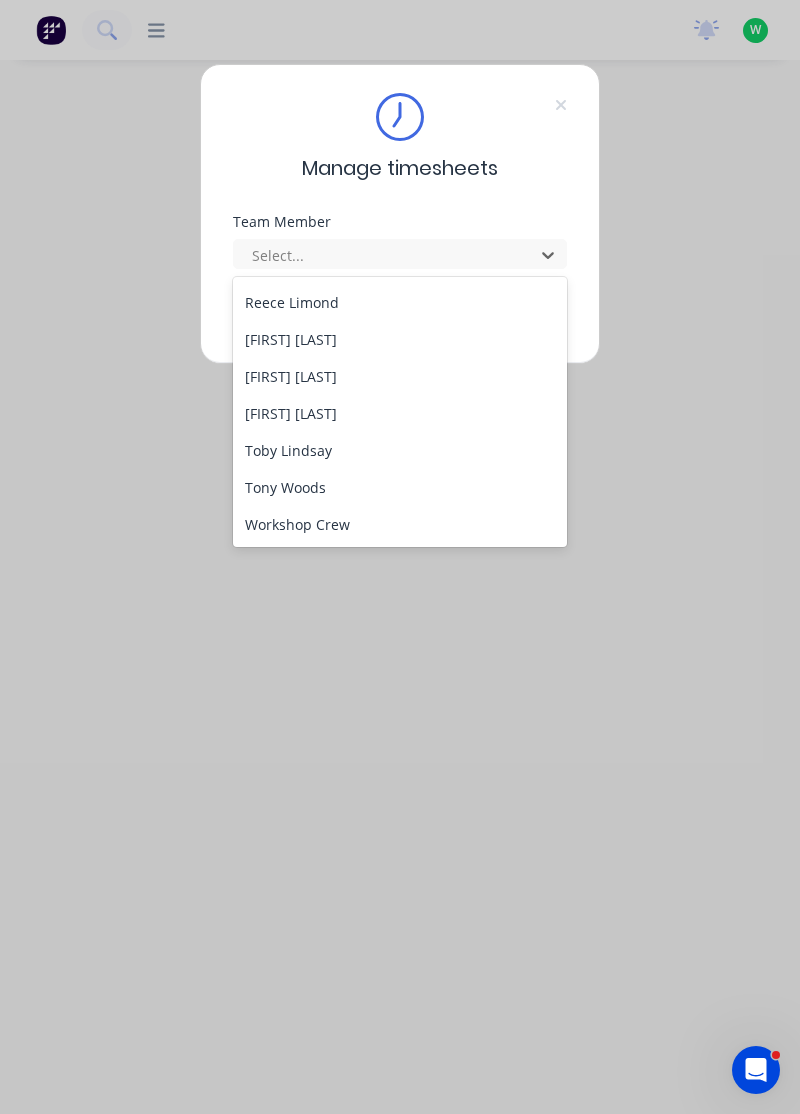 click on "[FIRST] [LAST]" at bounding box center (400, 413) 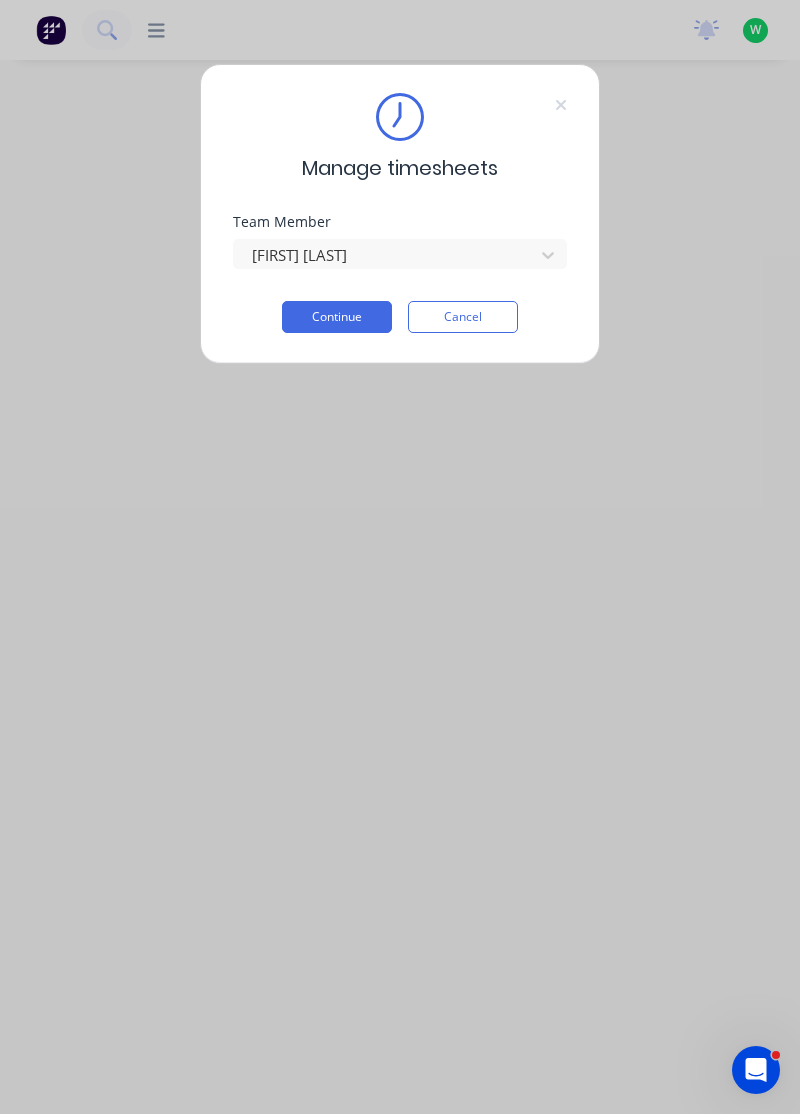 click on "Continue" at bounding box center [337, 317] 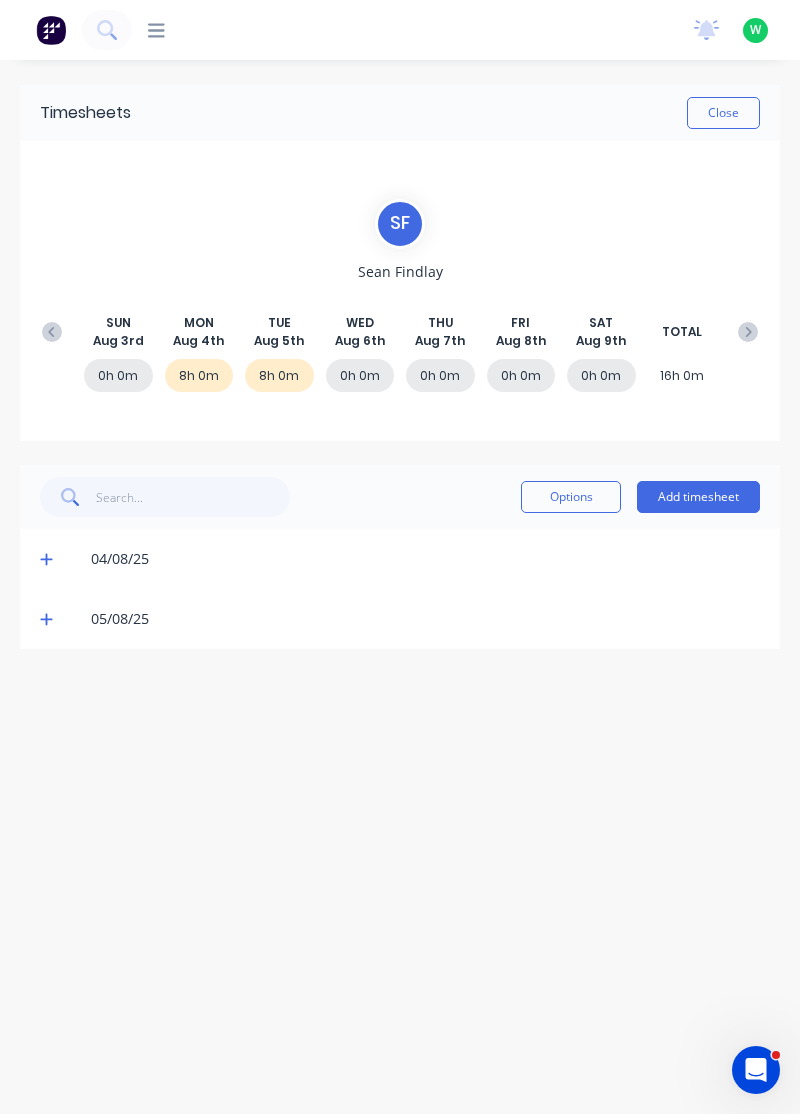 click 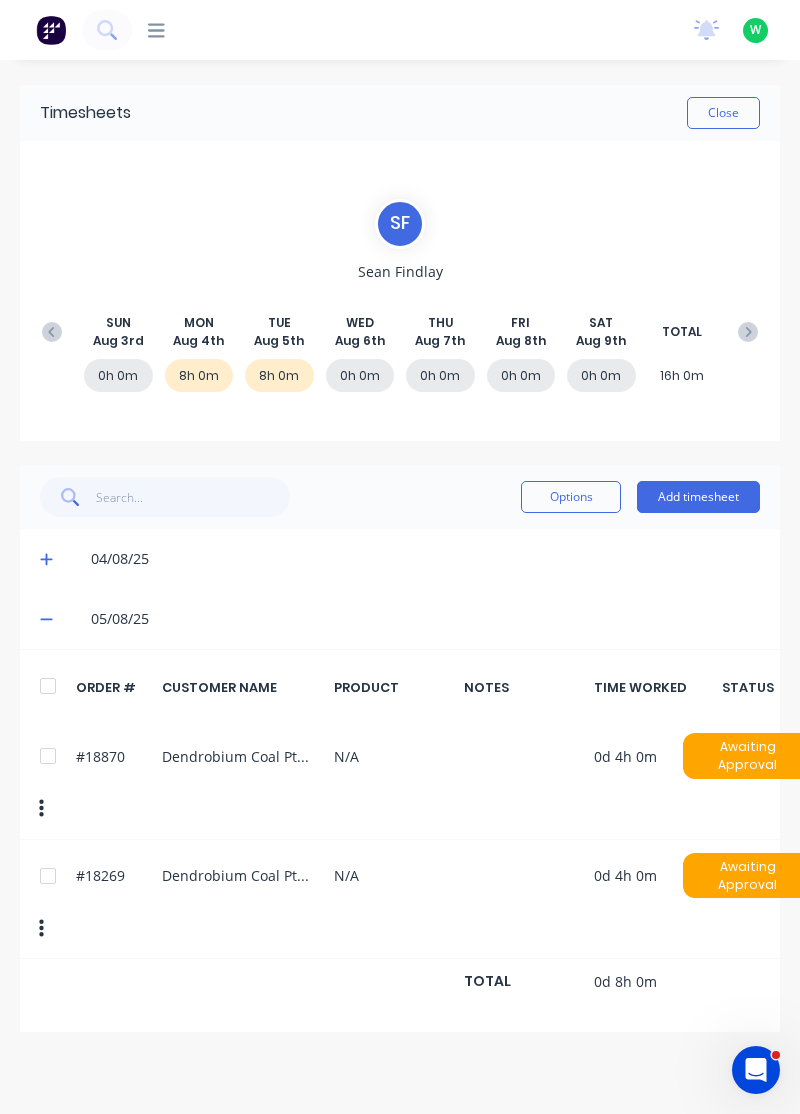 click 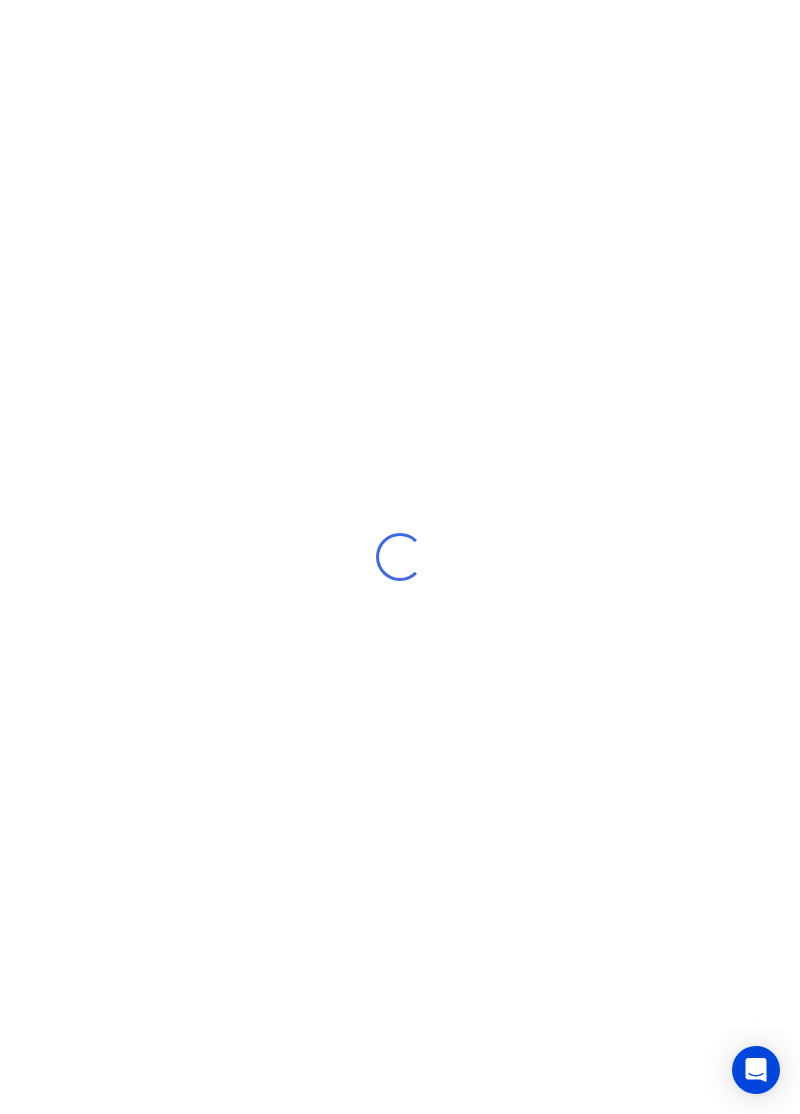 scroll, scrollTop: 0, scrollLeft: 0, axis: both 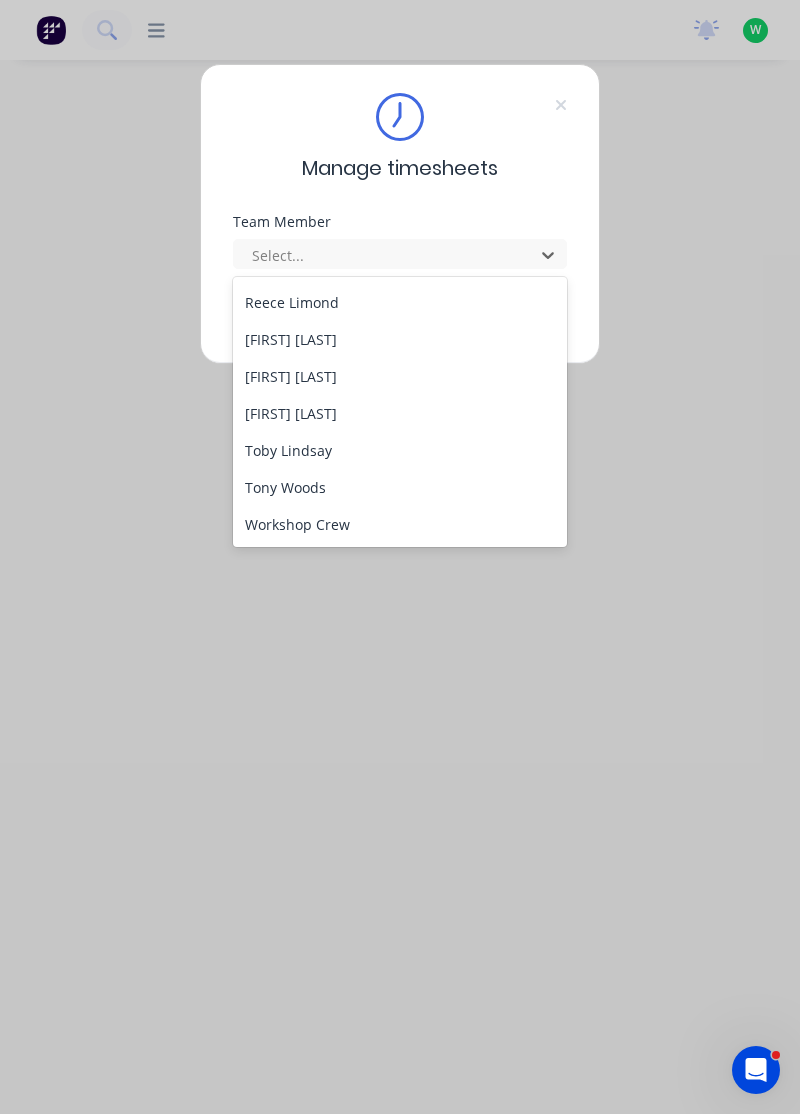 click on "Toby Lindsay" at bounding box center (400, 450) 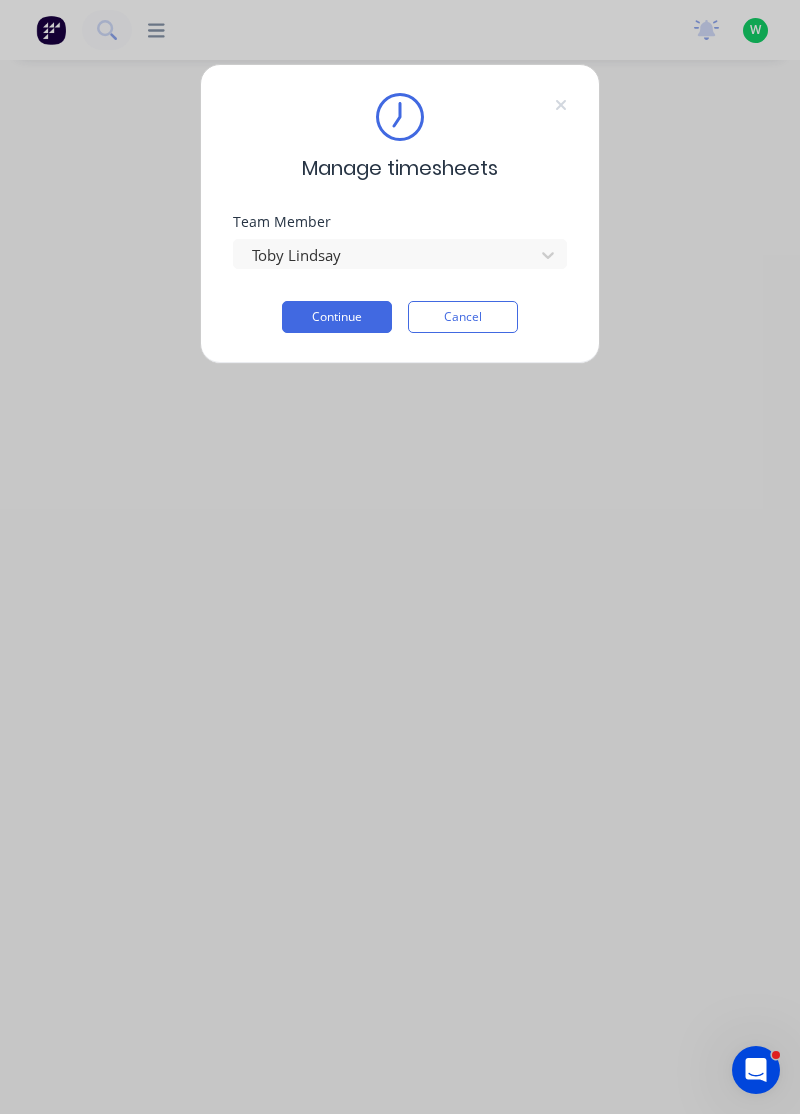 click on "Continue" at bounding box center (337, 317) 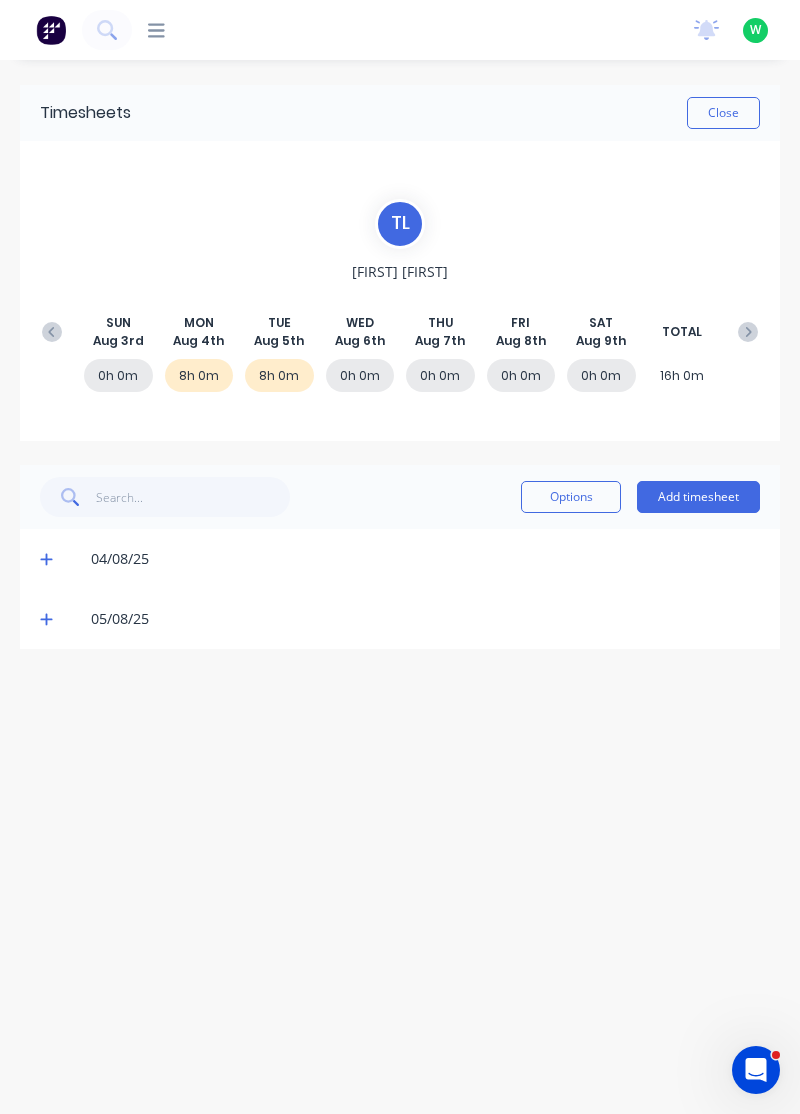 click 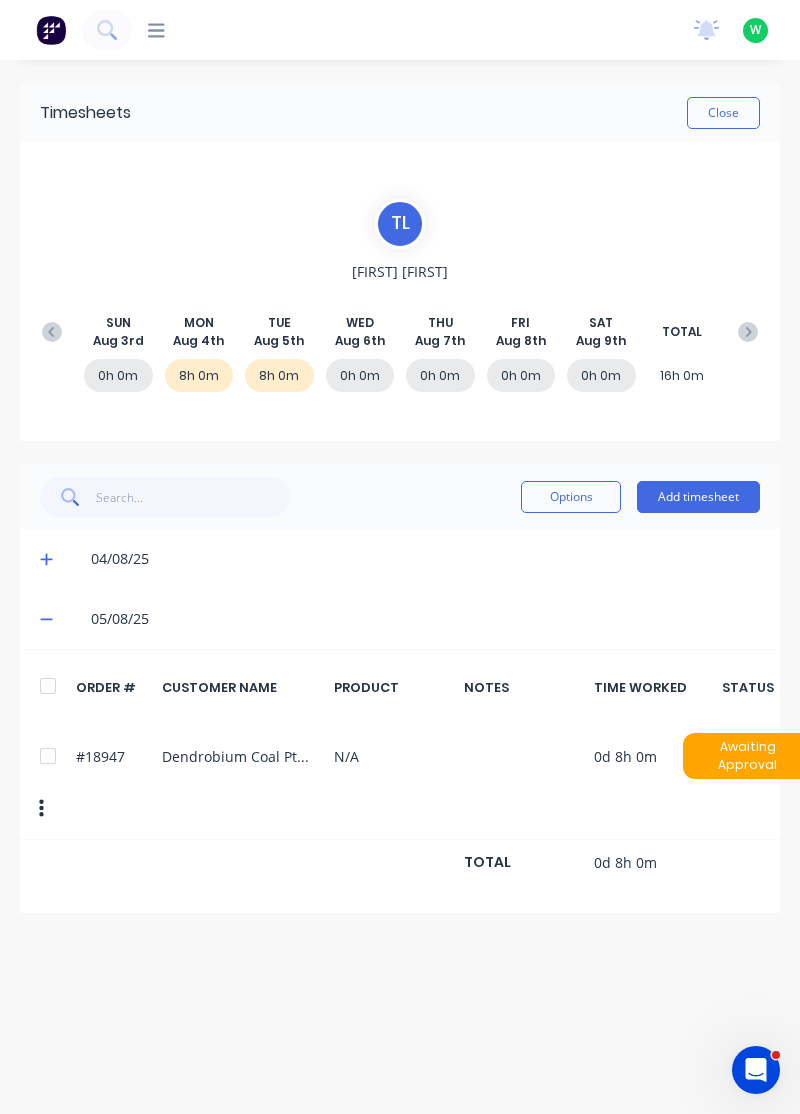 click 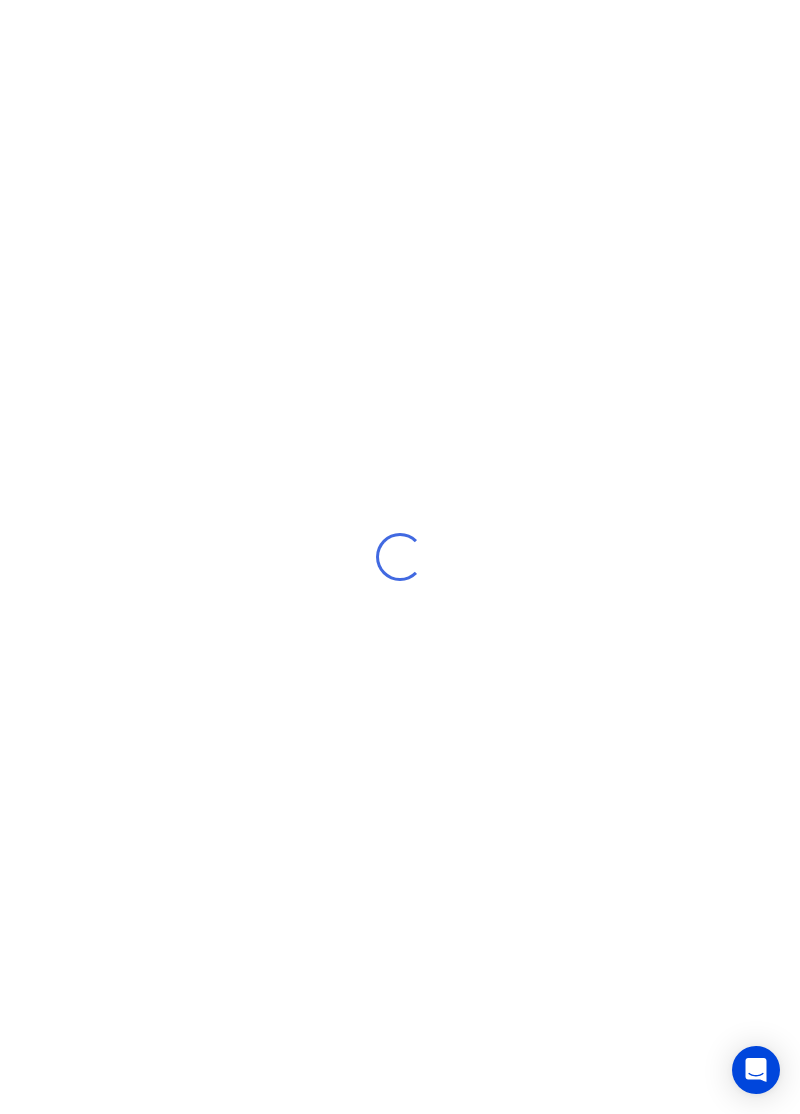 scroll, scrollTop: 0, scrollLeft: 0, axis: both 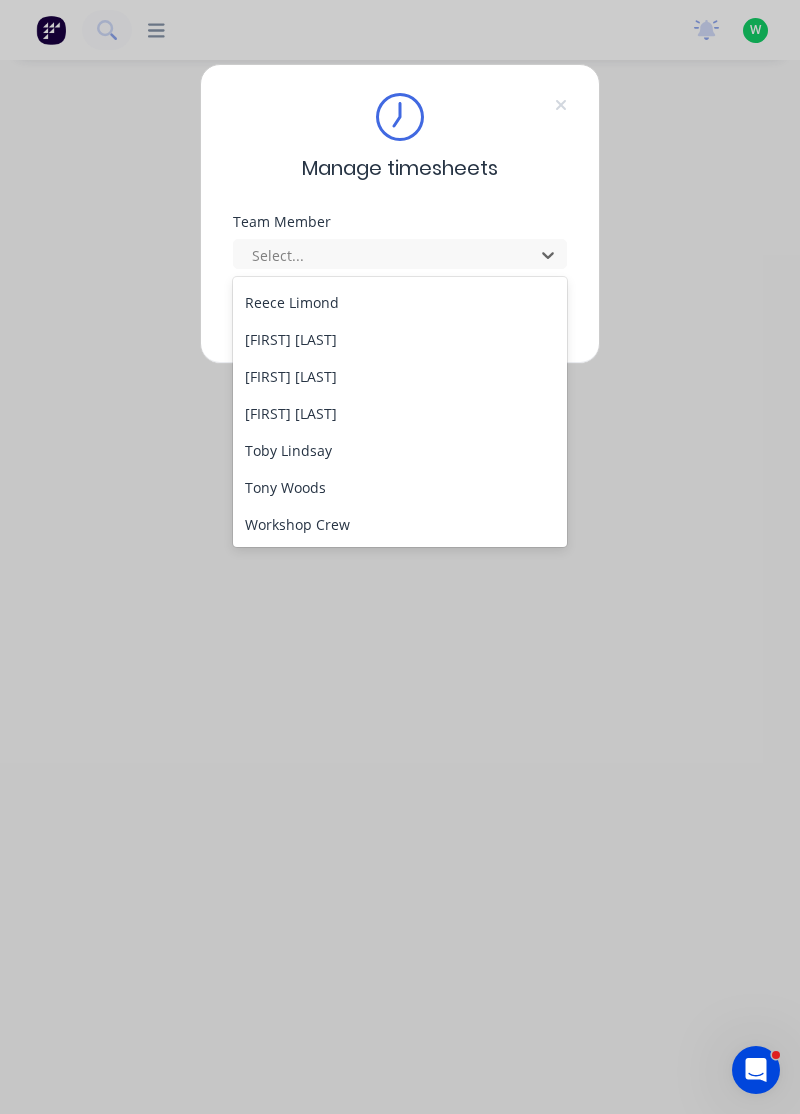 click on "Tony Woods" at bounding box center (400, 487) 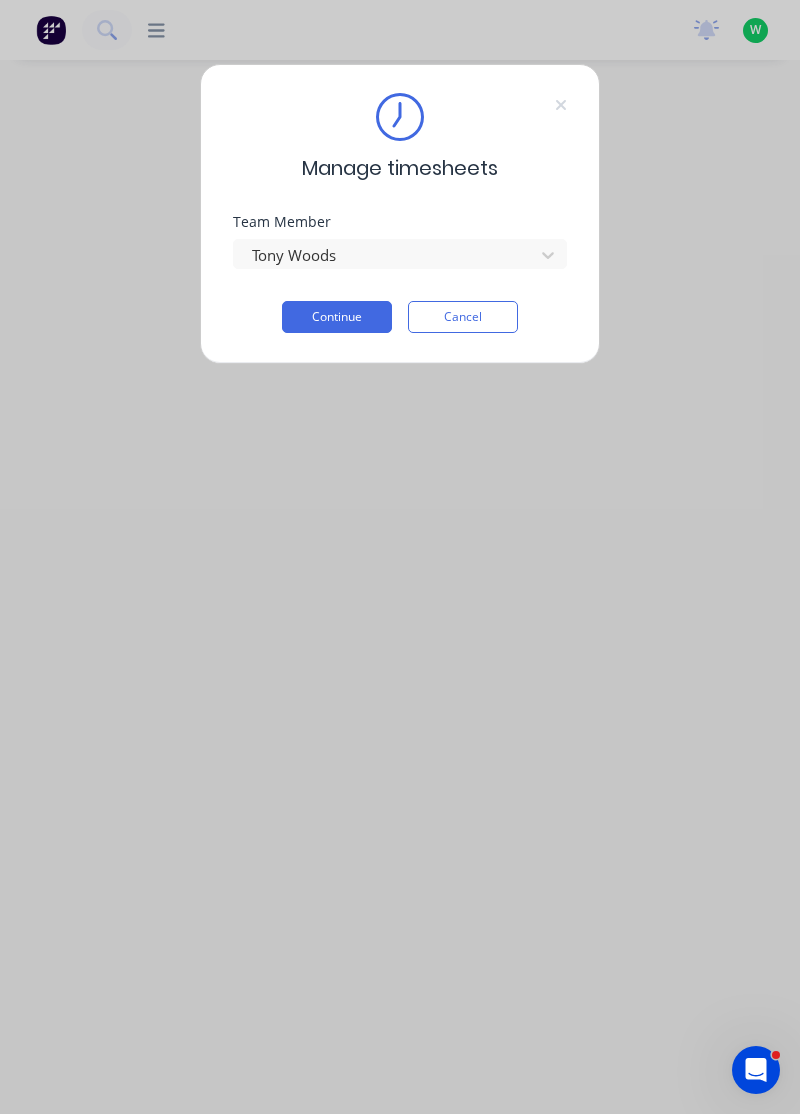 click on "Continue" at bounding box center [337, 317] 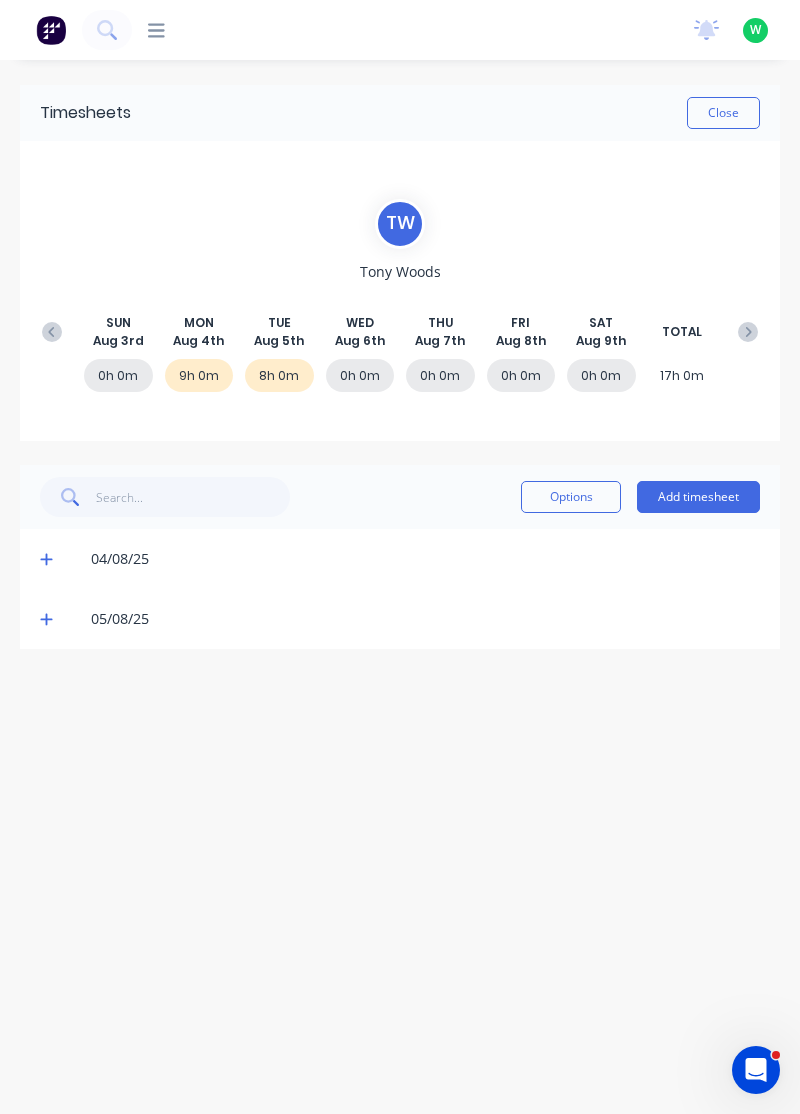 click 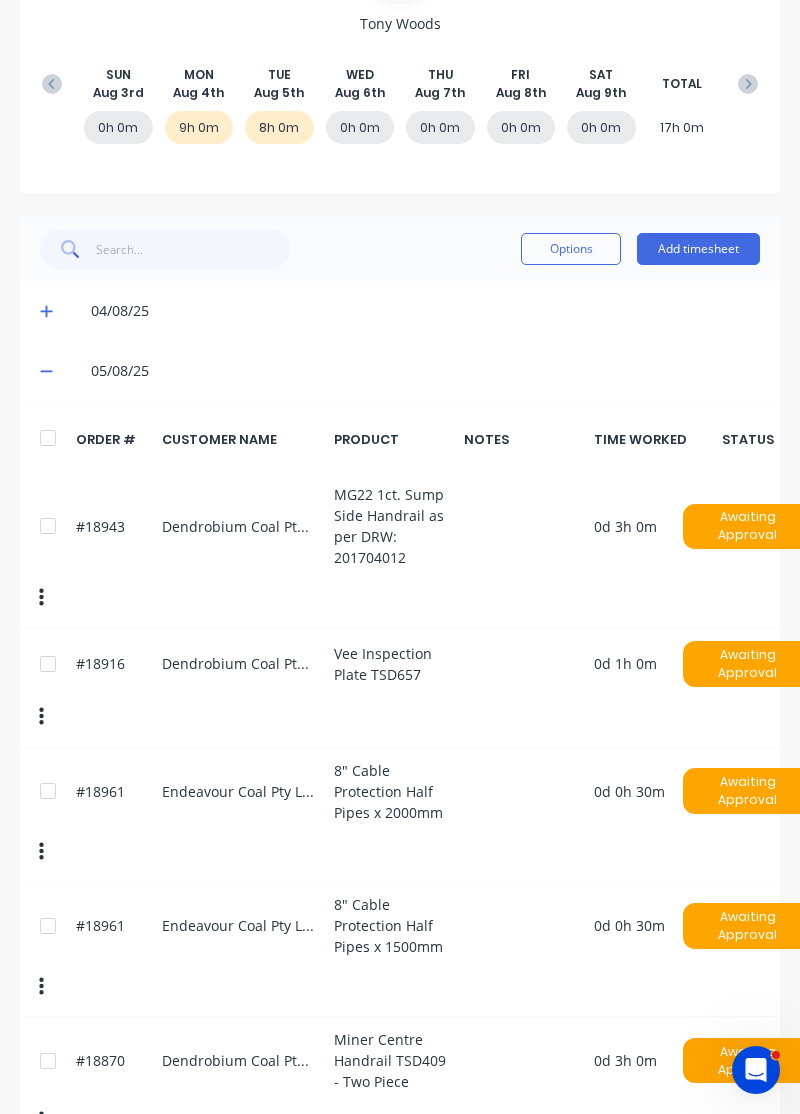 scroll, scrollTop: 278, scrollLeft: 0, axis: vertical 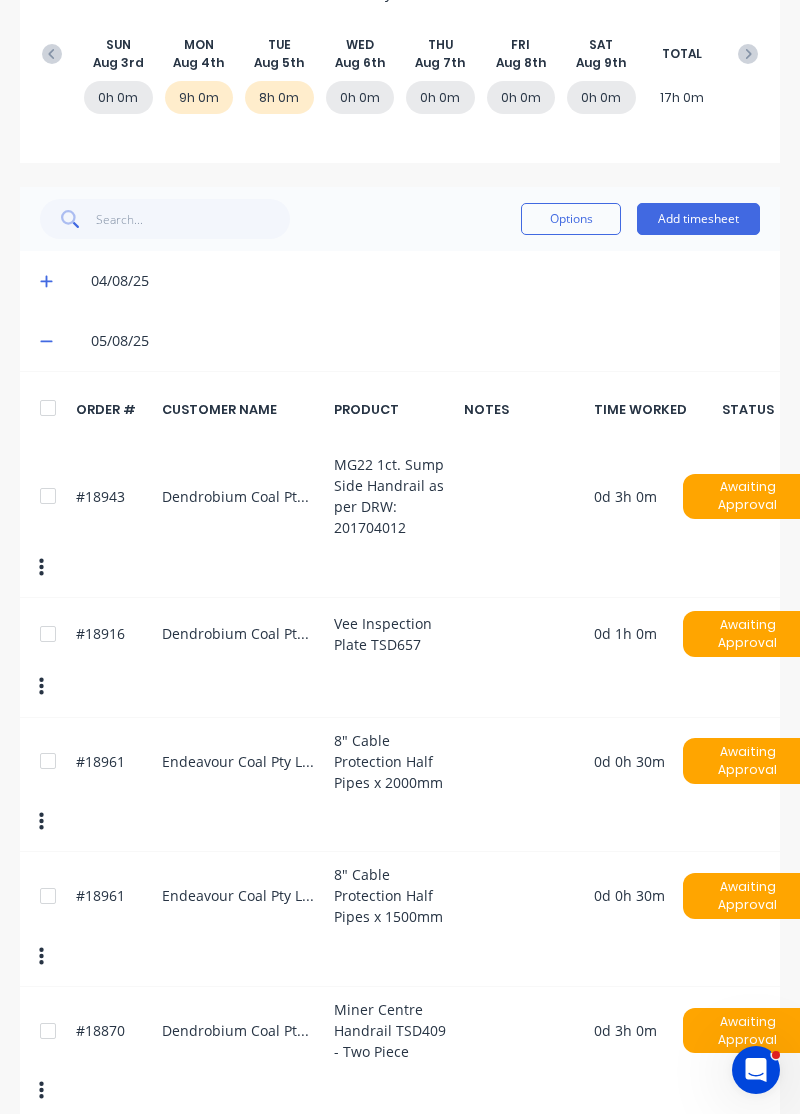 click 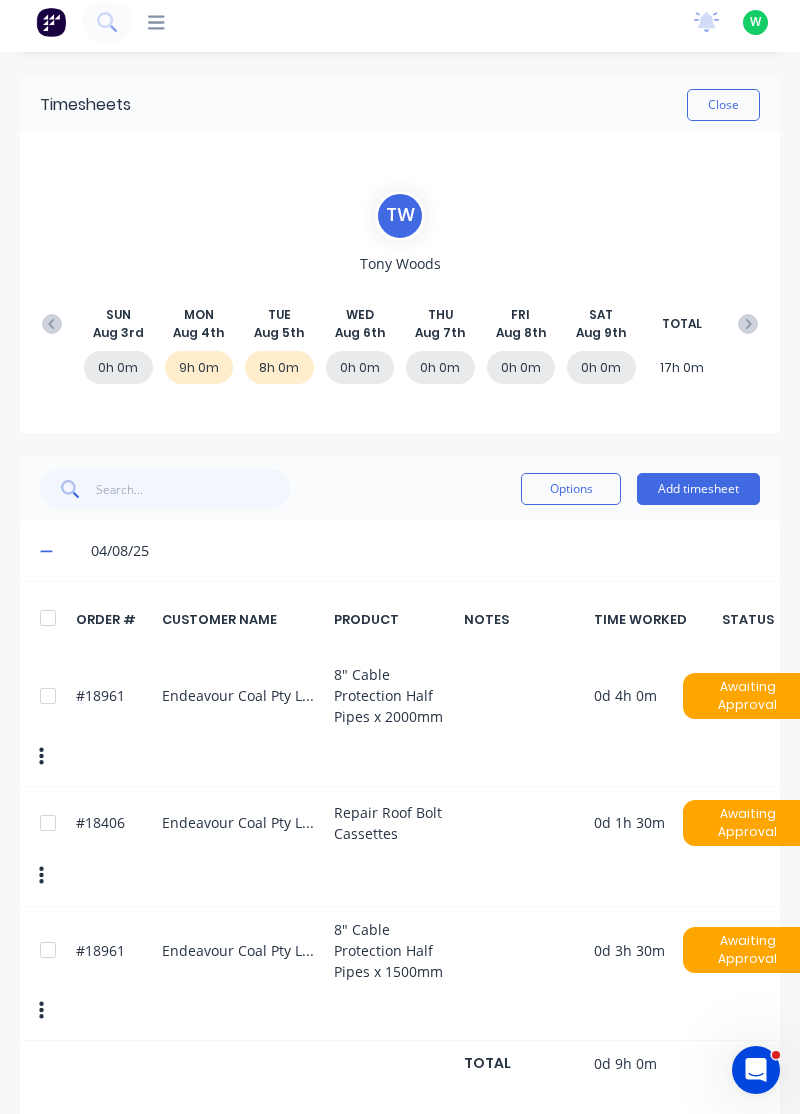 scroll, scrollTop: 0, scrollLeft: 0, axis: both 